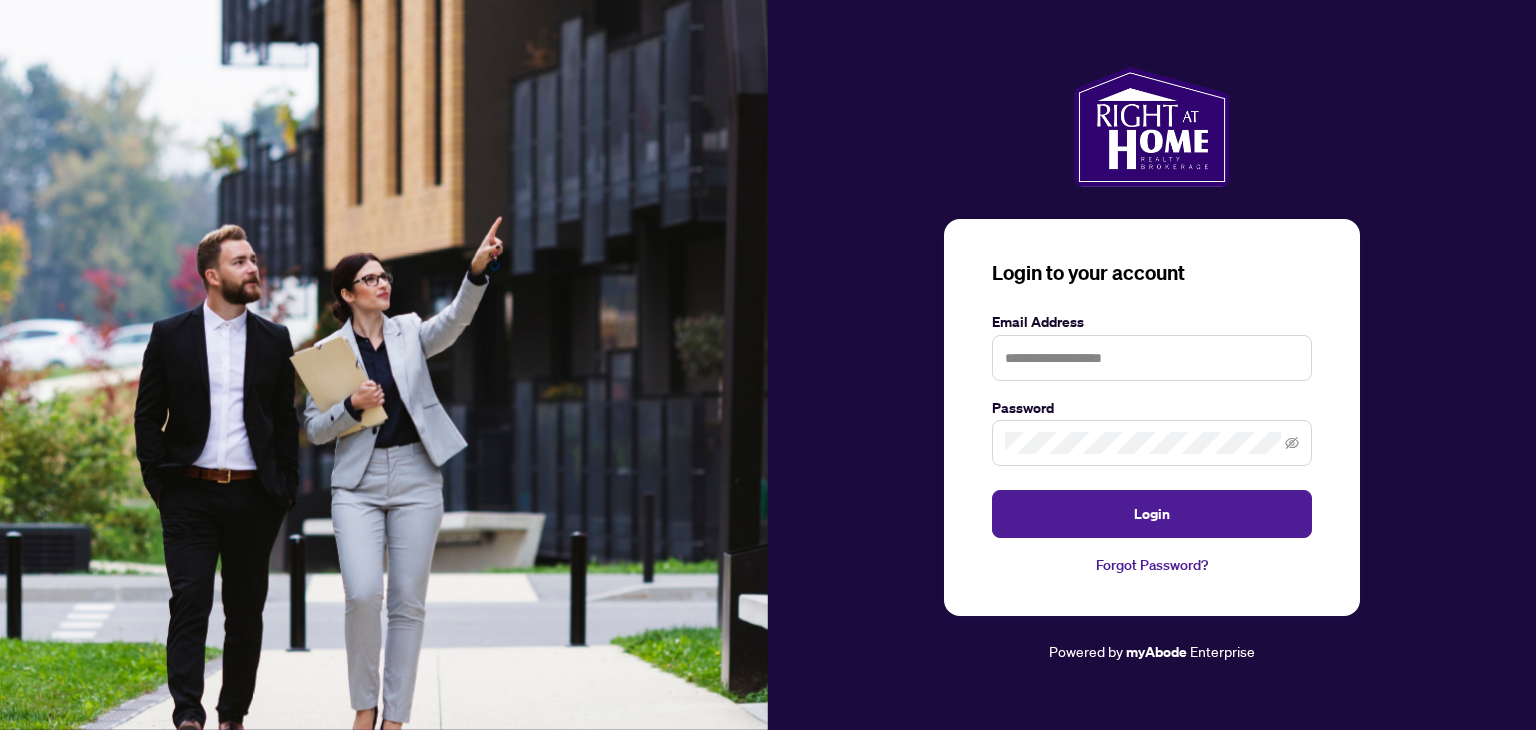 scroll, scrollTop: 0, scrollLeft: 0, axis: both 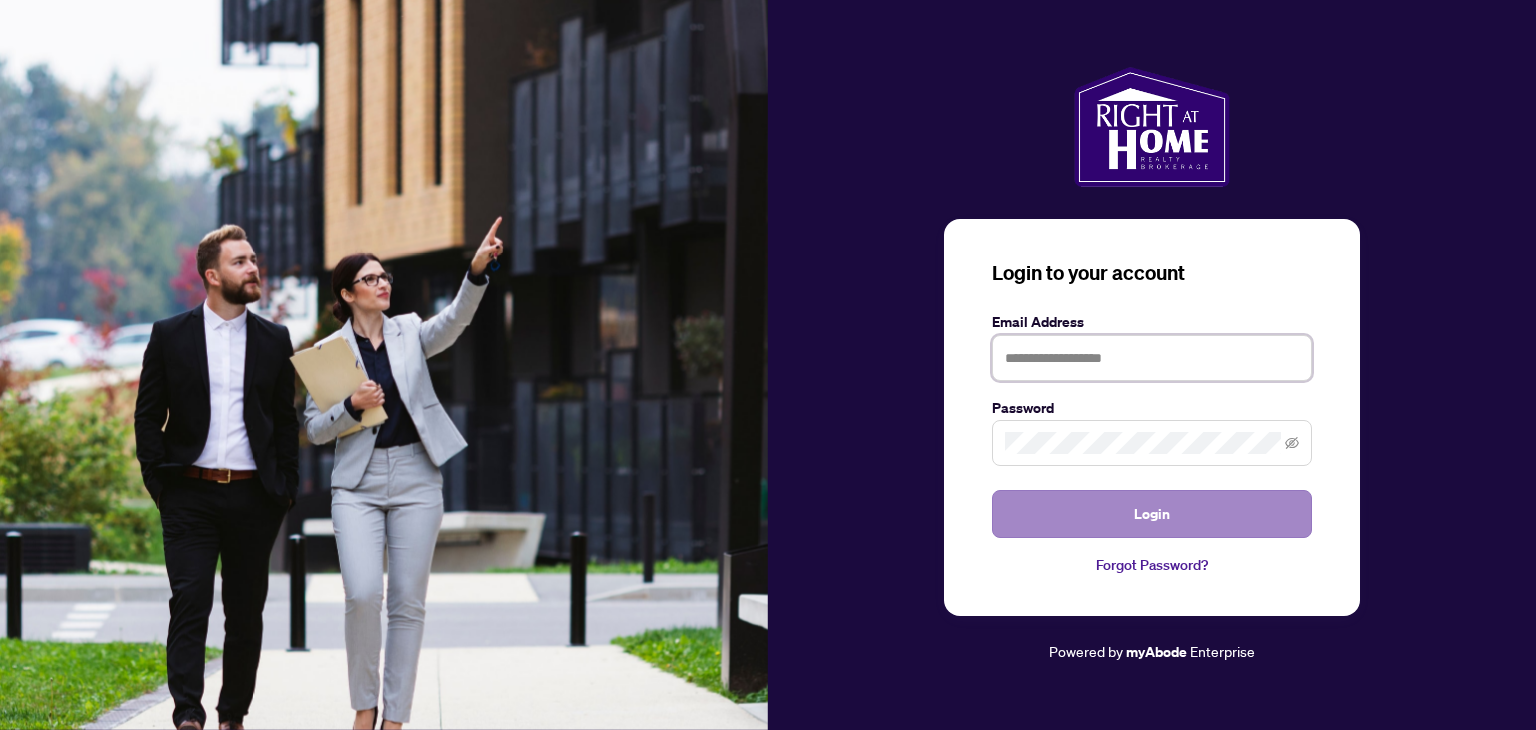 type on "**********" 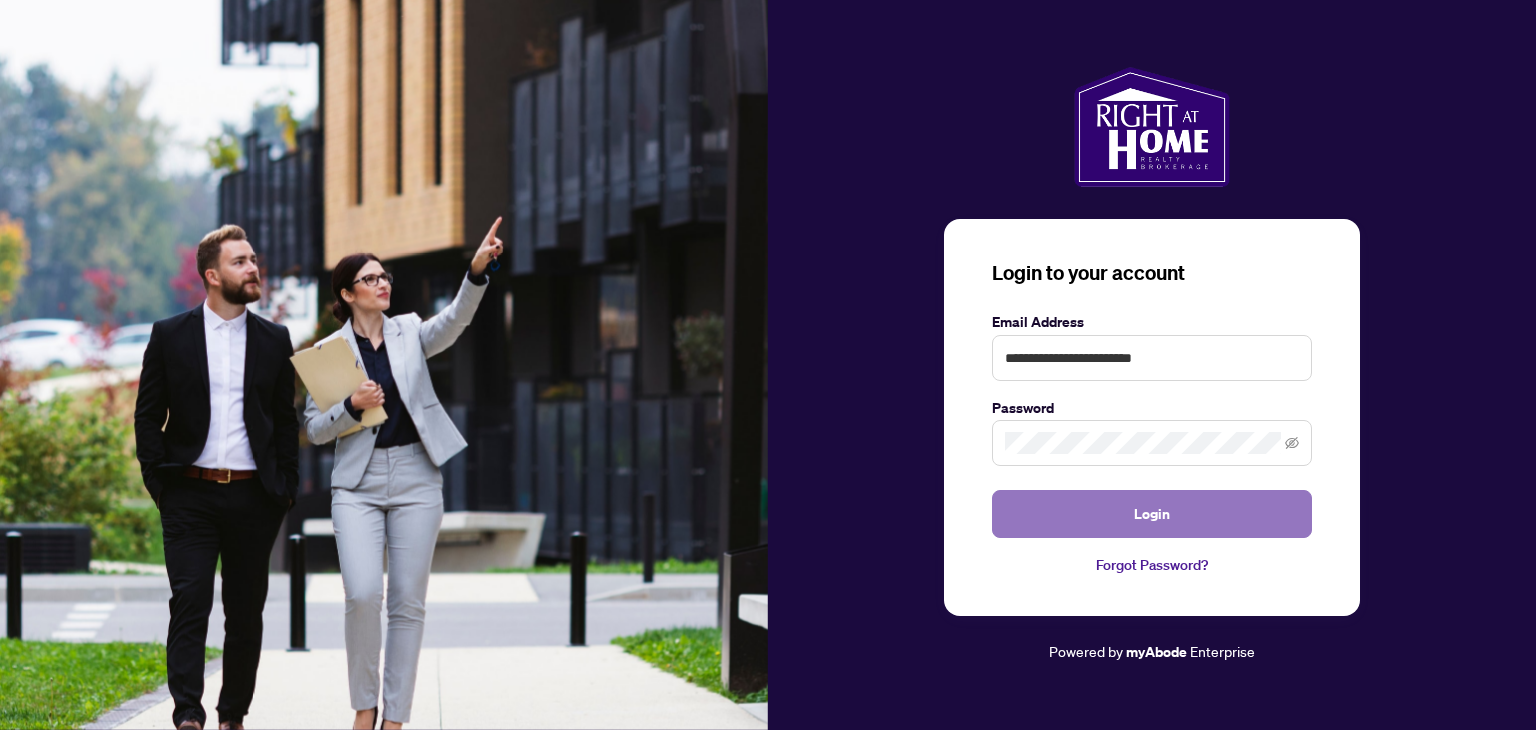 click on "Login" at bounding box center [1152, 514] 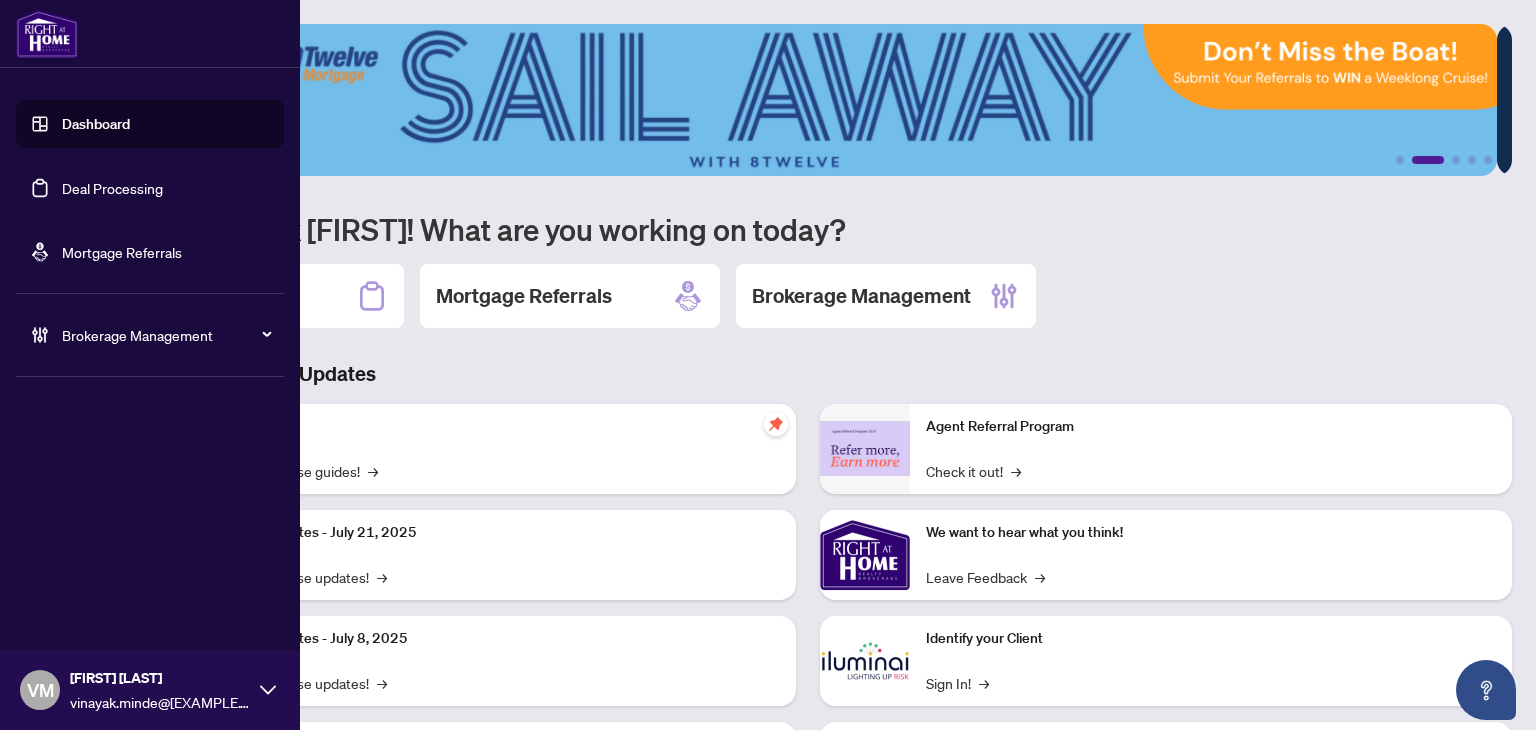 click on "Brokerage Management" at bounding box center [166, 335] 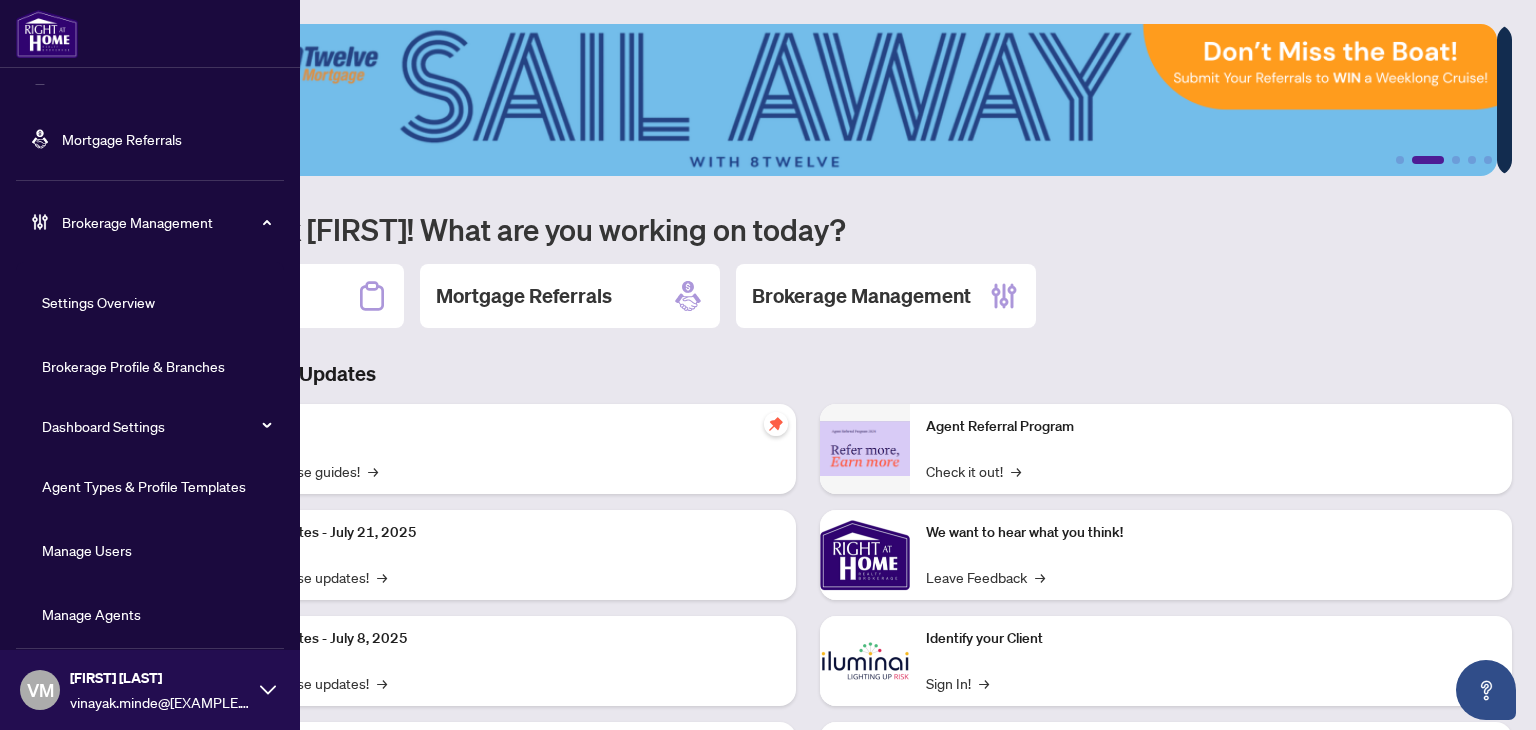 scroll, scrollTop: 120, scrollLeft: 0, axis: vertical 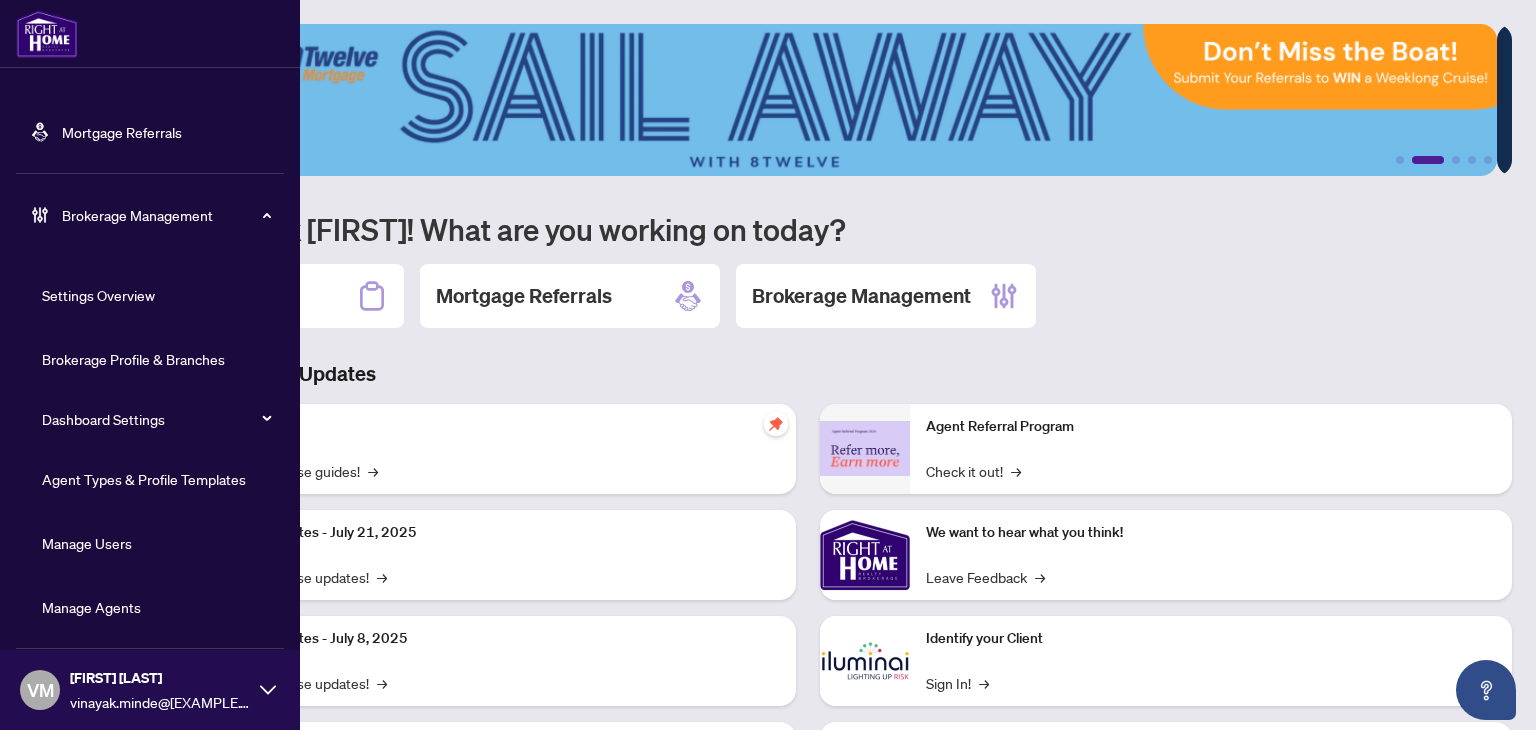 click on "Manage Agents" at bounding box center [91, 607] 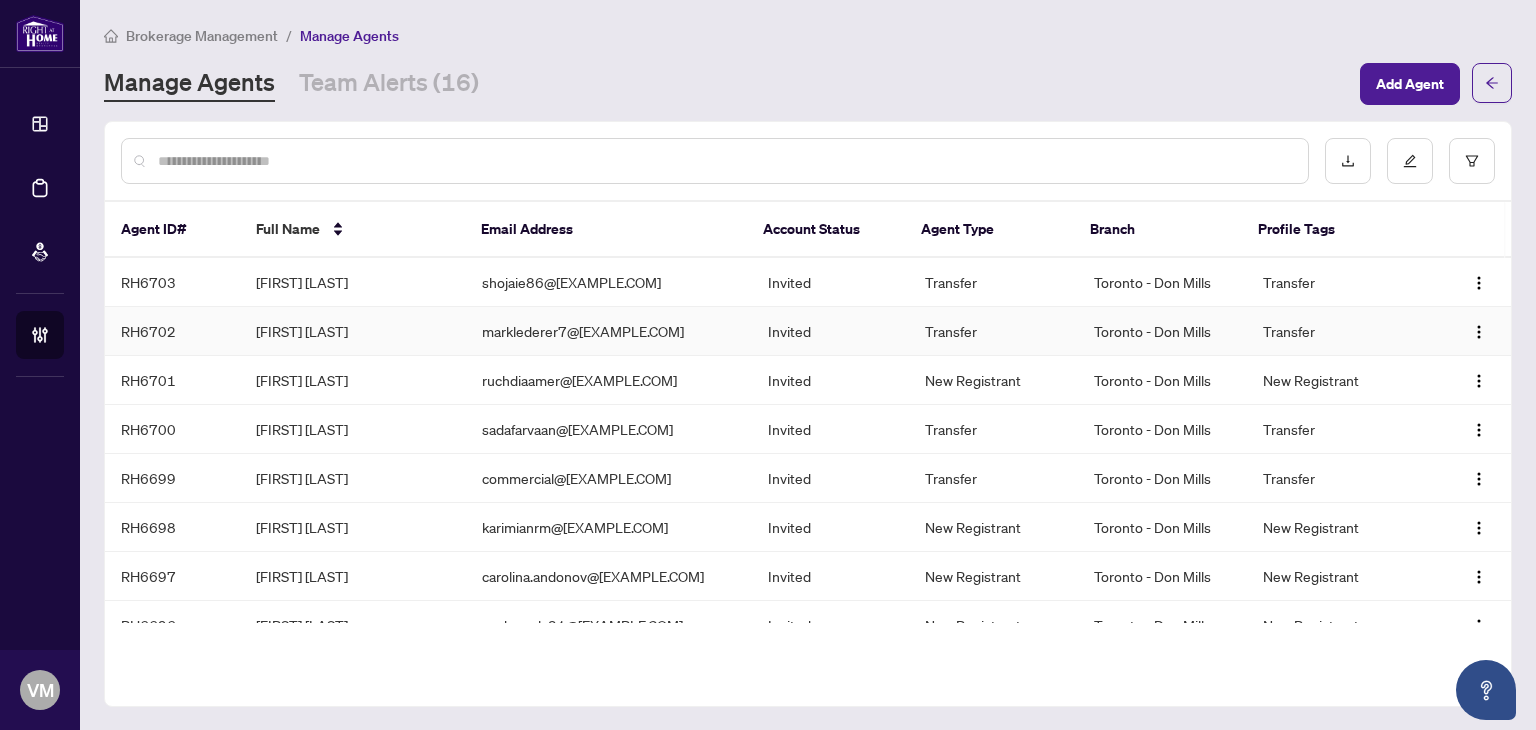 scroll, scrollTop: 0, scrollLeft: 0, axis: both 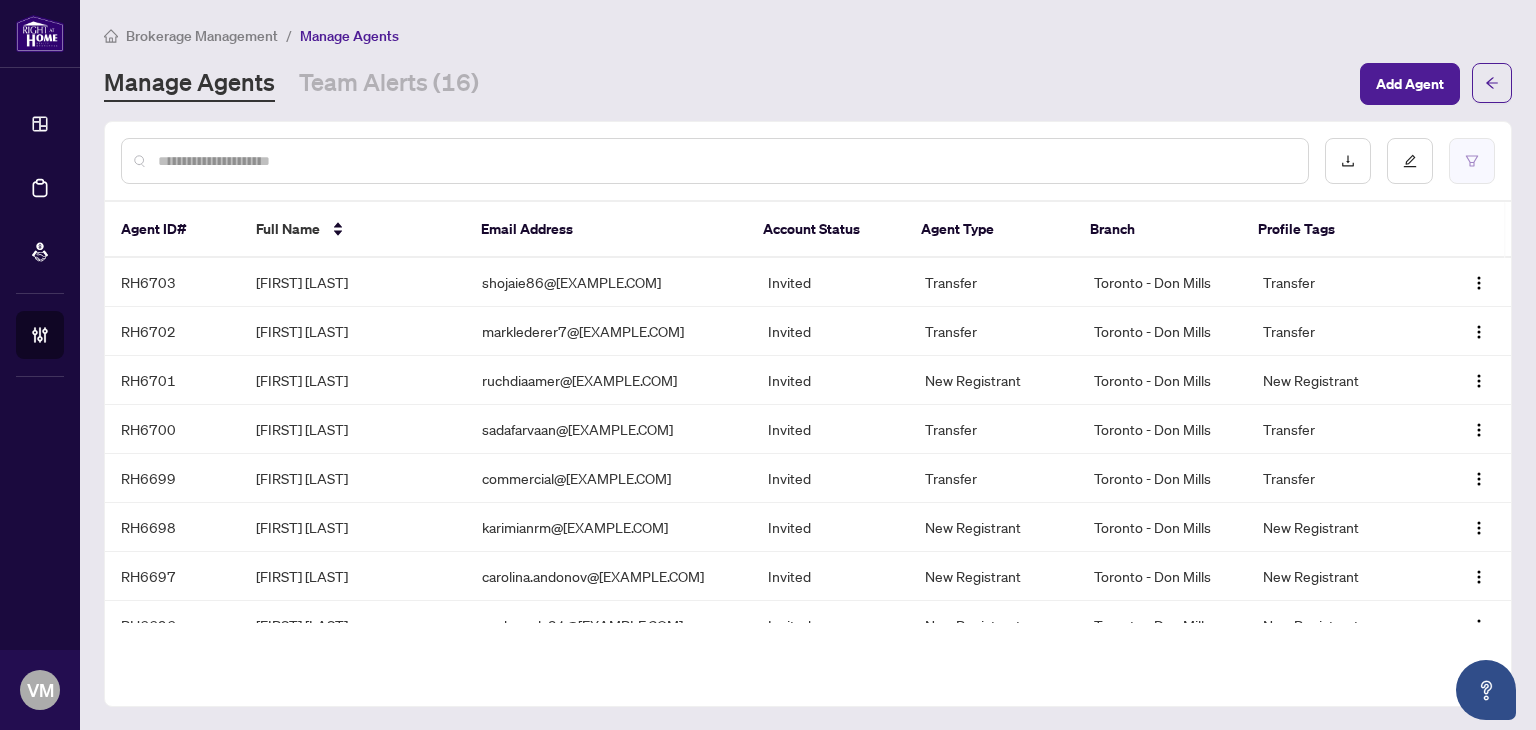 click at bounding box center (1472, 161) 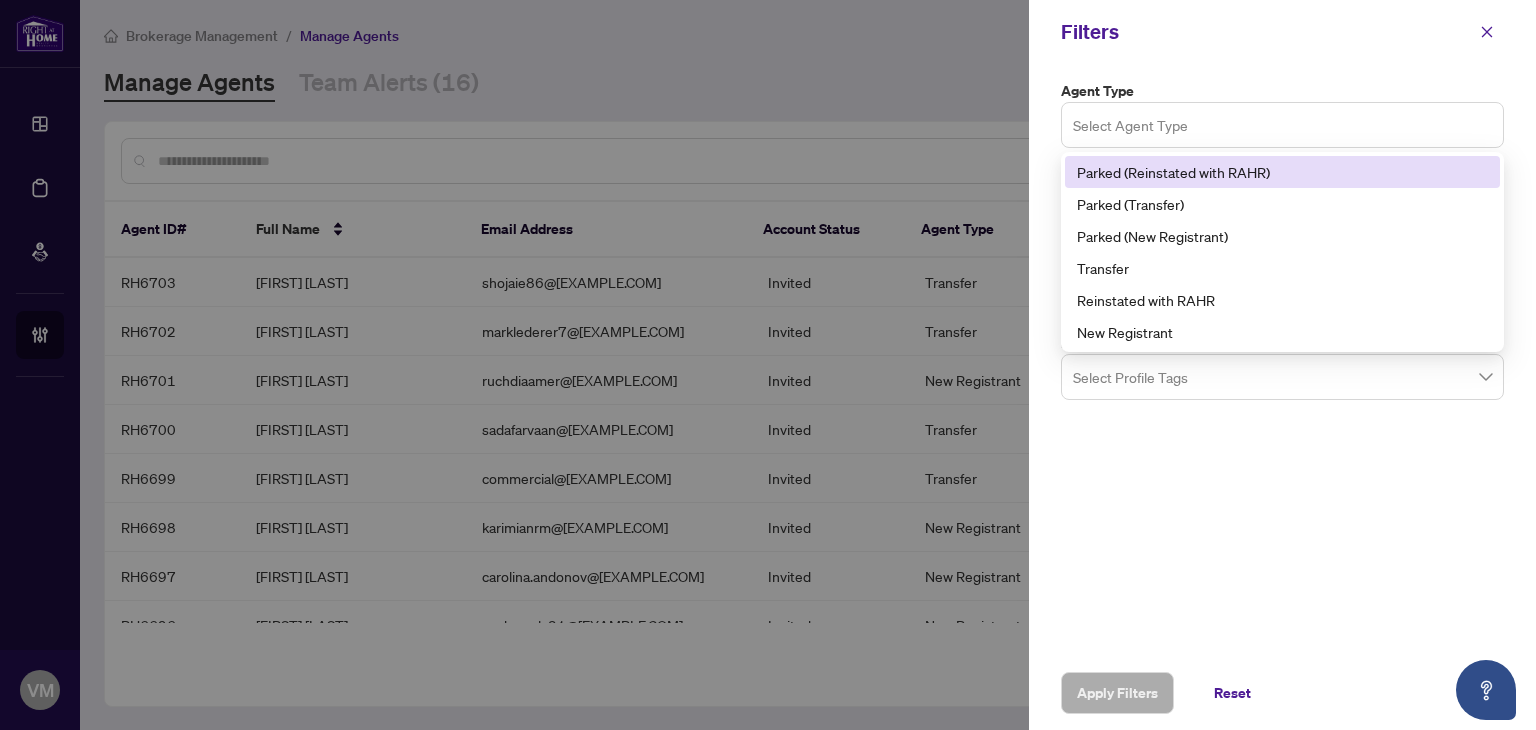 click at bounding box center (1282, 124) 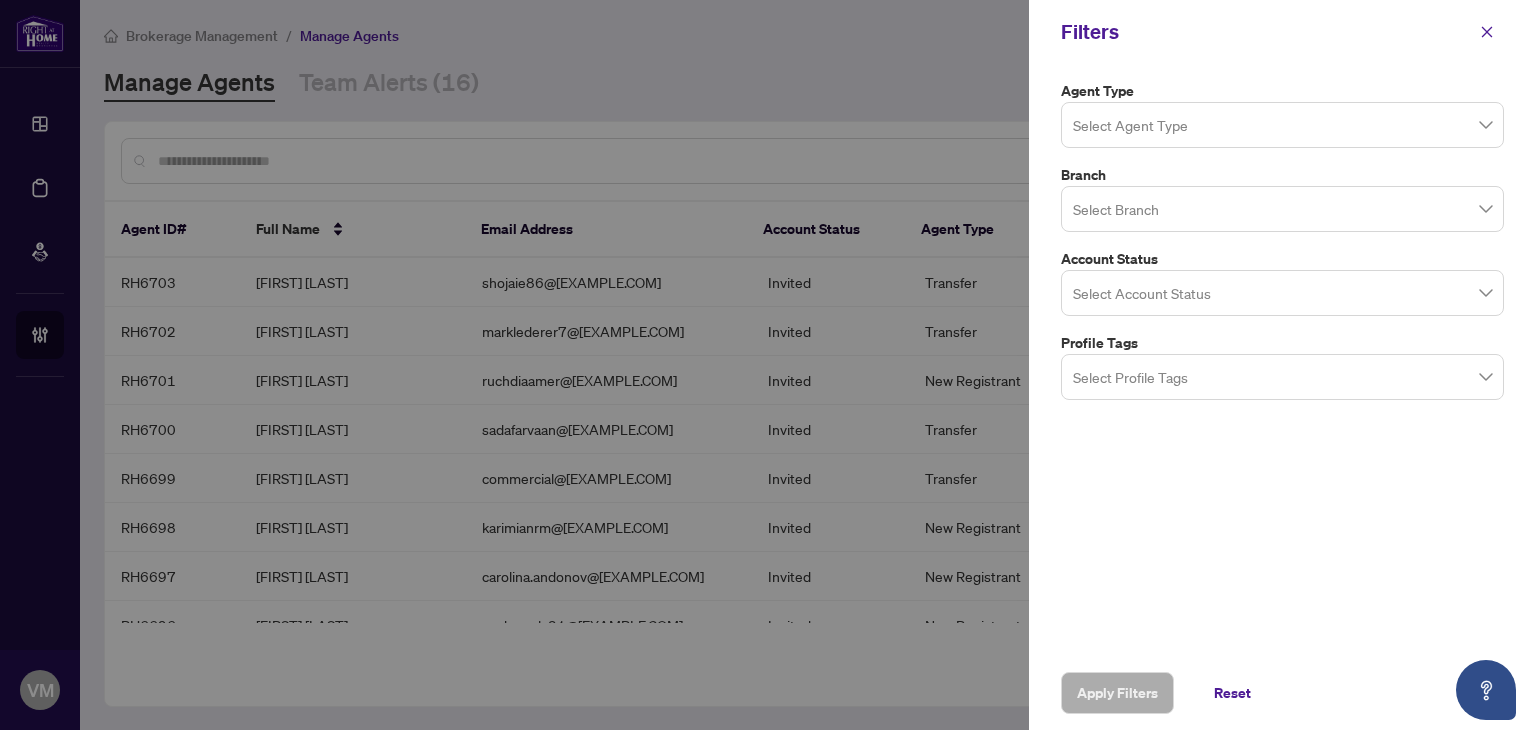 click on "Agent Type   Select Agent Type 1 2 Parked (Reinstated with RAHR) Parked (Transfer) Parked (New Registrant) Transfer Reinstated with RAHR New Registrant Branch   Select Branch Account Status   Select Account Status Profile Tags   Select Profile Tags" at bounding box center (1282, 360) 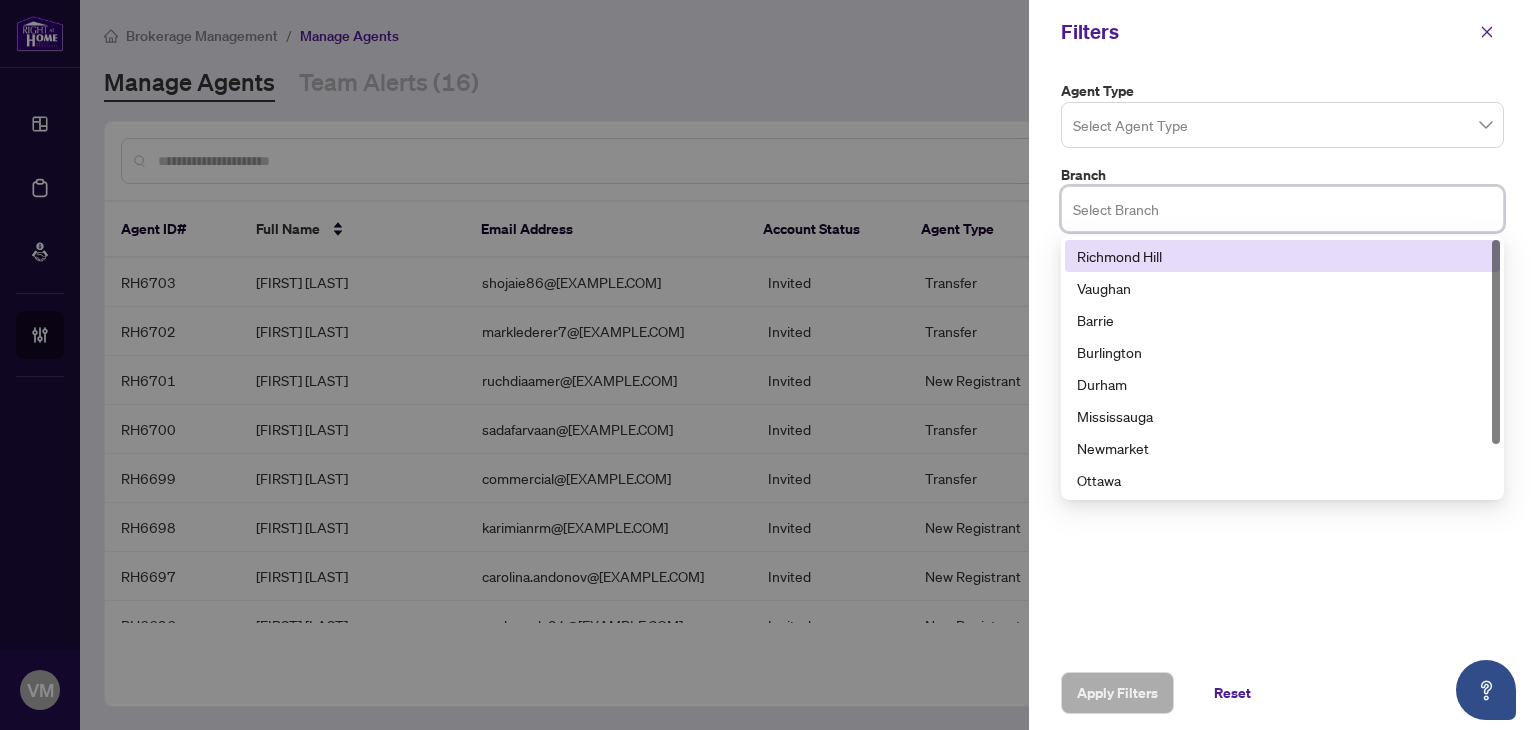click at bounding box center [1282, 208] 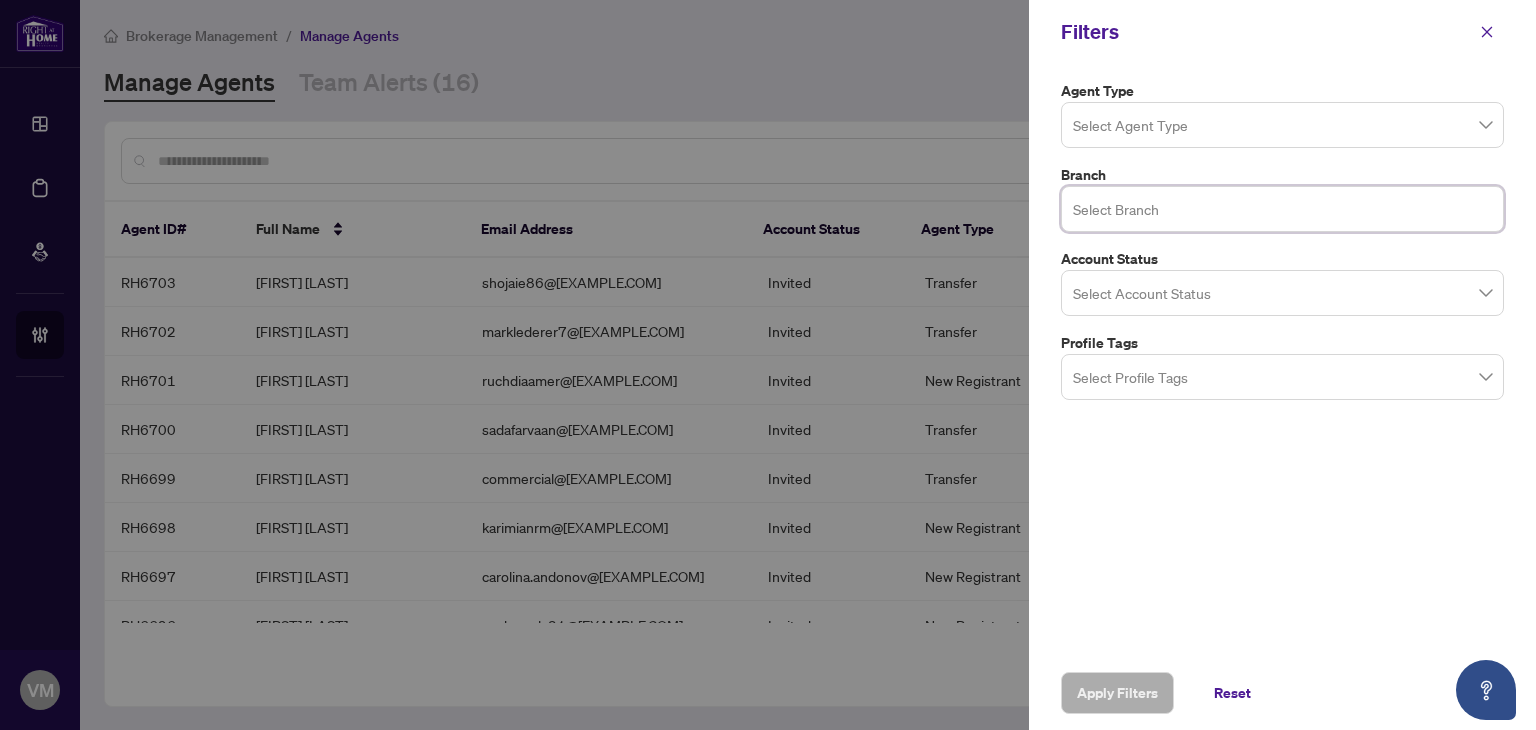 click at bounding box center (1282, 208) 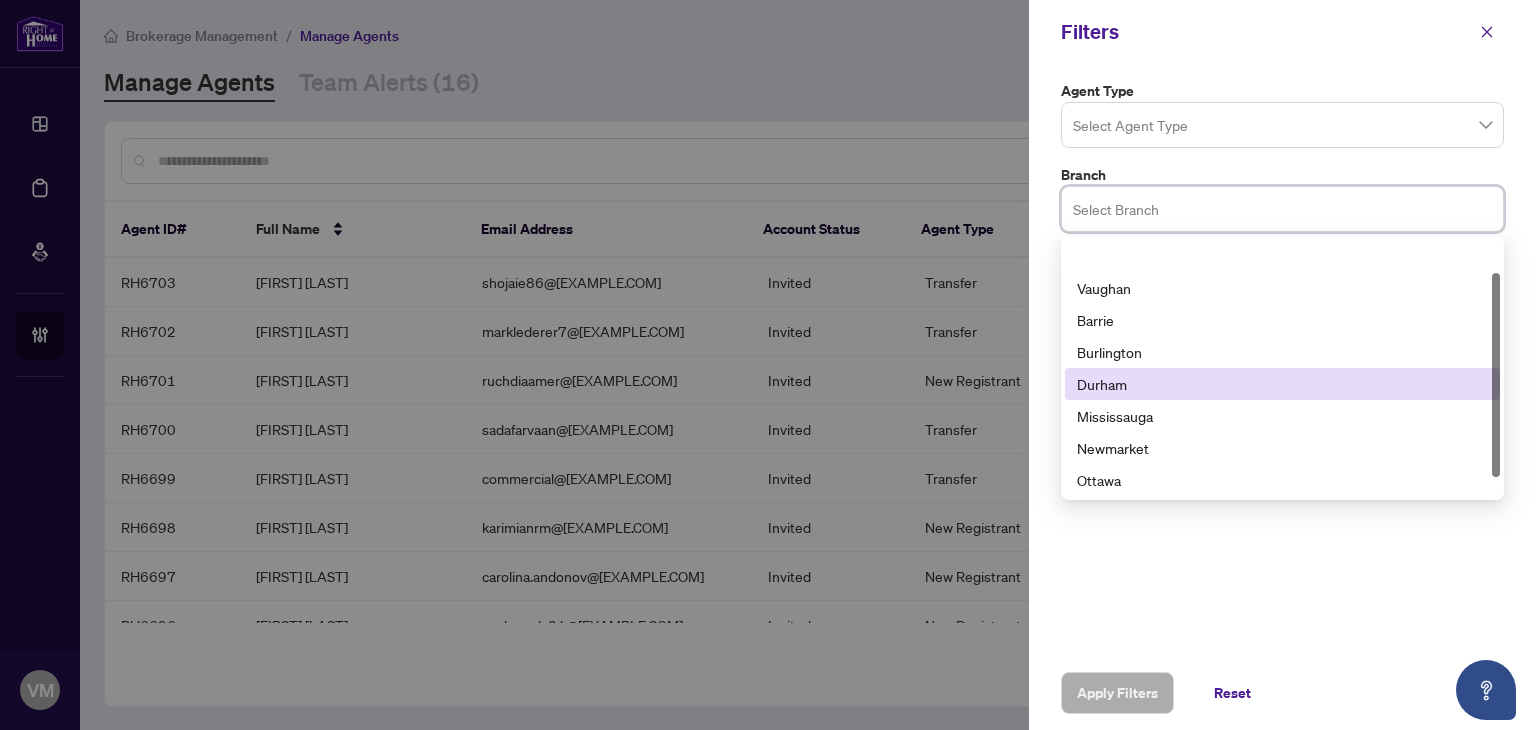 scroll, scrollTop: 64, scrollLeft: 0, axis: vertical 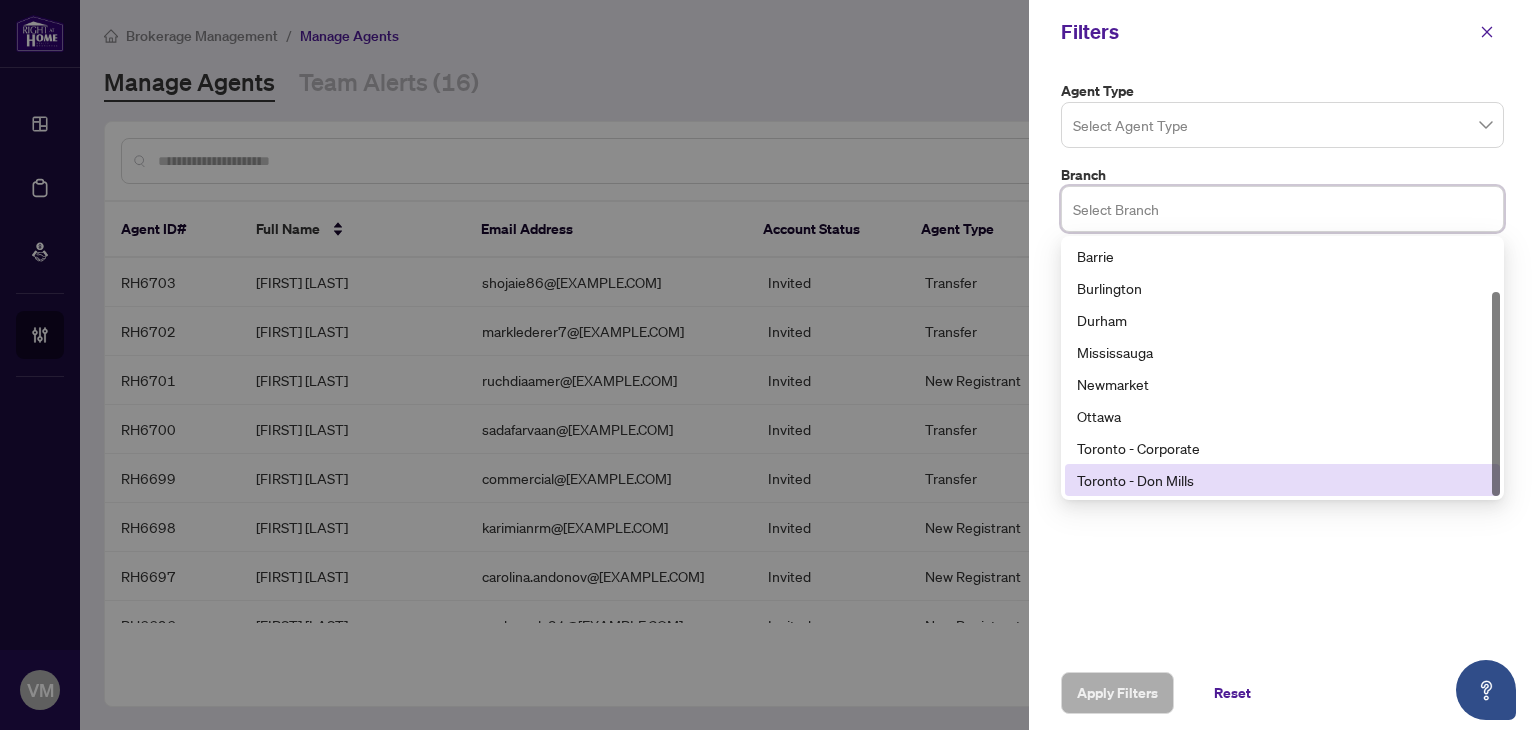 click on "Toronto - Don Mills" at bounding box center (1282, 480) 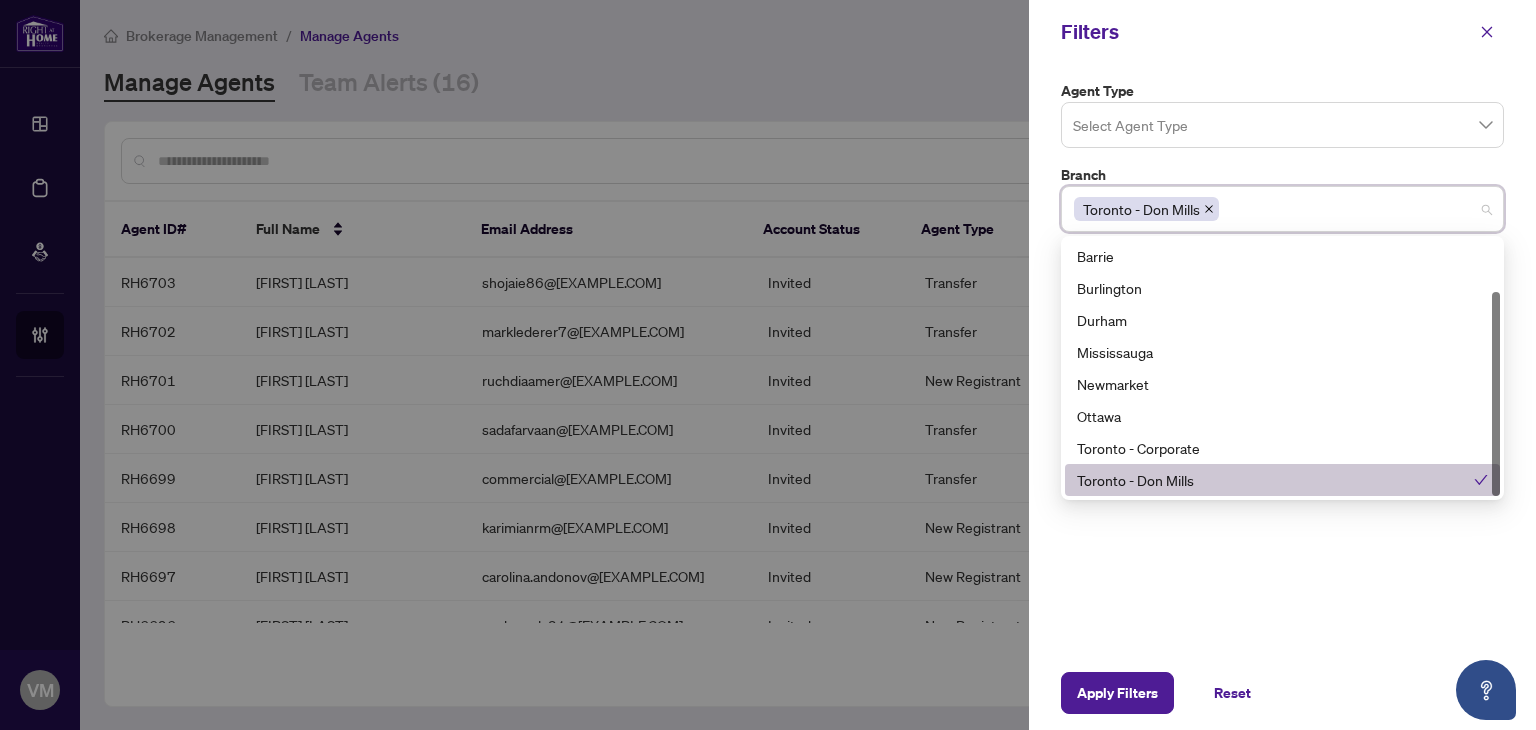 click on "Agent Type   Select Agent Type 1 2 Parked (Reinstated with RAHR) Parked (Transfer) Parked (New Registrant) Transfer Reinstated with RAHR New Registrant Branch [CITY] - [CITY]   10 11 Vaughan Barrie Burlington Durham Mississauga Newmarket Ottawa Toronto - Corporate Toronto - Don Mills Account Status   Select Account Status Profile Tags   Select Profile Tags" at bounding box center [1282, 360] 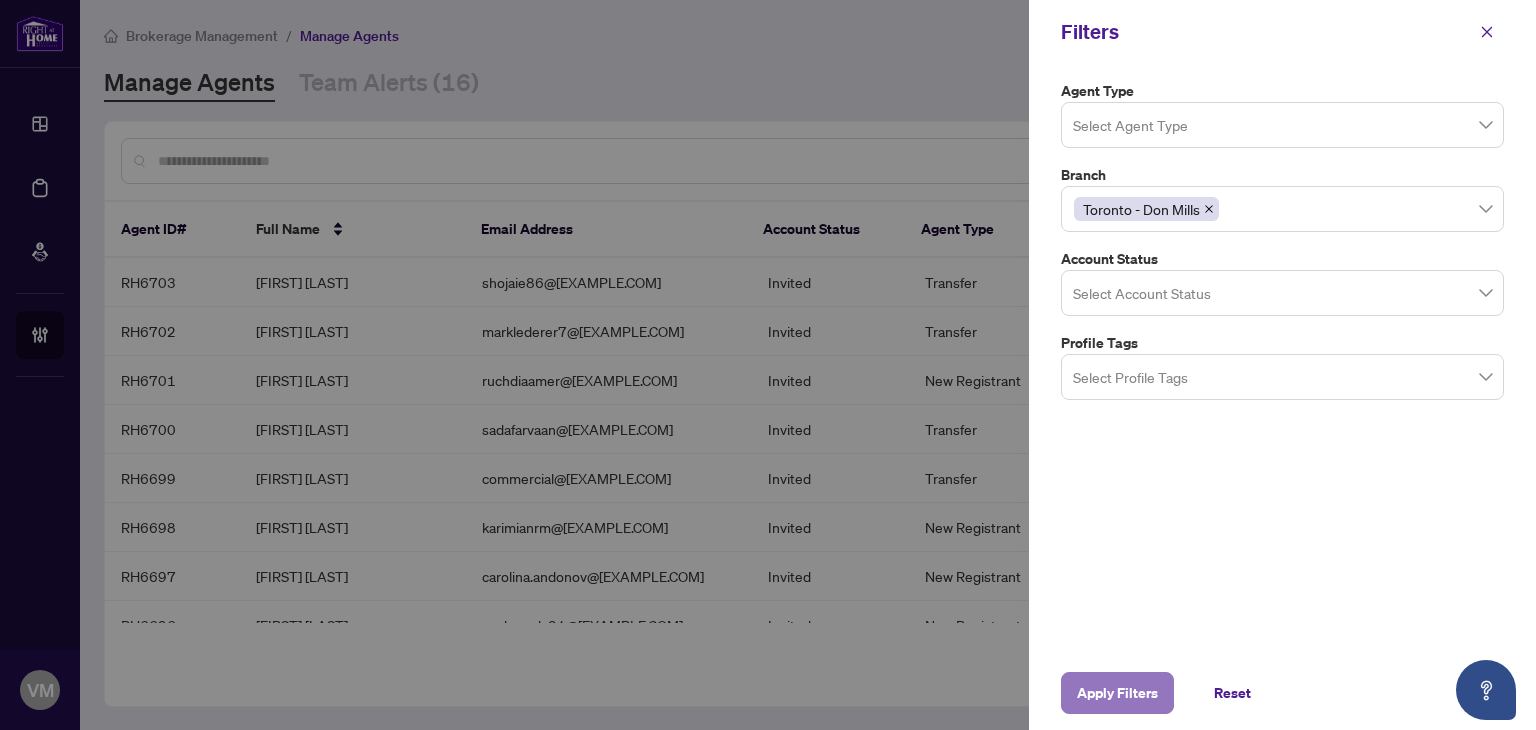 click on "Apply Filters" at bounding box center [1117, 693] 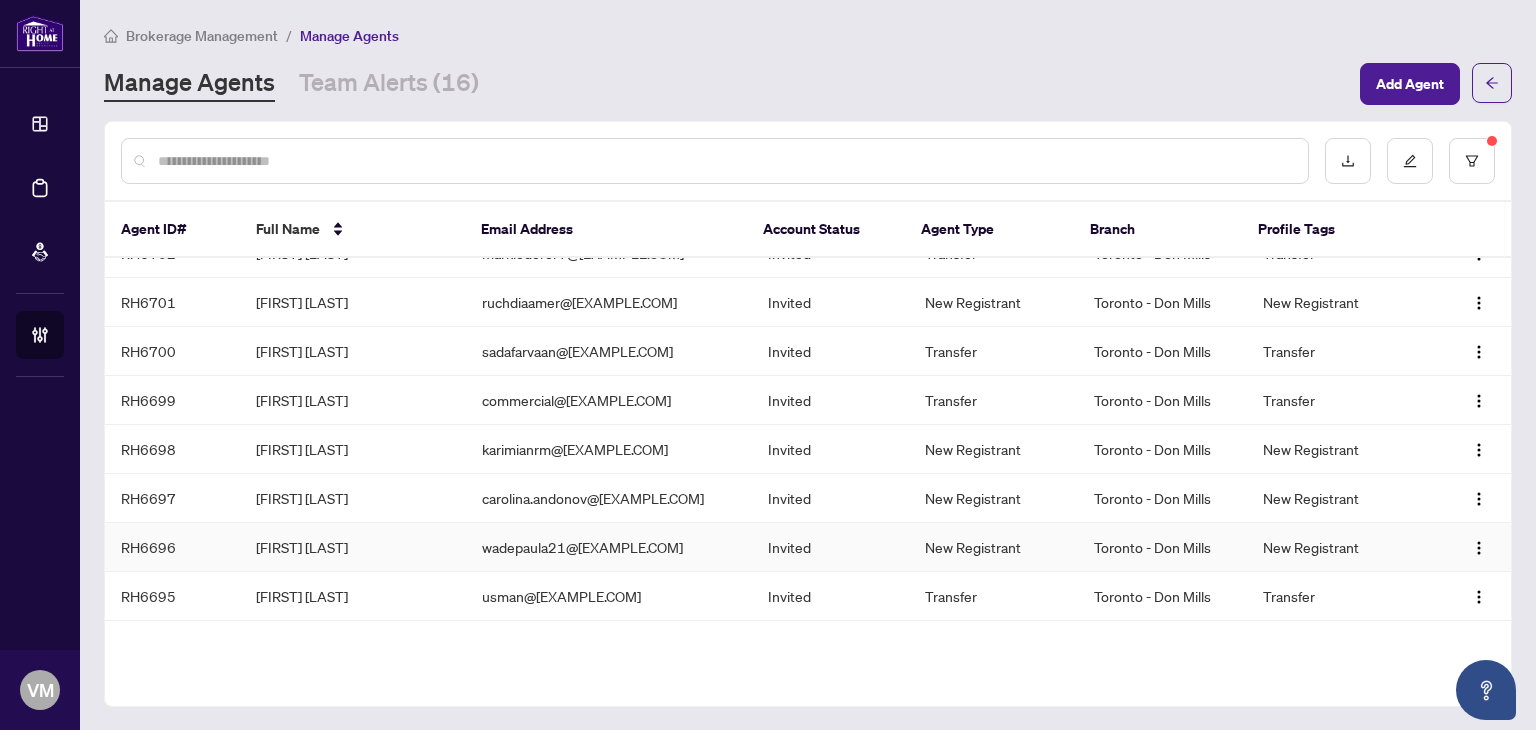 scroll, scrollTop: 0, scrollLeft: 0, axis: both 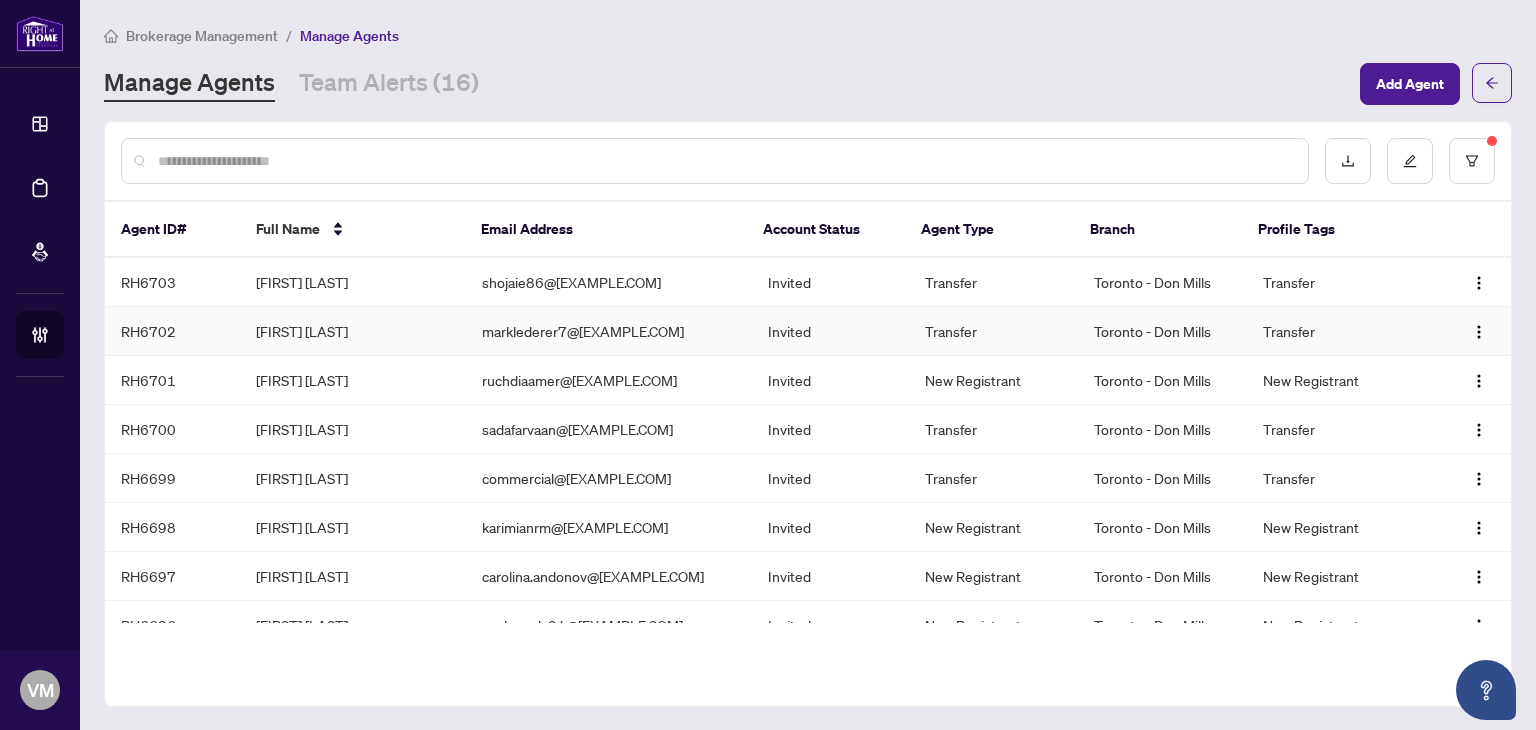click on "marklederer7@[EXAMPLE.COM]" at bounding box center [609, 331] 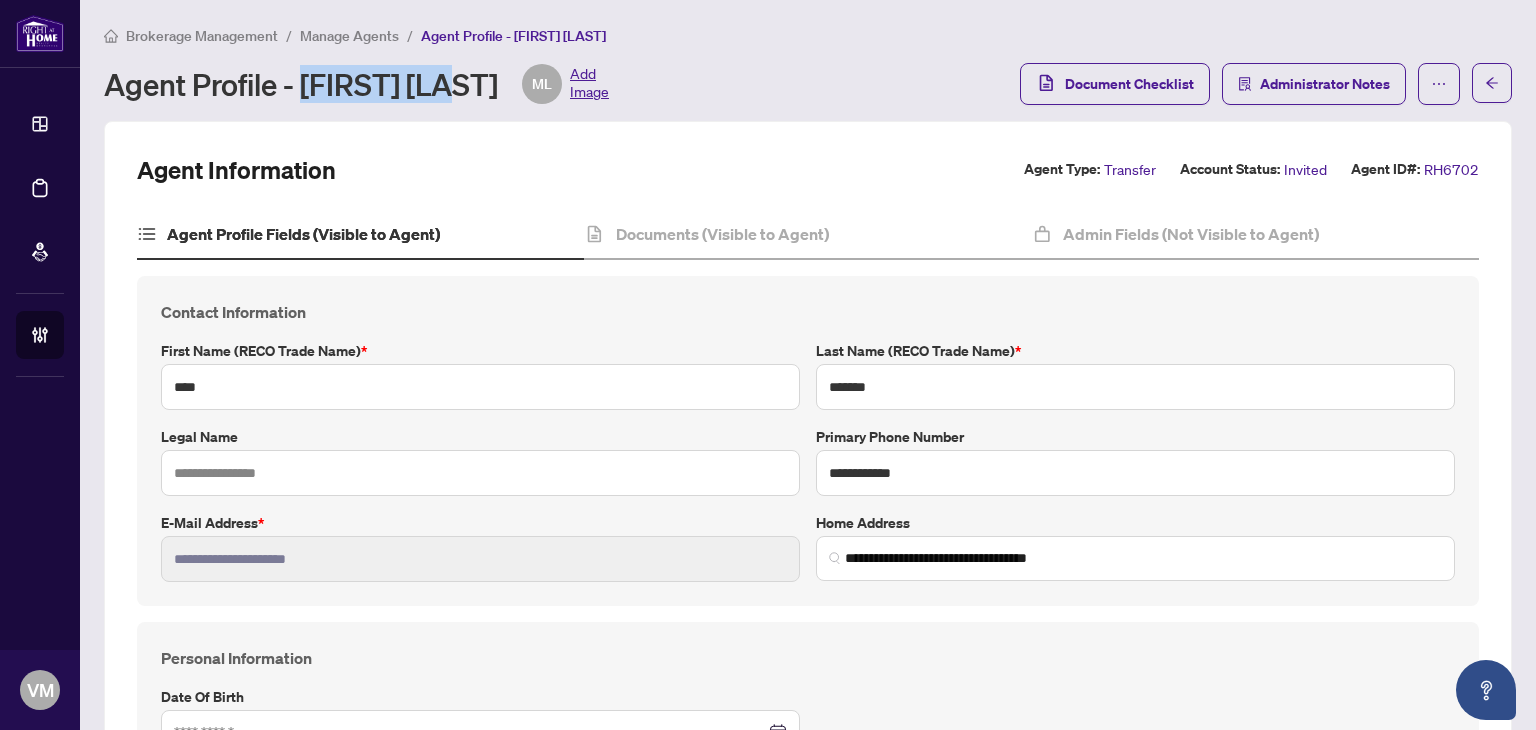 drag, startPoint x: 306, startPoint y: 82, endPoint x: 478, endPoint y: 82, distance: 172 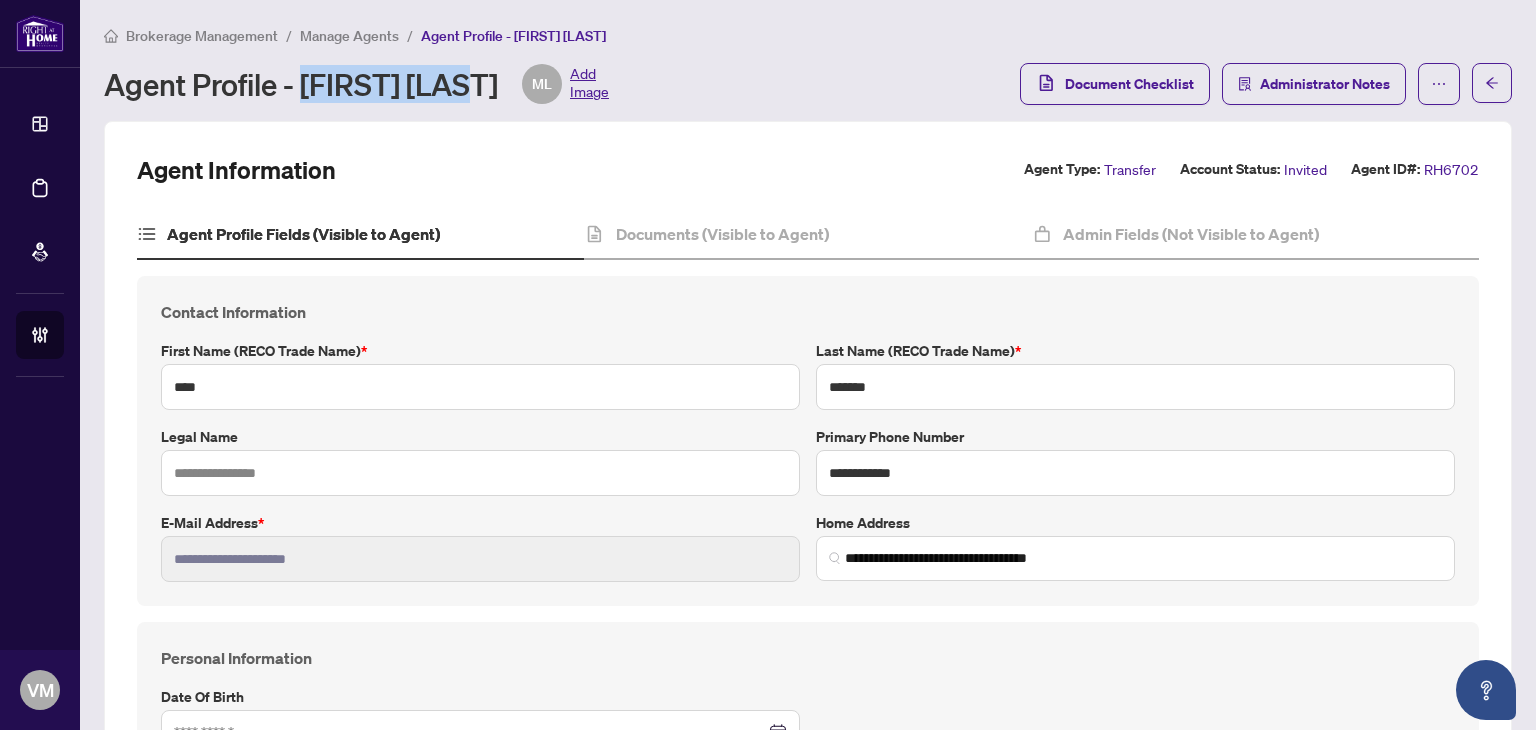 copy on "[FIRST] [LAST]" 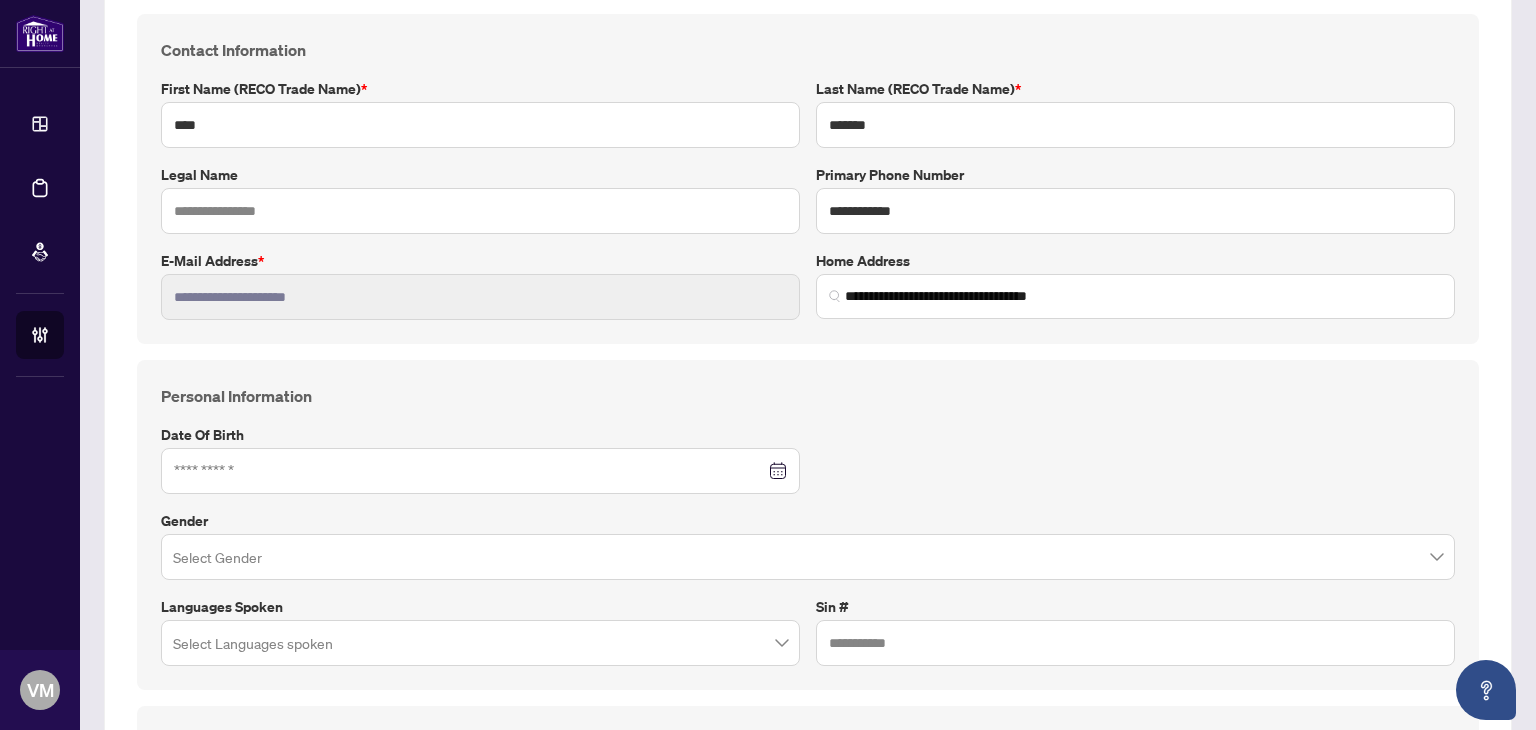 scroll, scrollTop: 0, scrollLeft: 0, axis: both 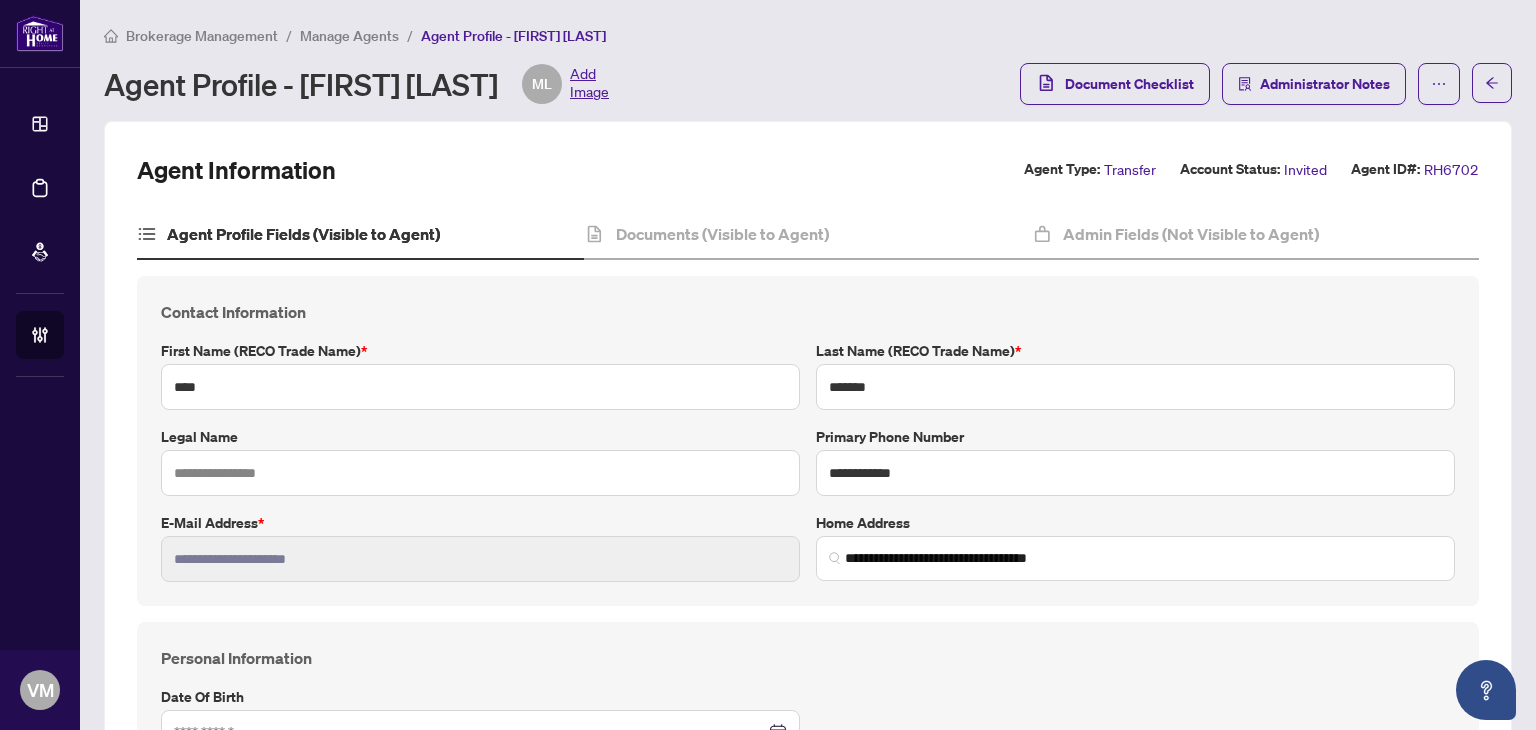 click on "Manage Agents" at bounding box center [349, 36] 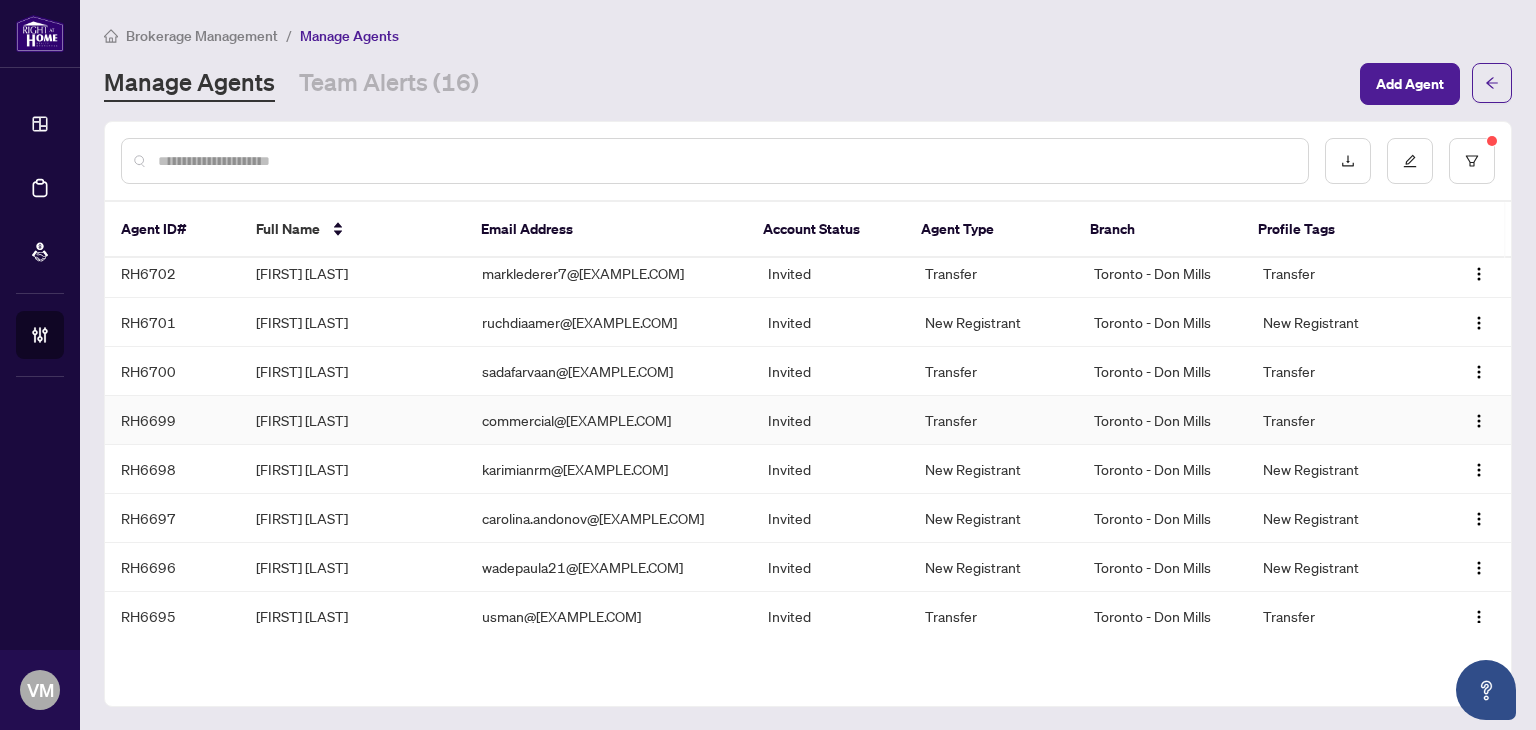 scroll, scrollTop: 89, scrollLeft: 0, axis: vertical 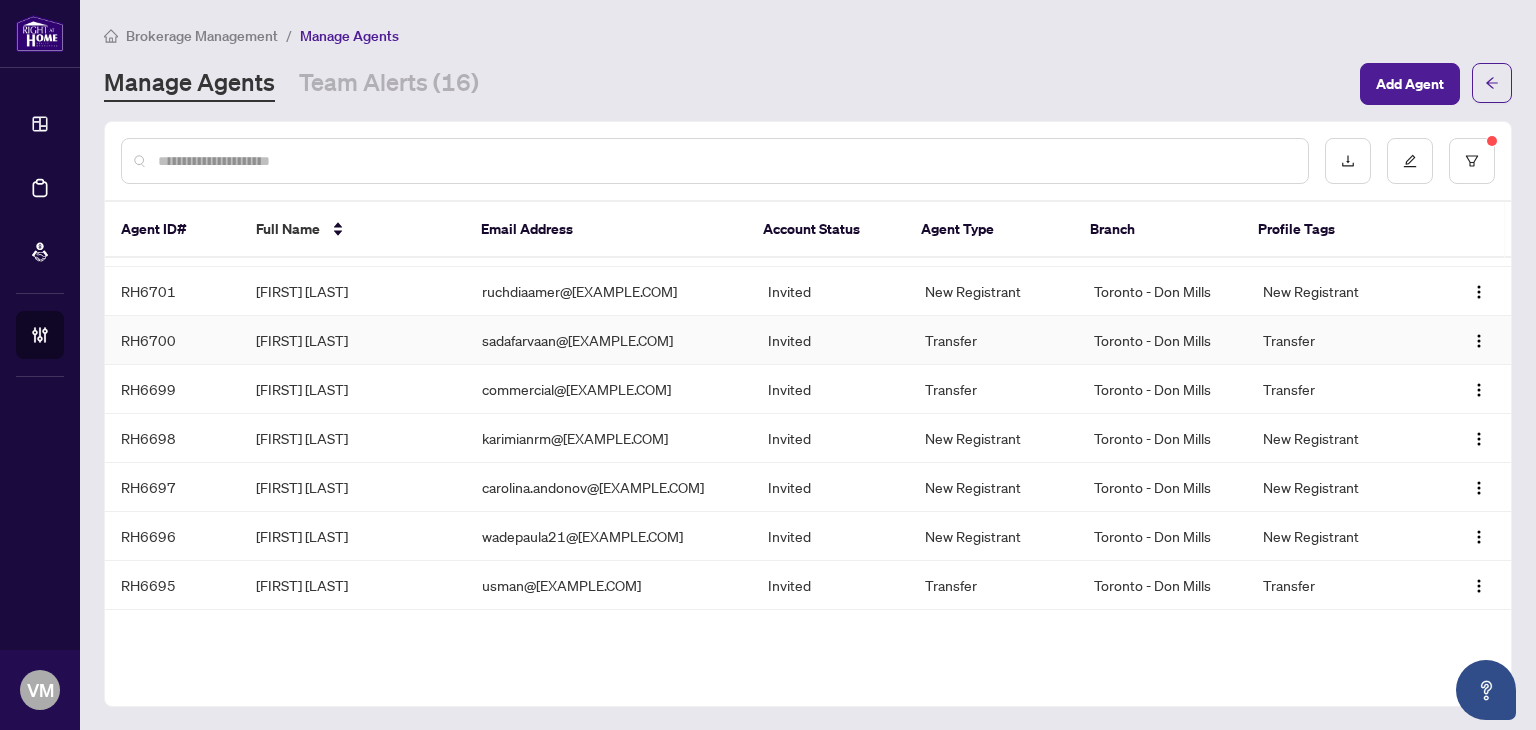 click on "sadafarvaan@[EXAMPLE.COM]" at bounding box center [609, 340] 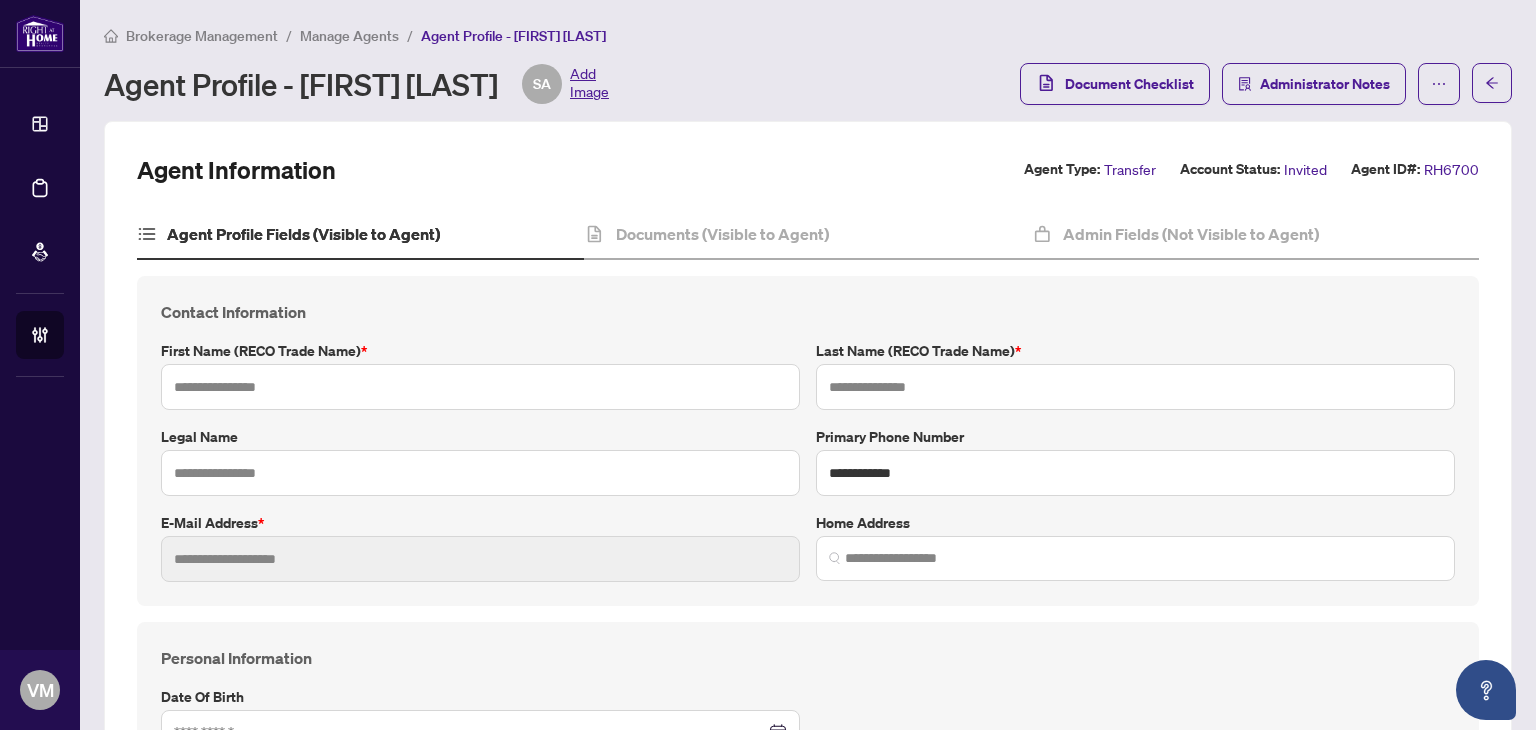 type on "*****" 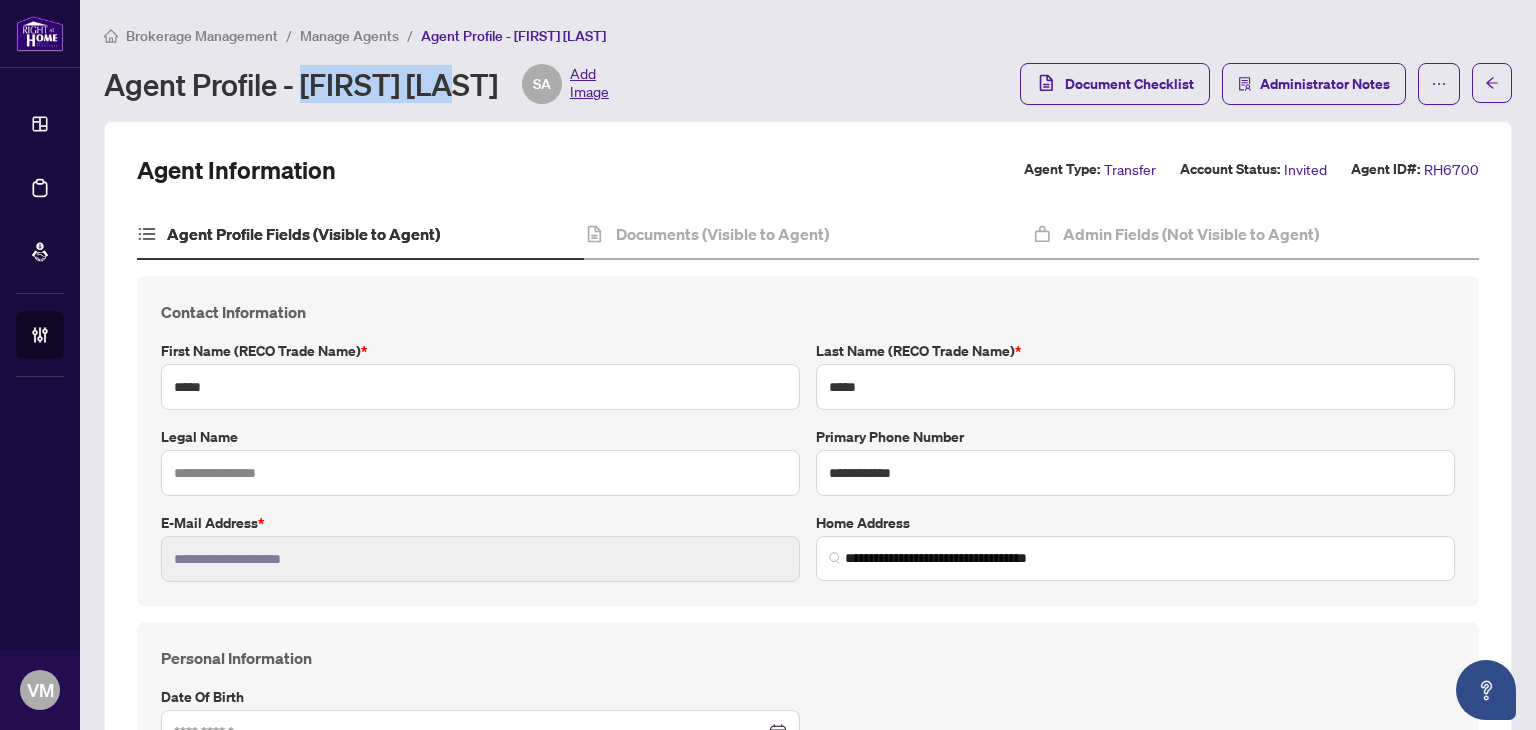 drag, startPoint x: 302, startPoint y: 92, endPoint x: 464, endPoint y: 80, distance: 162.44383 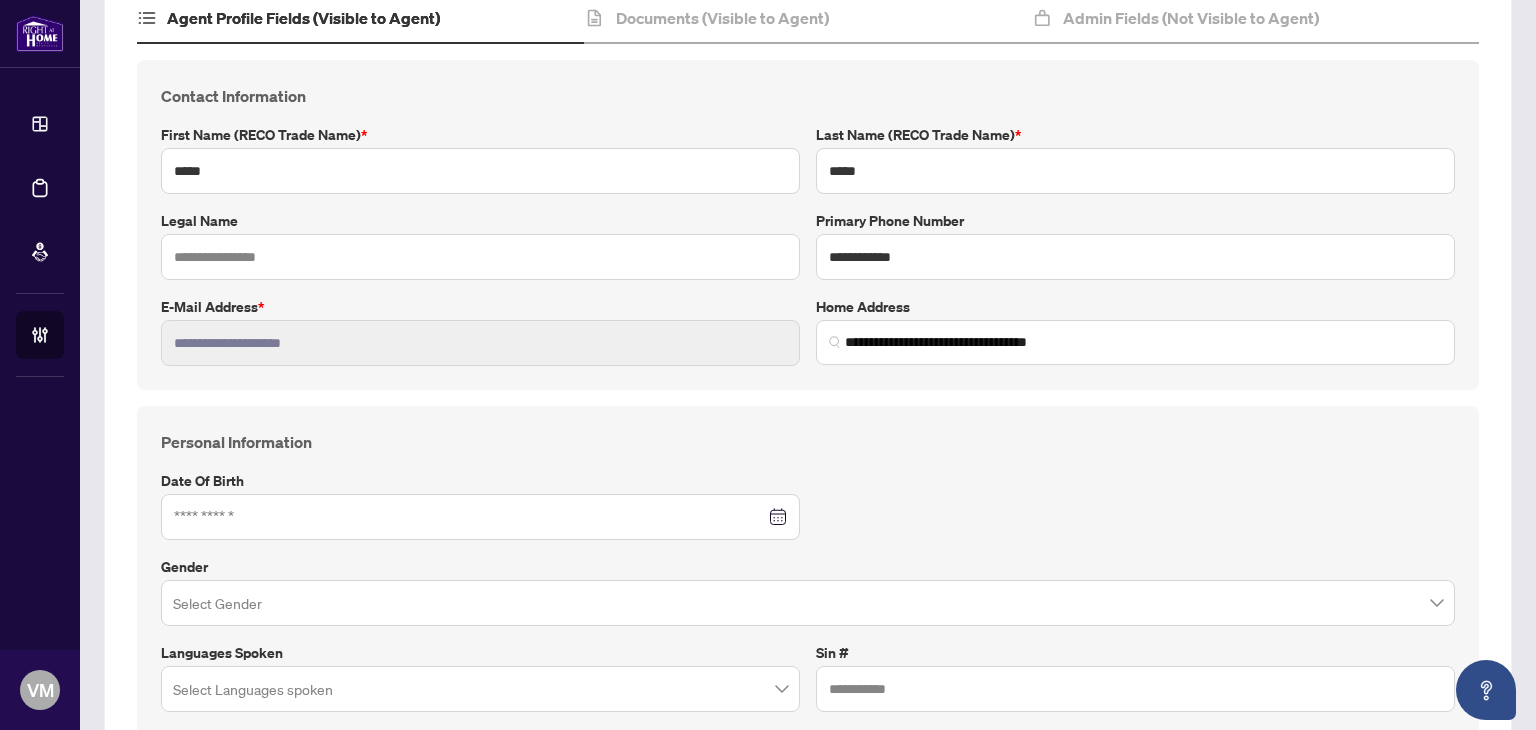 scroll, scrollTop: 0, scrollLeft: 0, axis: both 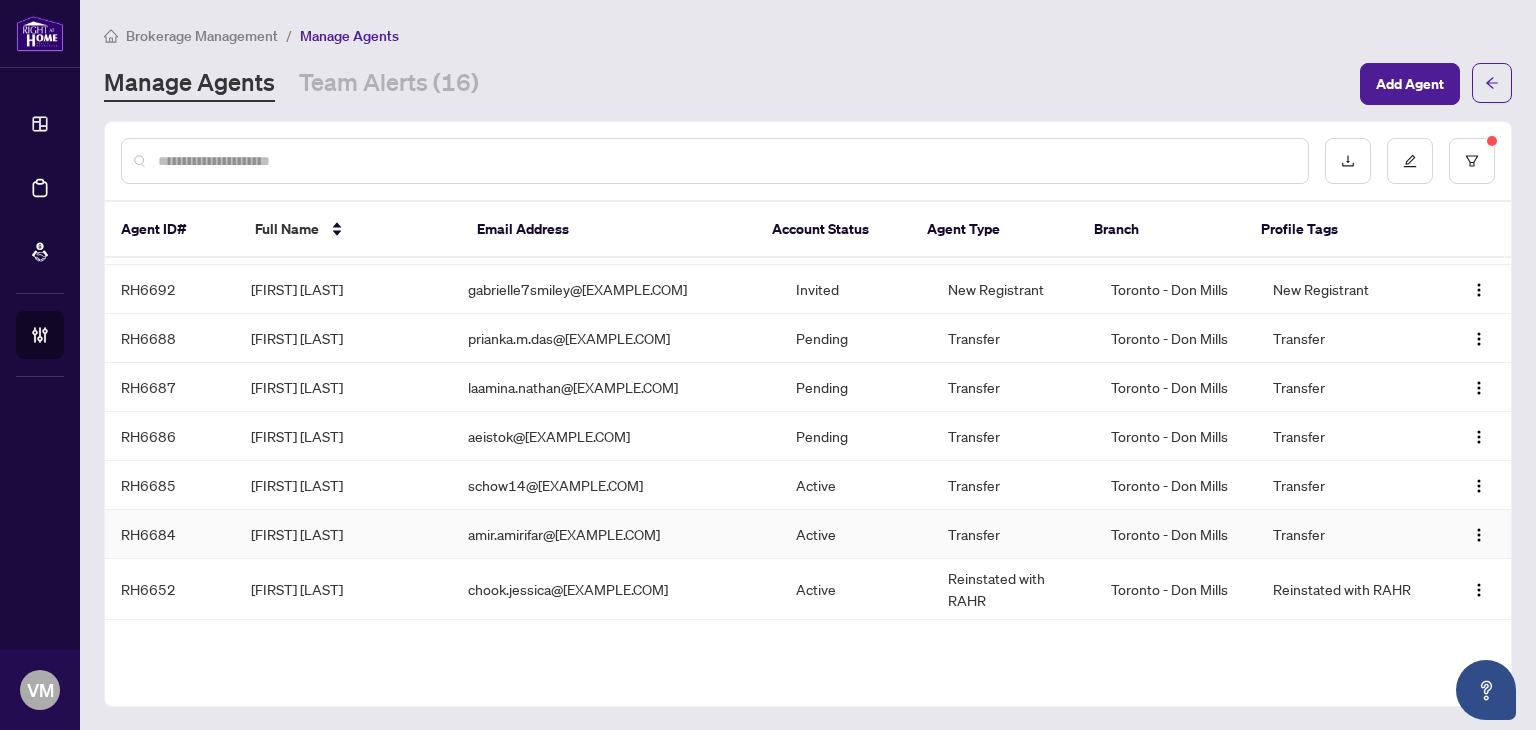 click on "[FIRST] [LAST]" at bounding box center [343, 534] 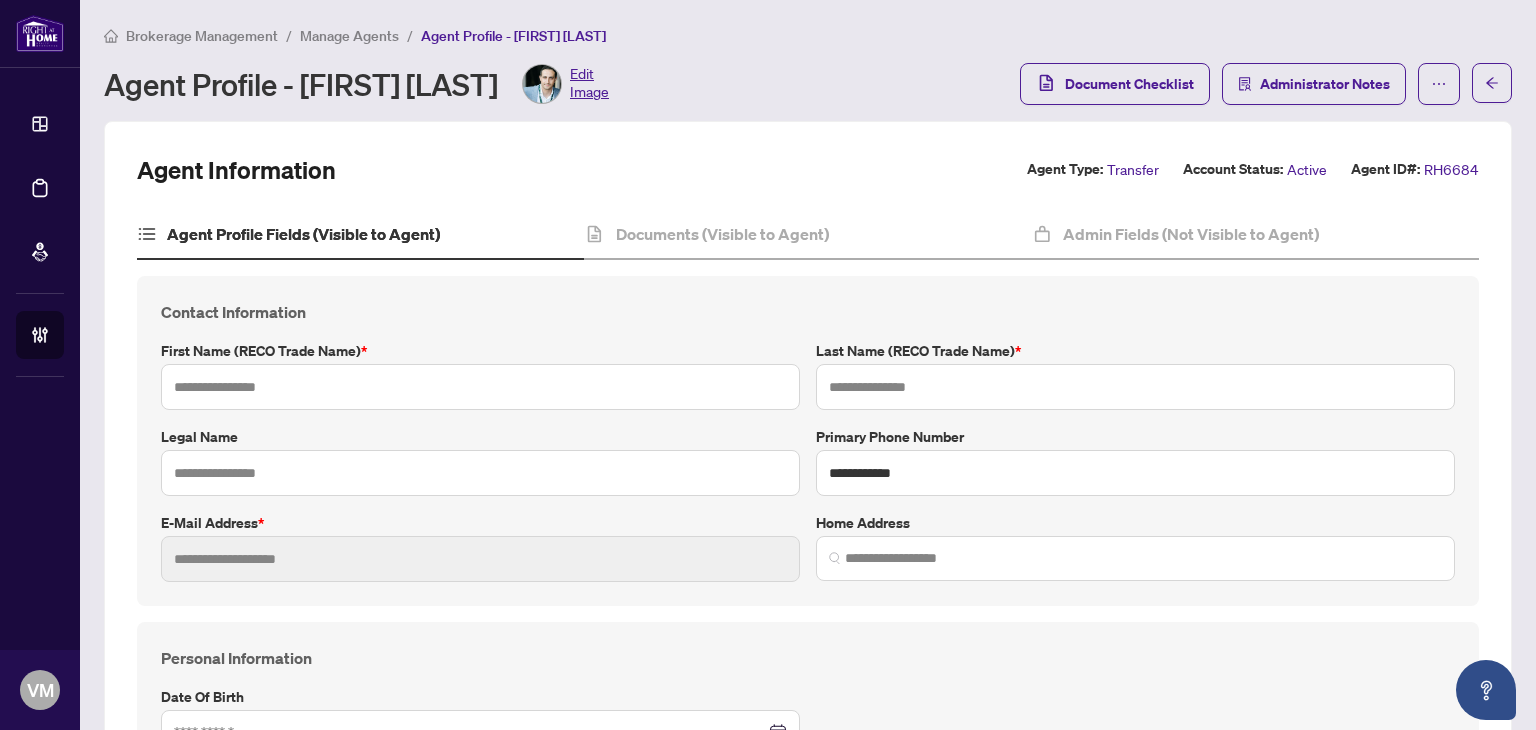 type on "****" 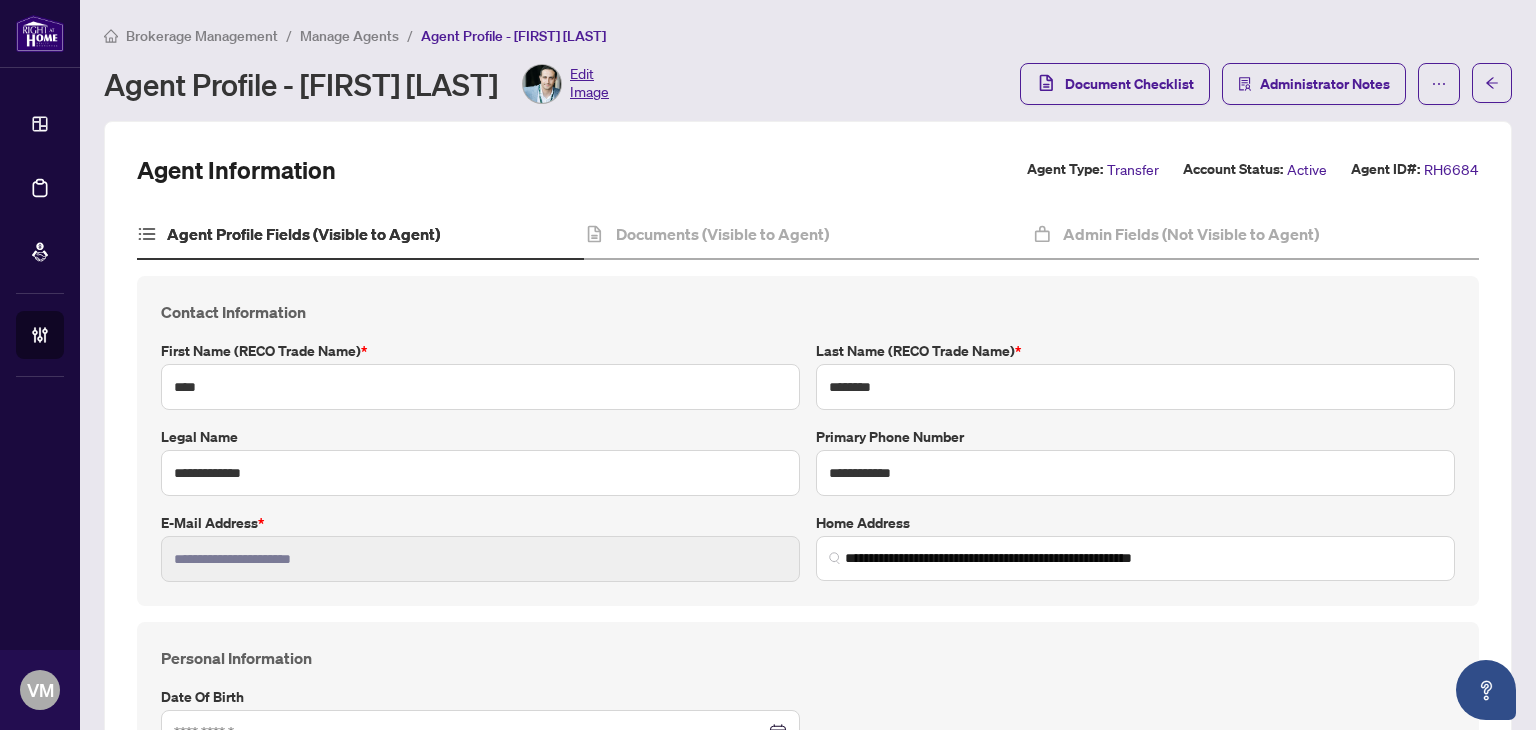 type on "*" 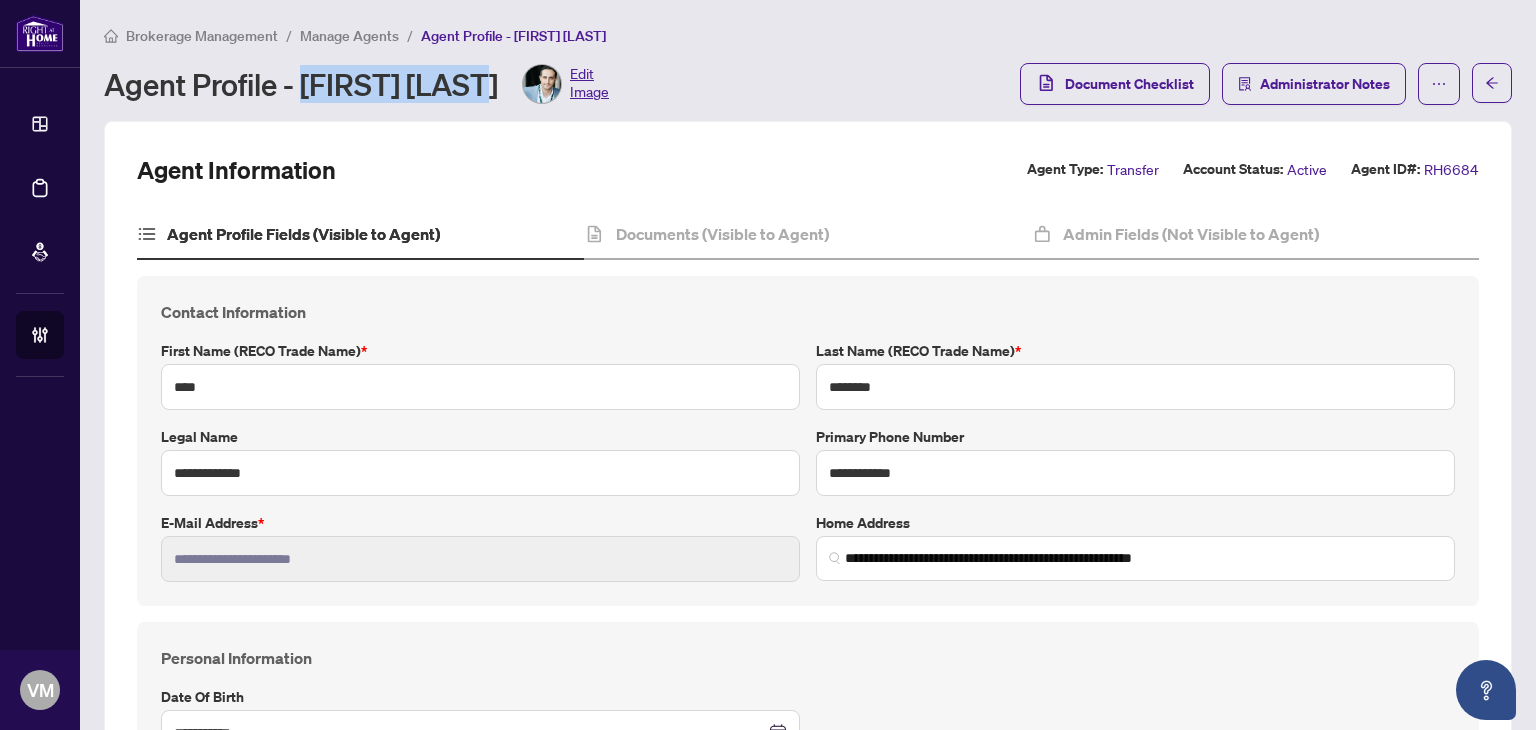 drag, startPoint x: 488, startPoint y: 82, endPoint x: 300, endPoint y: 75, distance: 188.13028 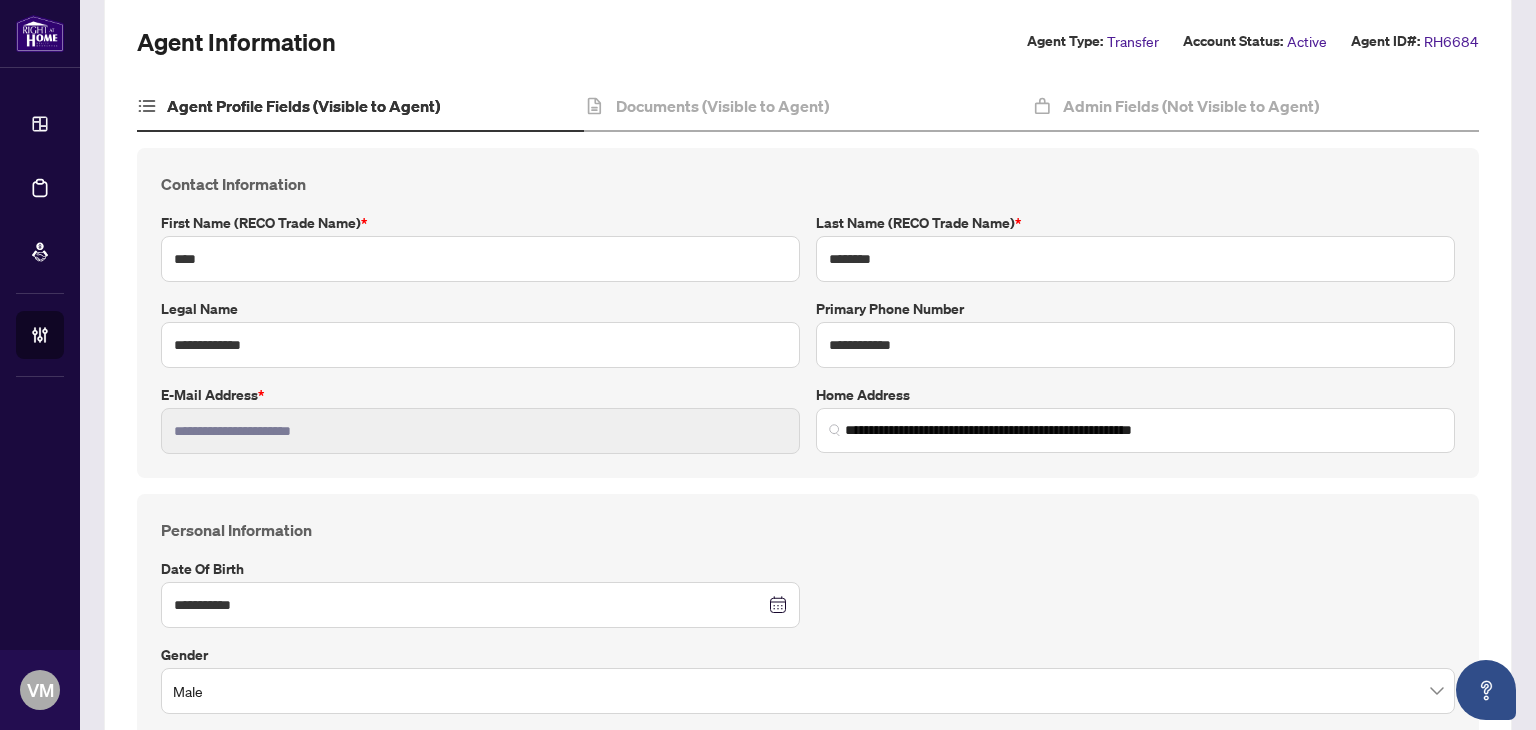 scroll, scrollTop: 0, scrollLeft: 0, axis: both 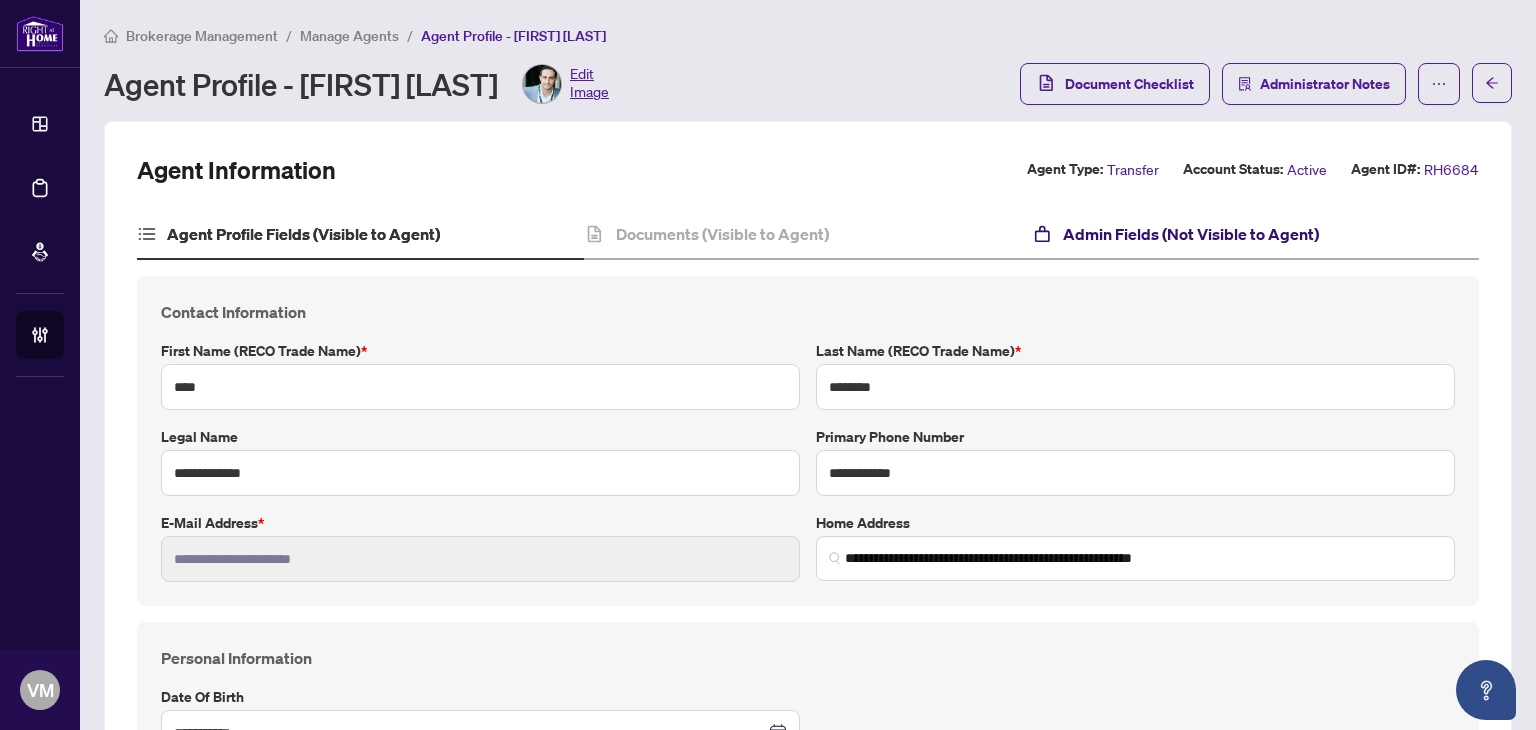click on "Admin Fields (Not Visible to Agent)" at bounding box center (1191, 234) 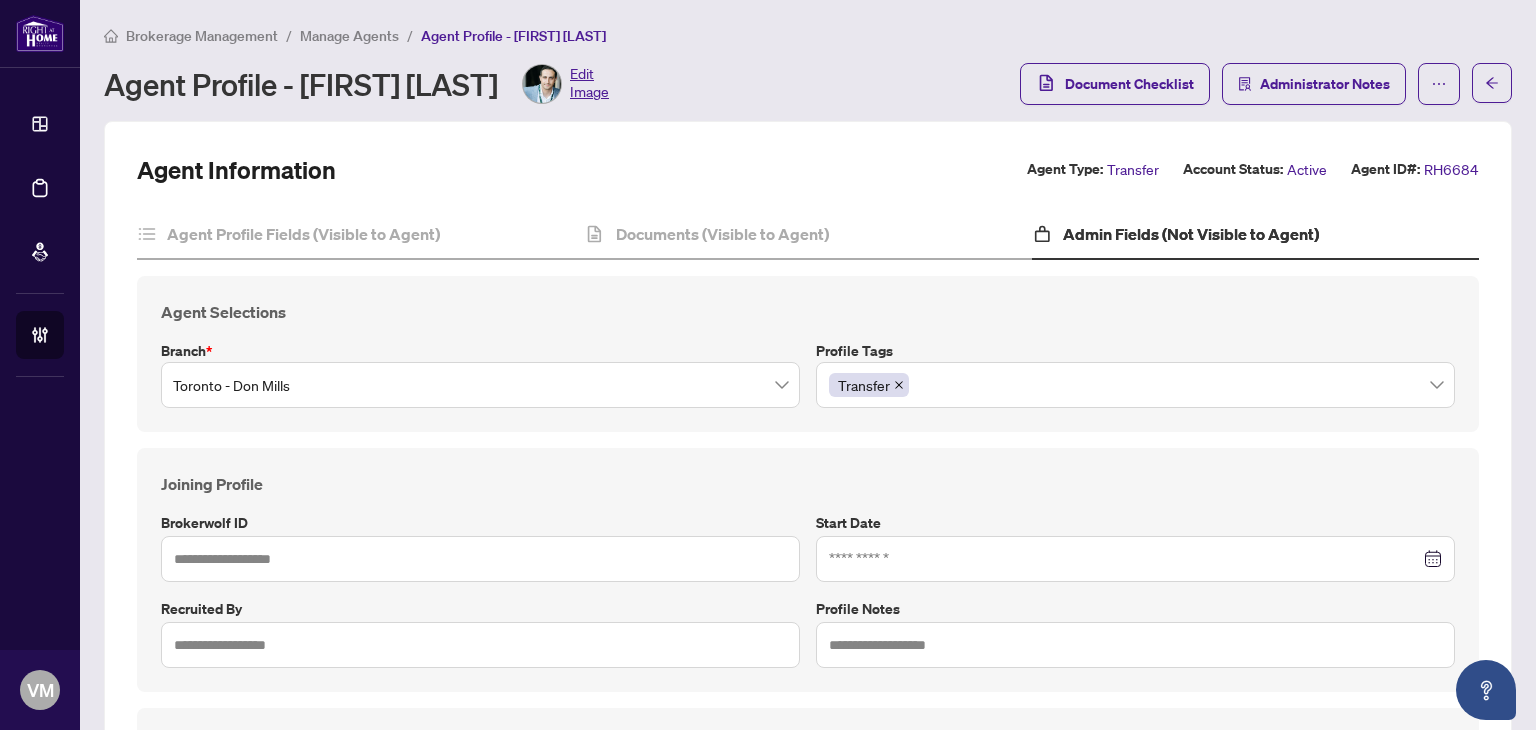 type on "******" 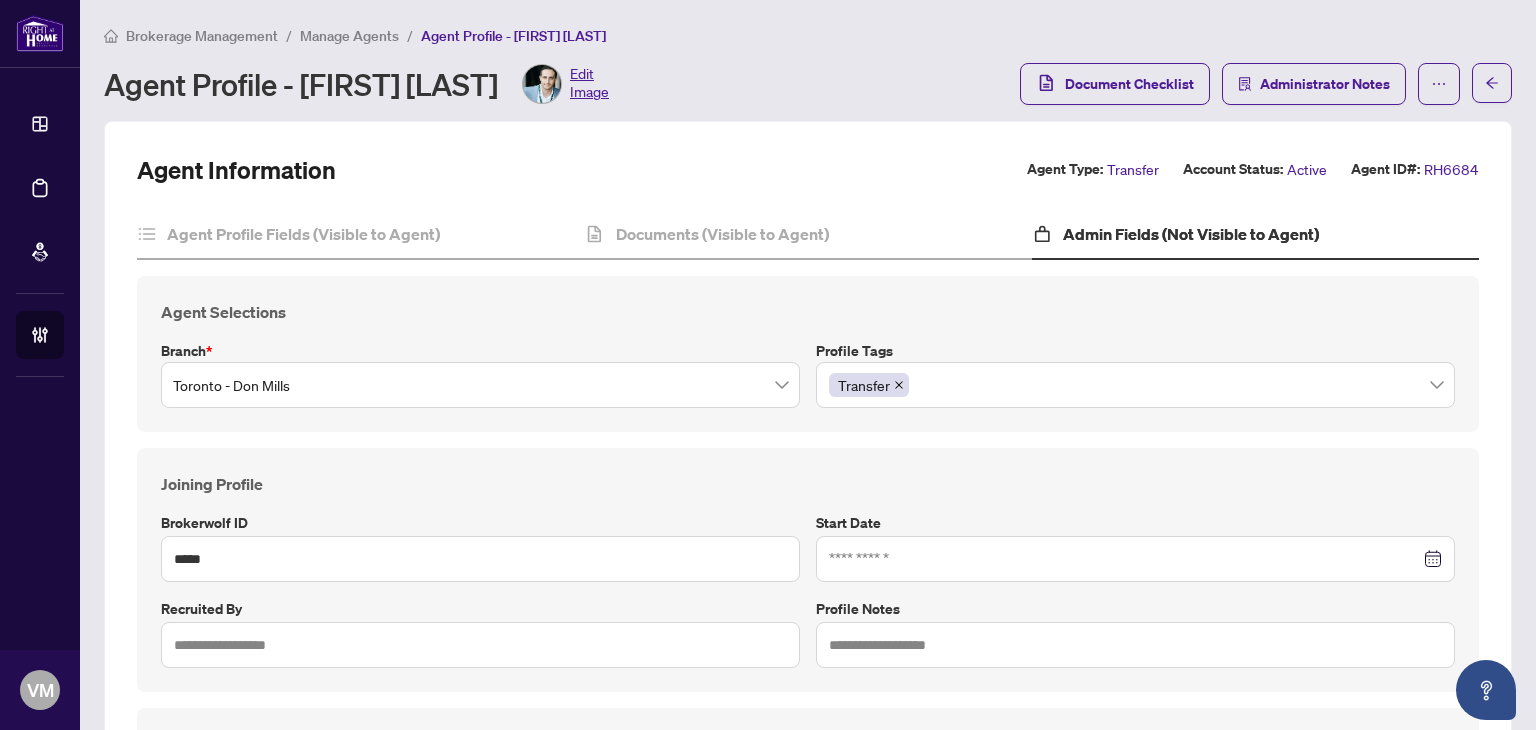 type on "**********" 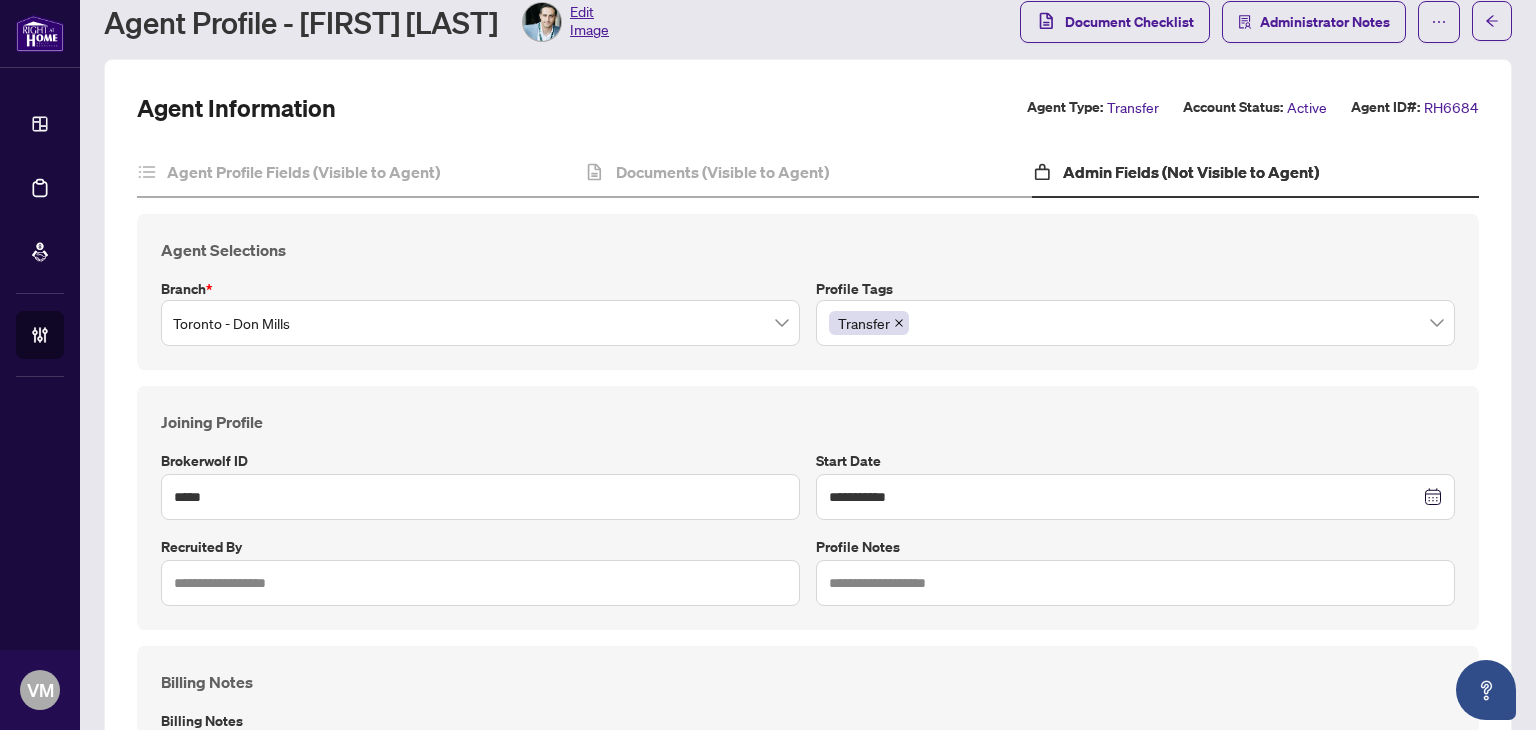 scroll, scrollTop: 0, scrollLeft: 0, axis: both 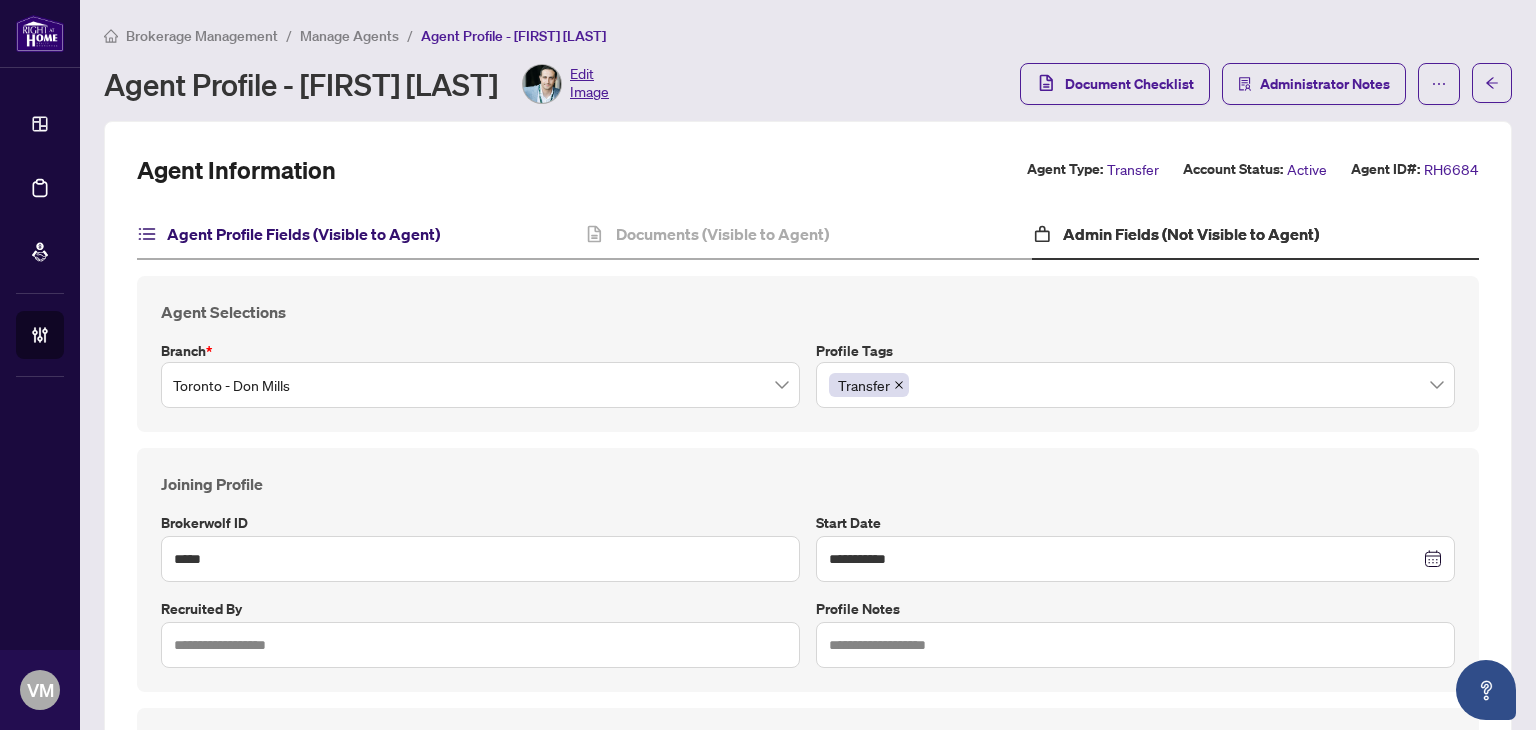 click on "Agent Profile Fields (Visible to Agent)" at bounding box center [303, 234] 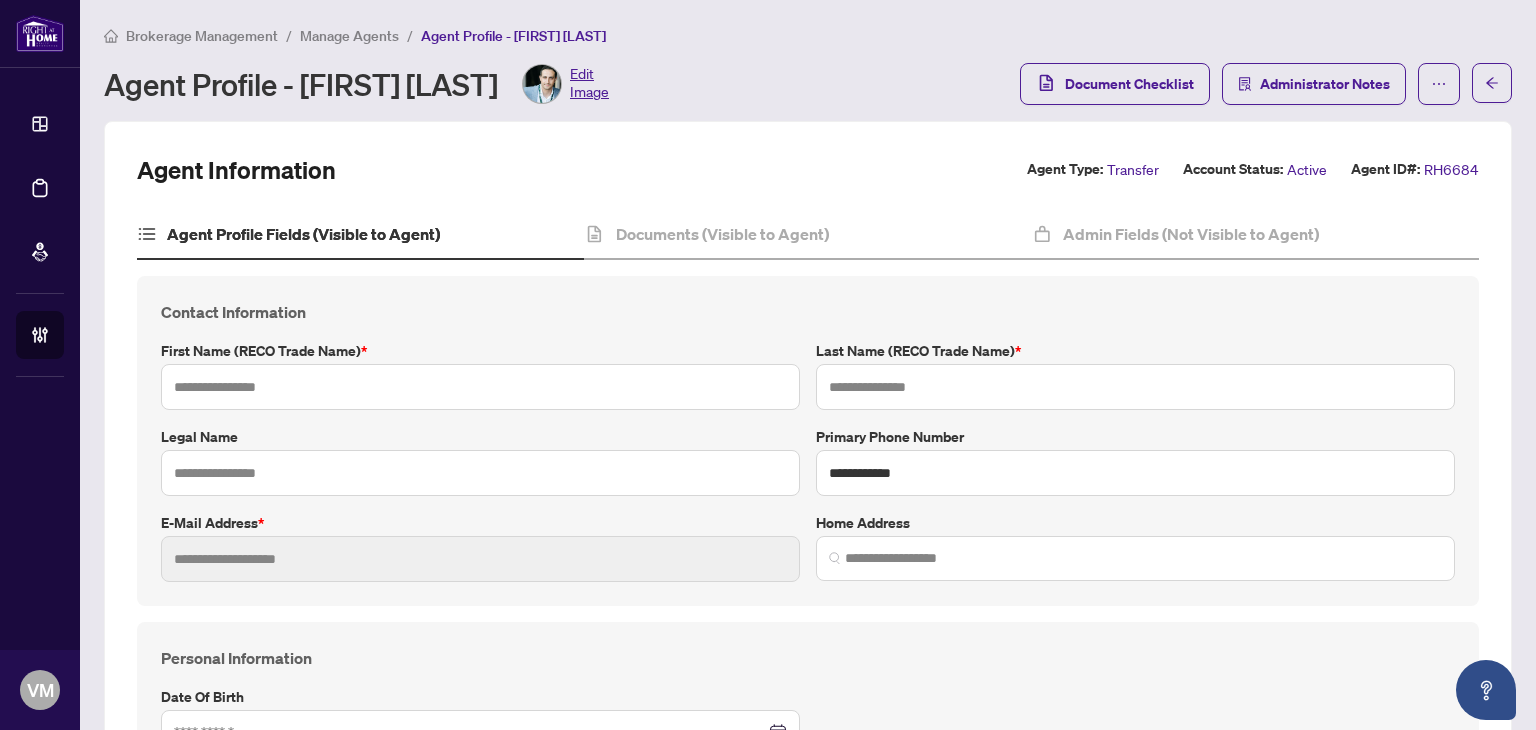 type on "****" 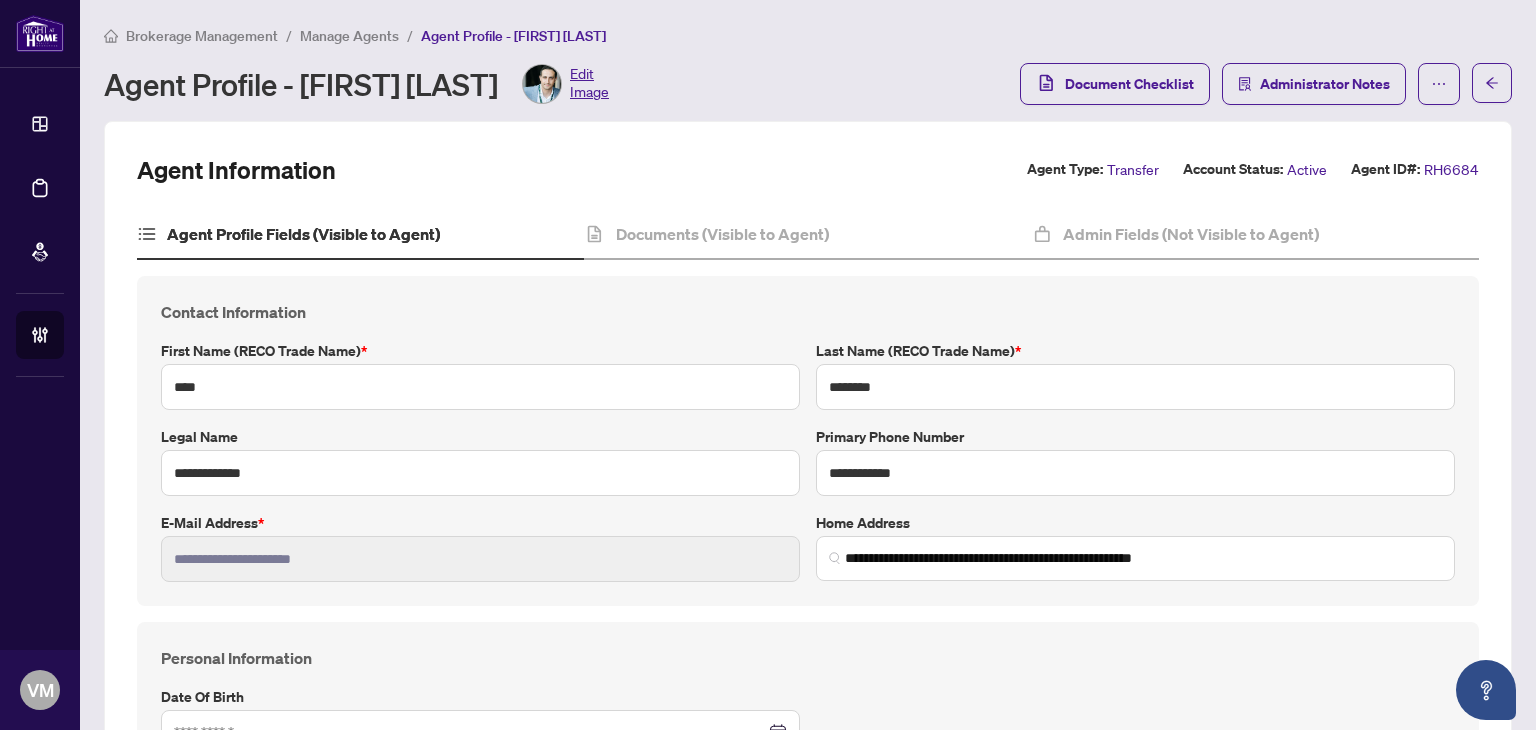 type on "**********" 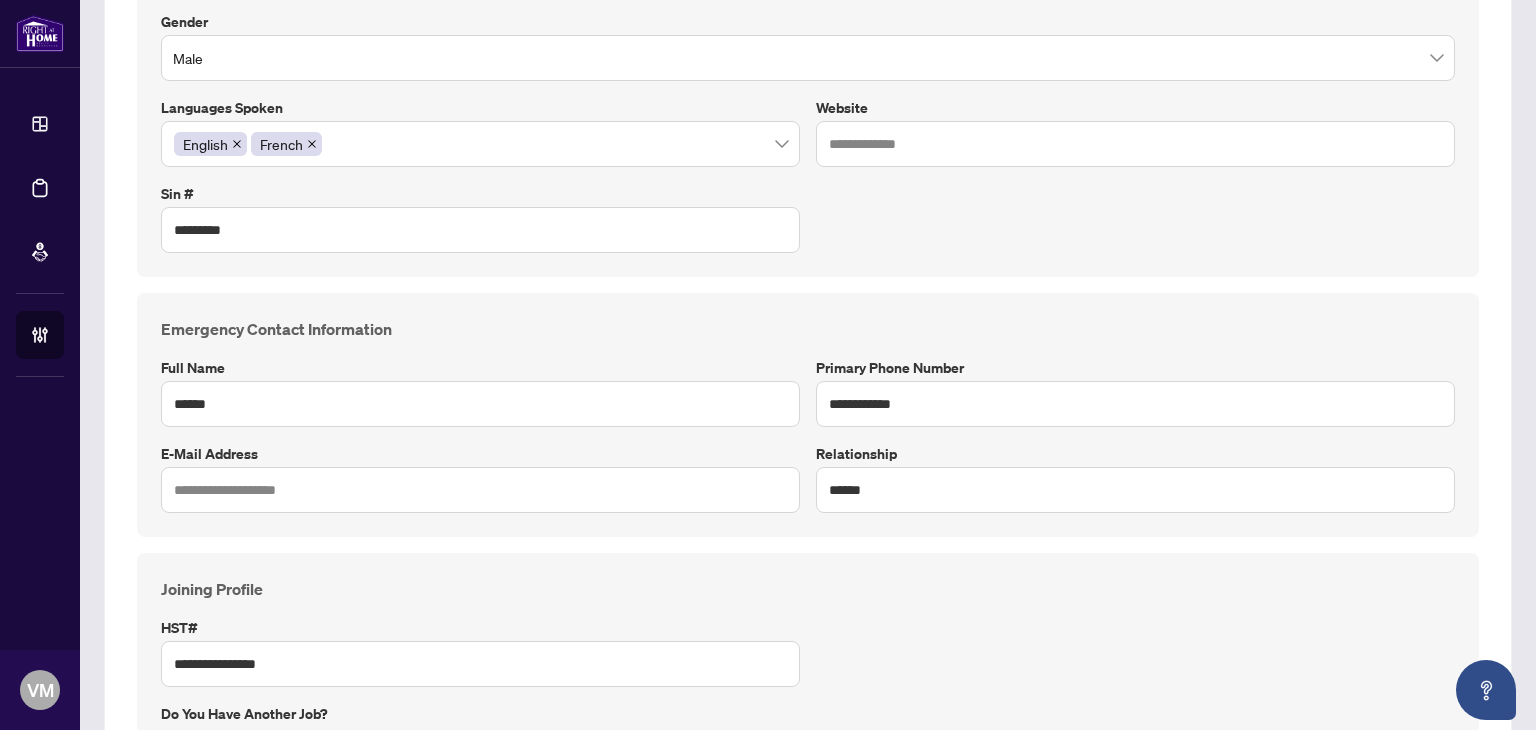 scroll, scrollTop: 763, scrollLeft: 0, axis: vertical 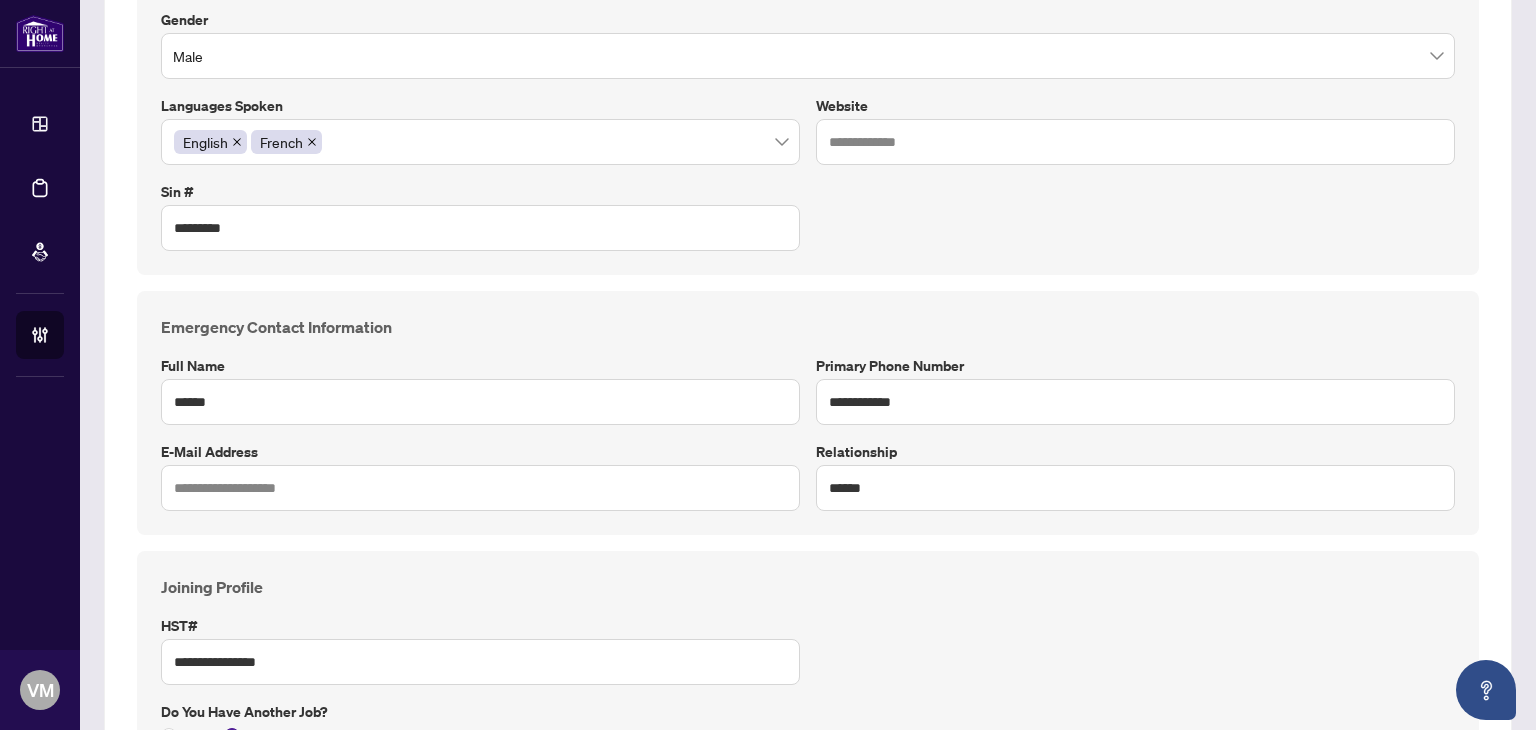 click on "Joining Profile" at bounding box center [808, 587] 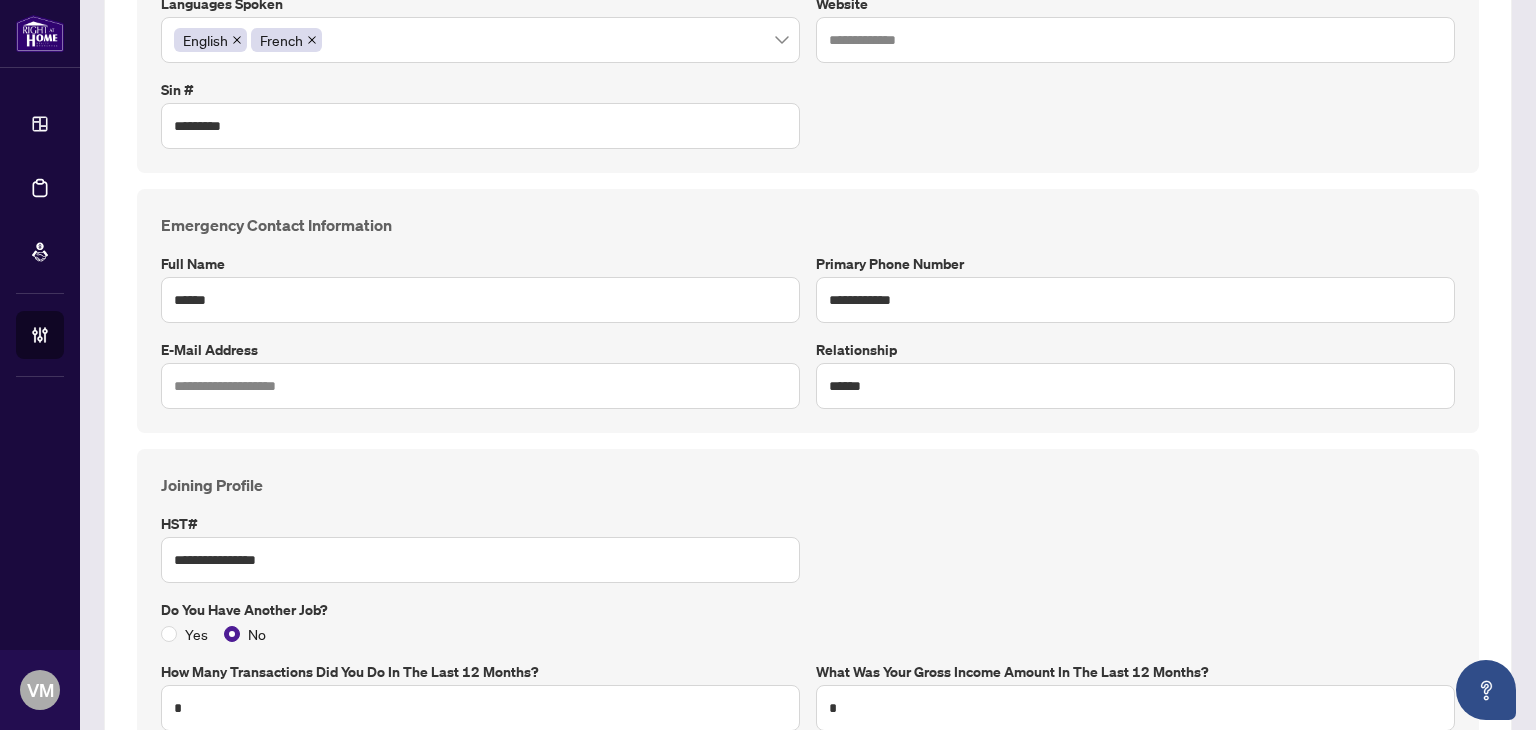 scroll, scrollTop: 868, scrollLeft: 0, axis: vertical 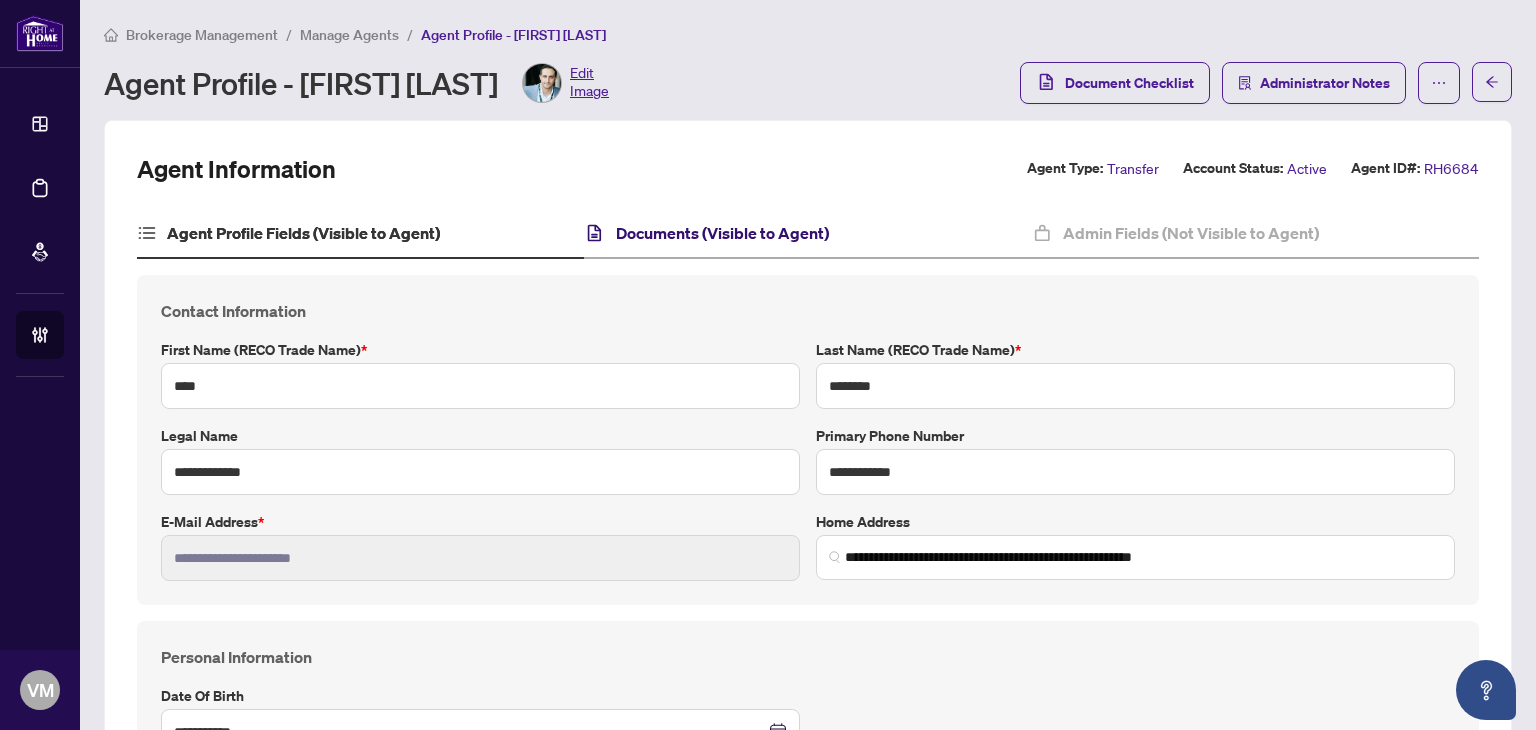 click on "Documents (Visible to Agent)" at bounding box center [722, 233] 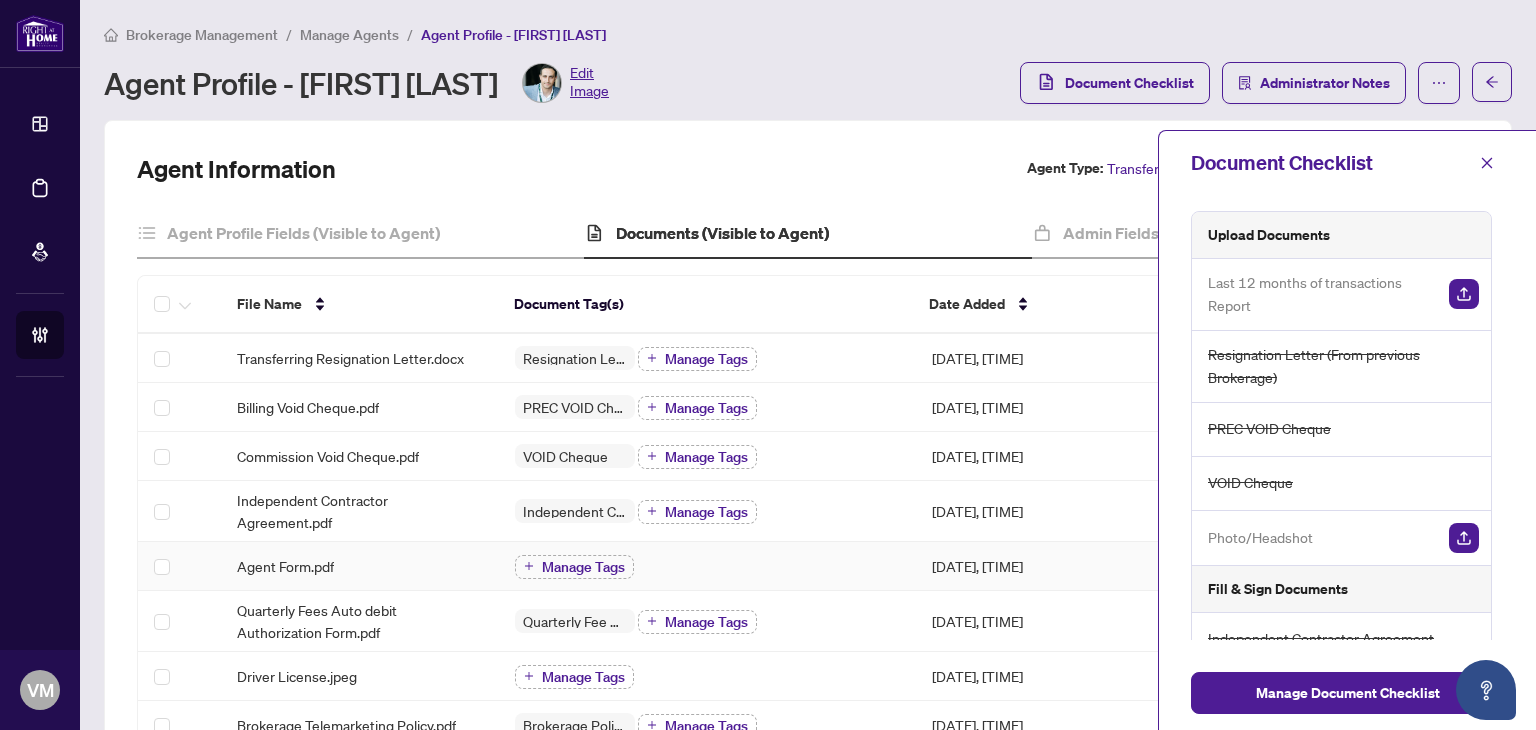 scroll, scrollTop: 56, scrollLeft: 0, axis: vertical 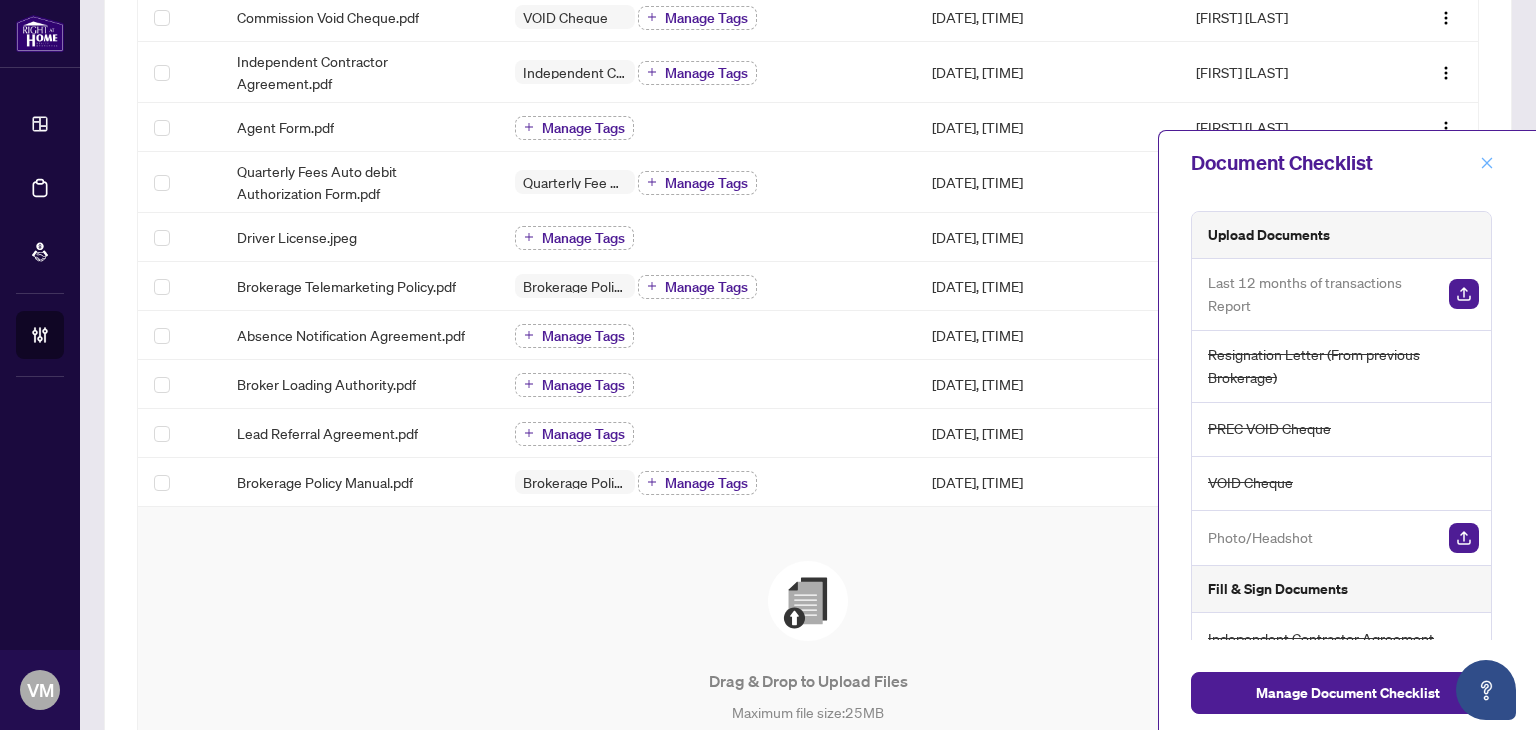 click 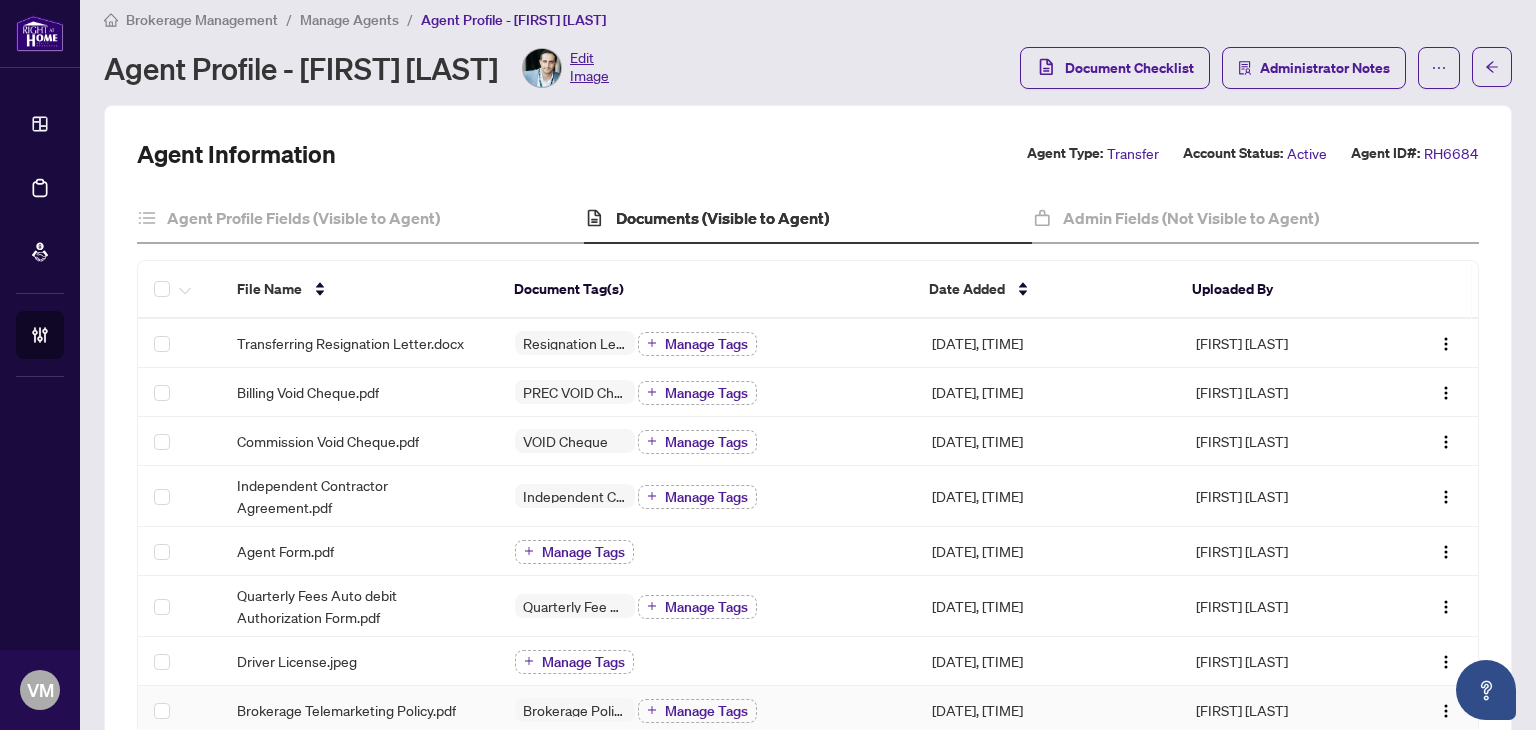scroll, scrollTop: 0, scrollLeft: 0, axis: both 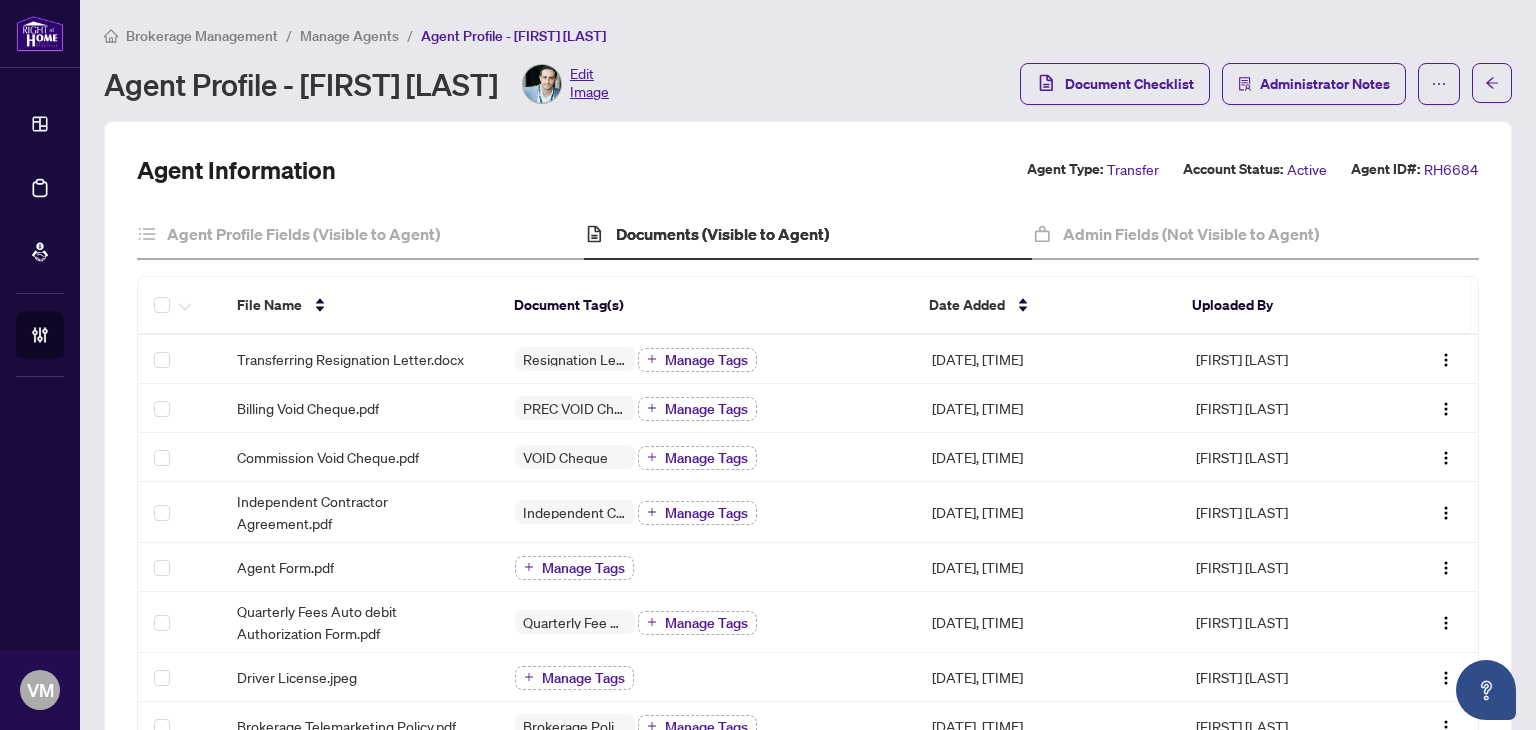 click on "Manage Agents" at bounding box center [349, 36] 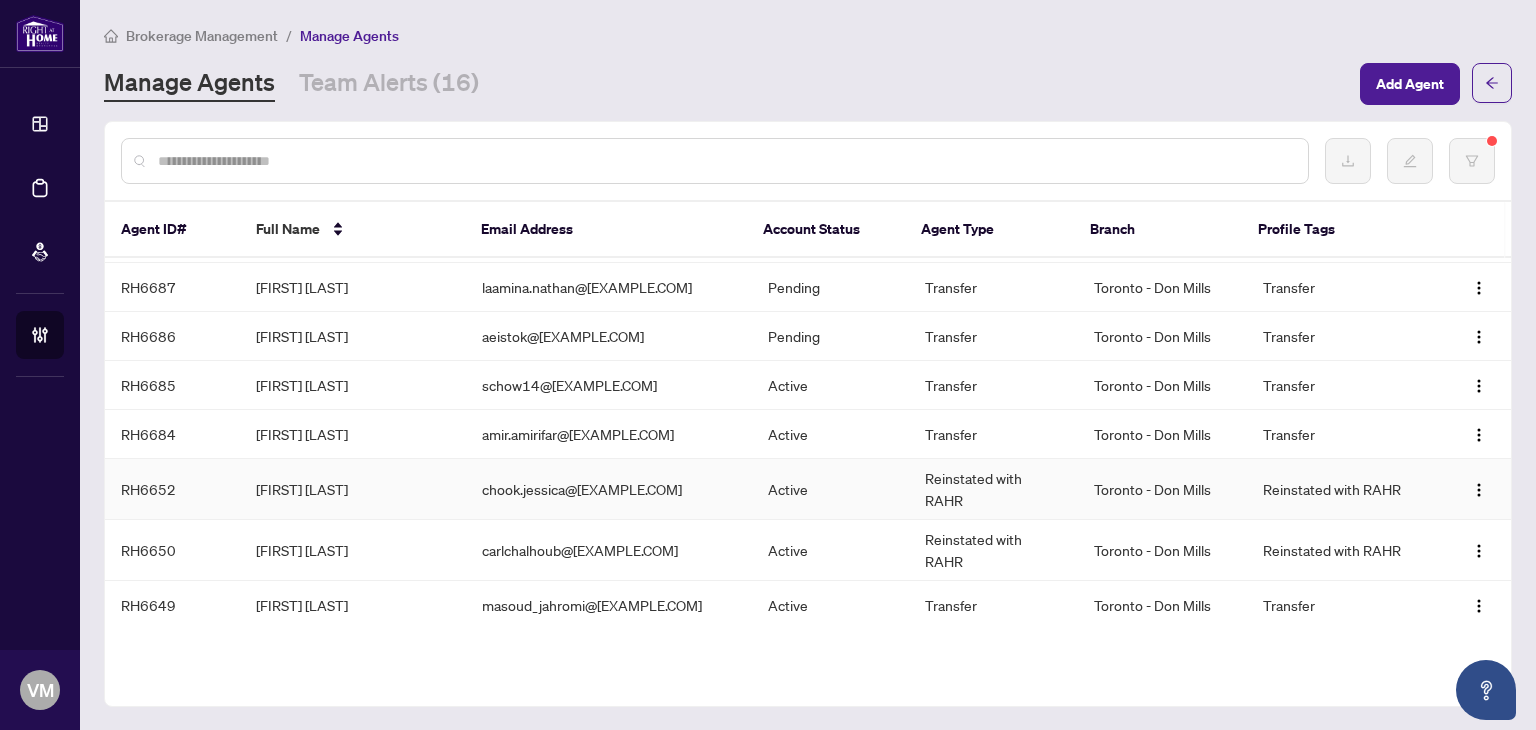 scroll, scrollTop: 635, scrollLeft: 0, axis: vertical 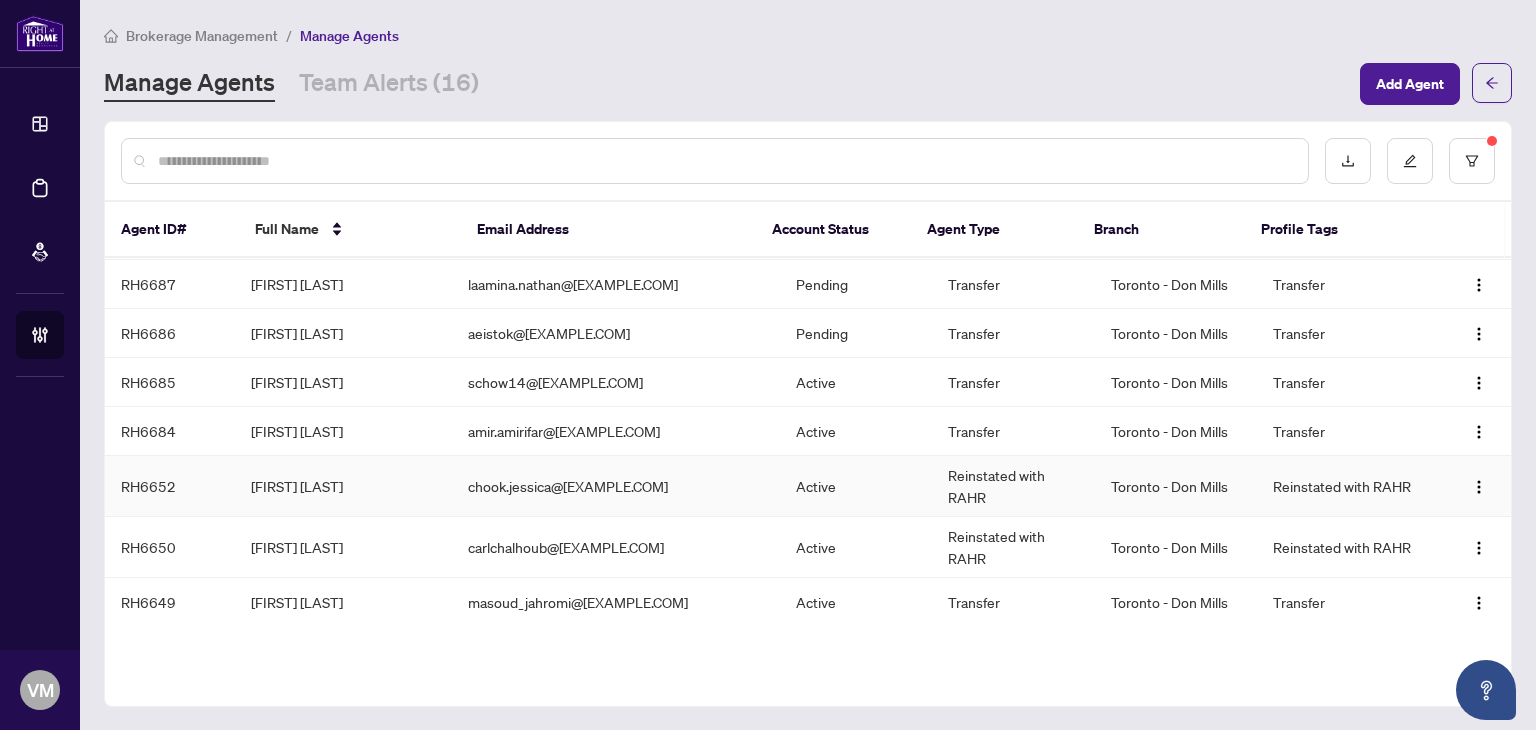 click on "Active" at bounding box center [856, 486] 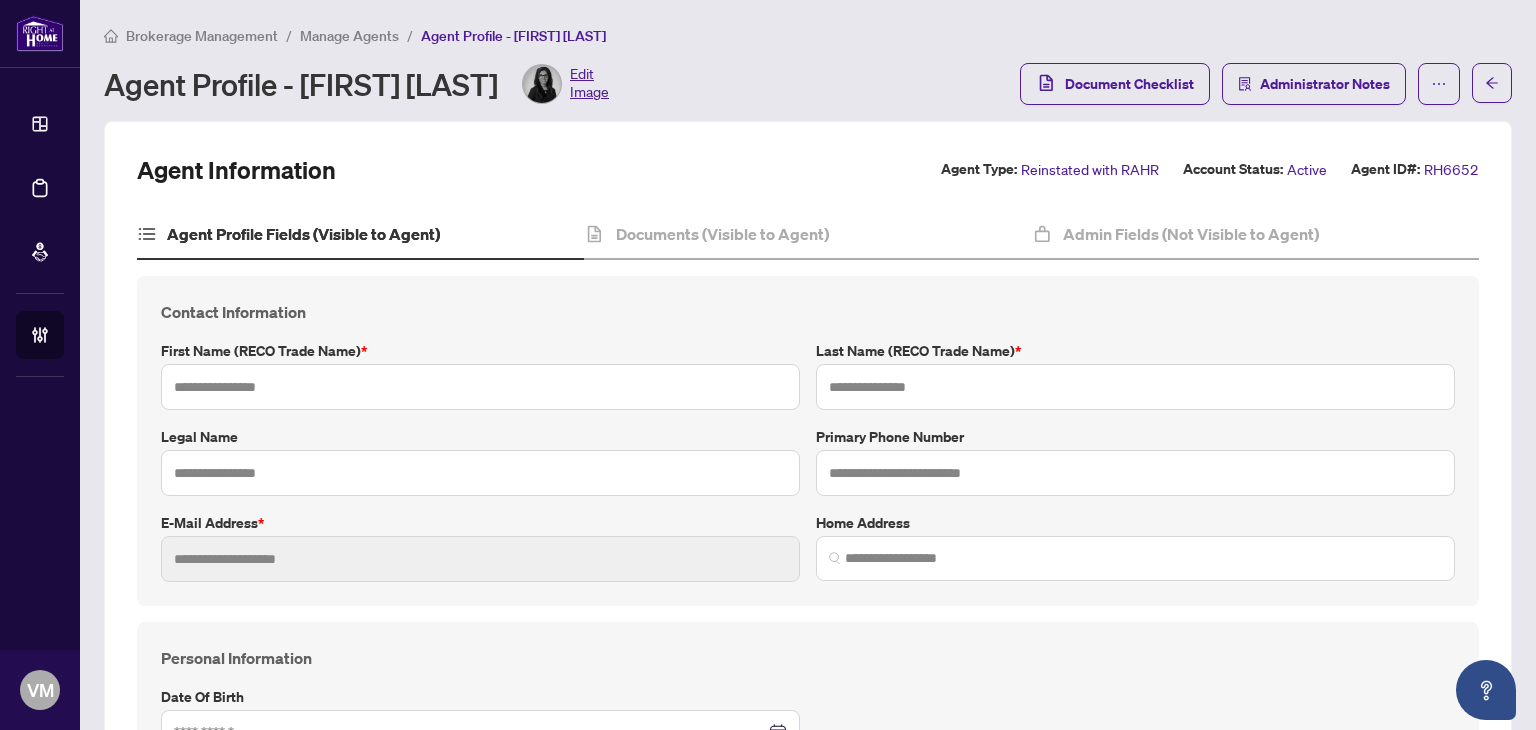 type on "**********" 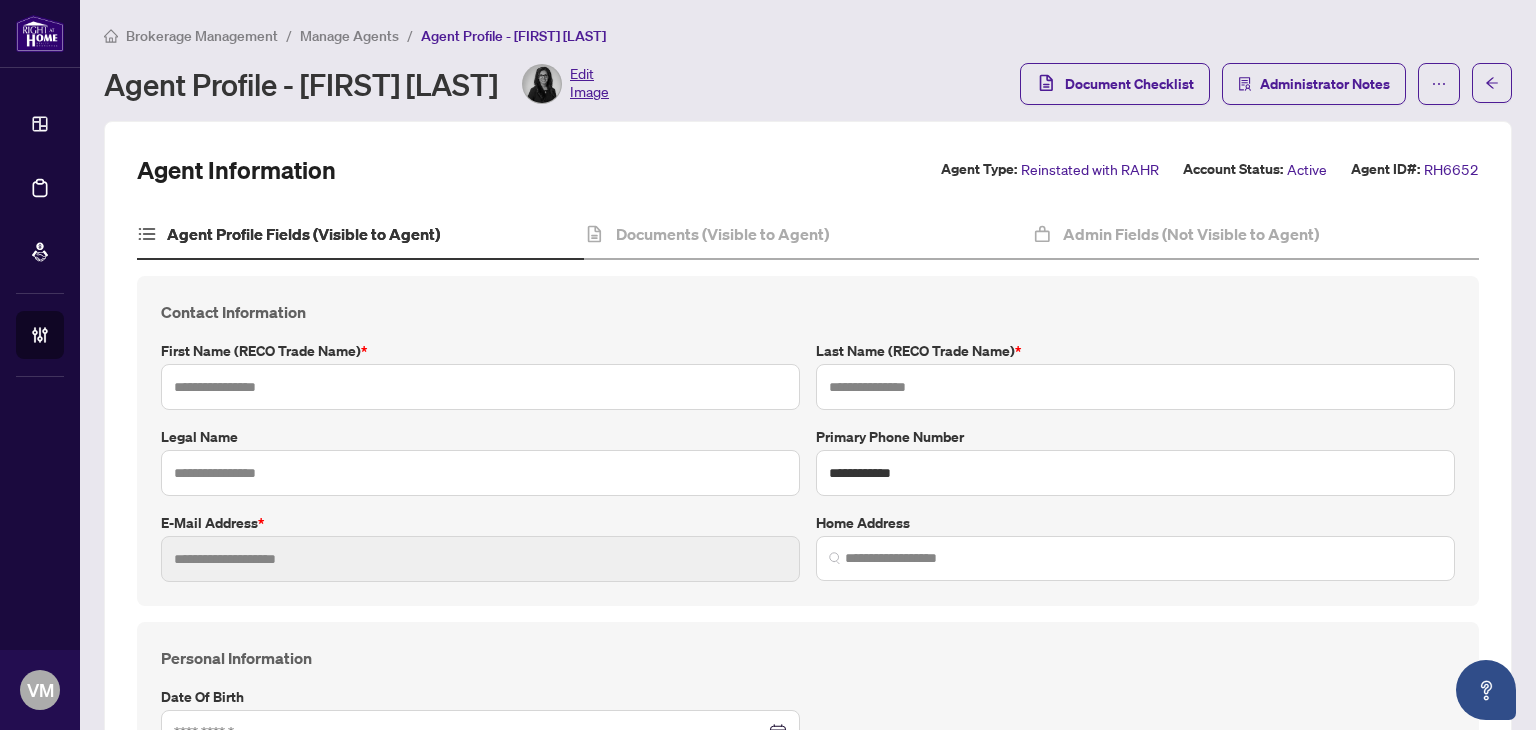 type on "*******" 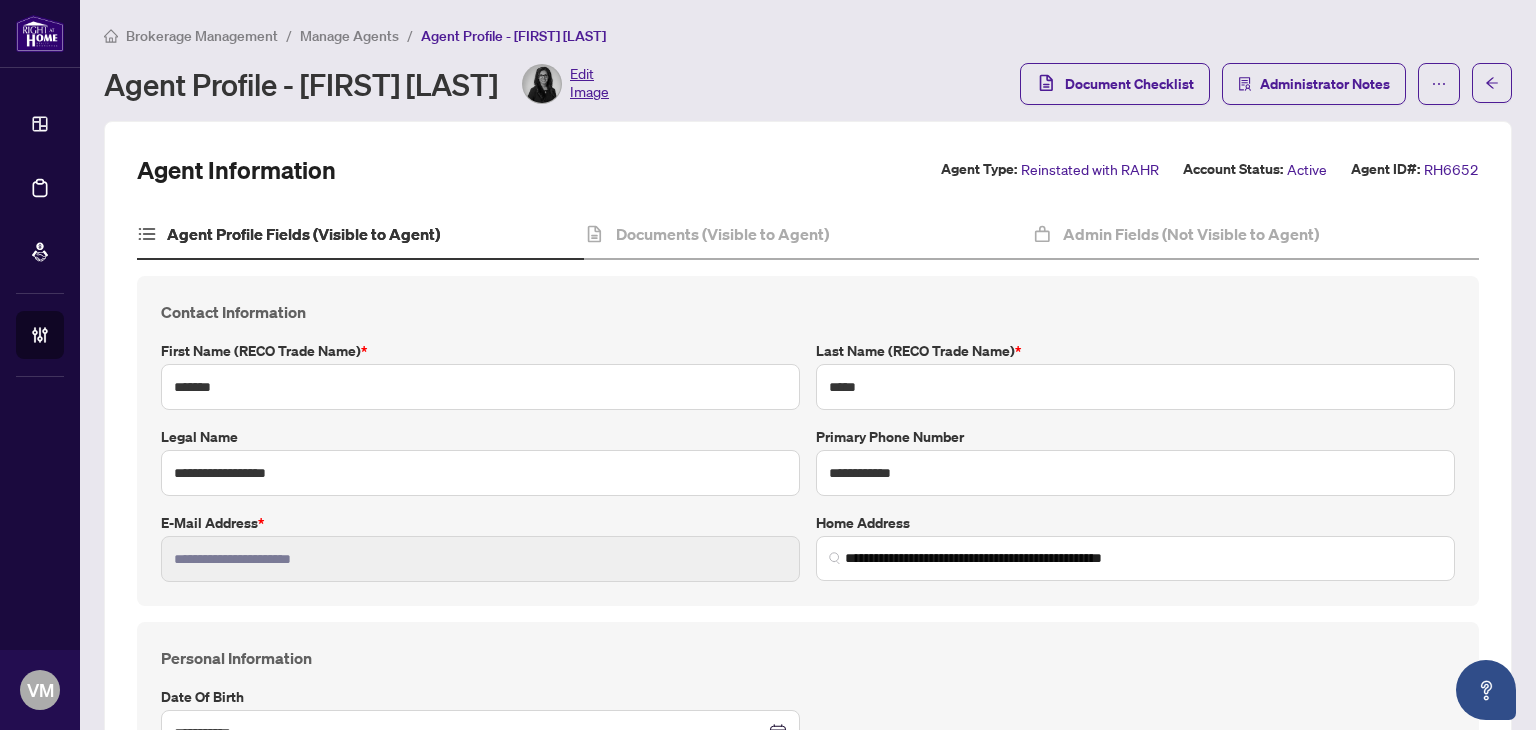 type on "**********" 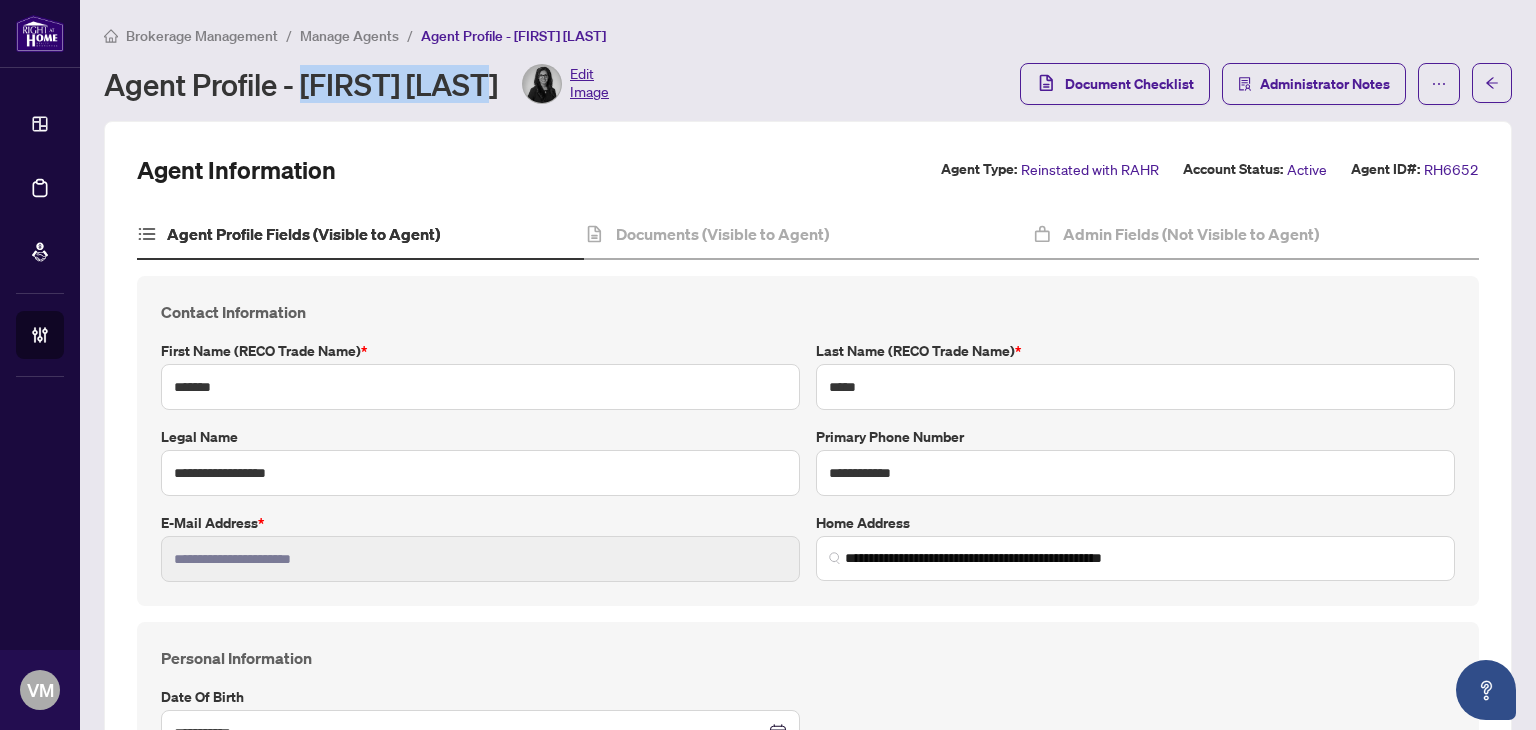drag, startPoint x: 305, startPoint y: 83, endPoint x: 488, endPoint y: 84, distance: 183.00273 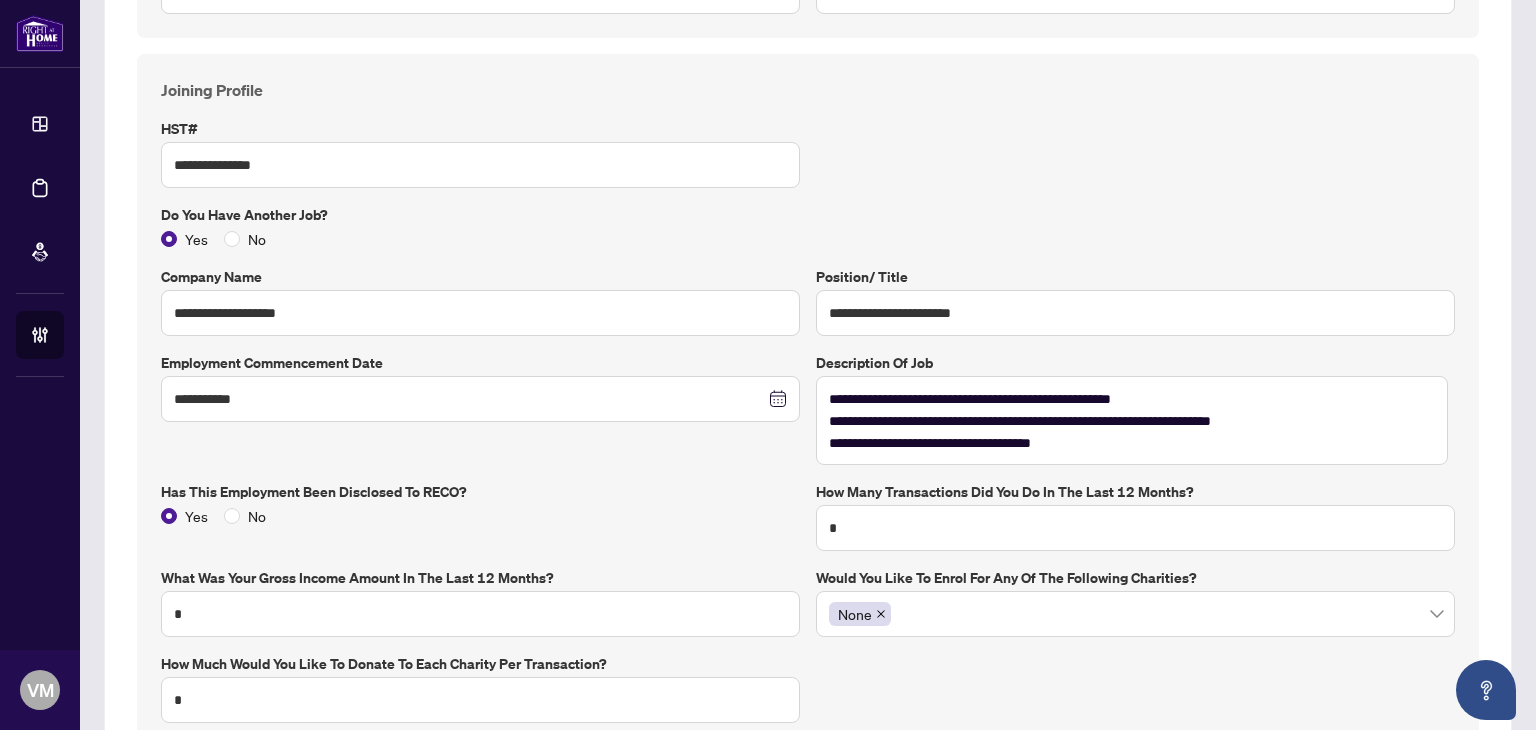 scroll, scrollTop: 1260, scrollLeft: 0, axis: vertical 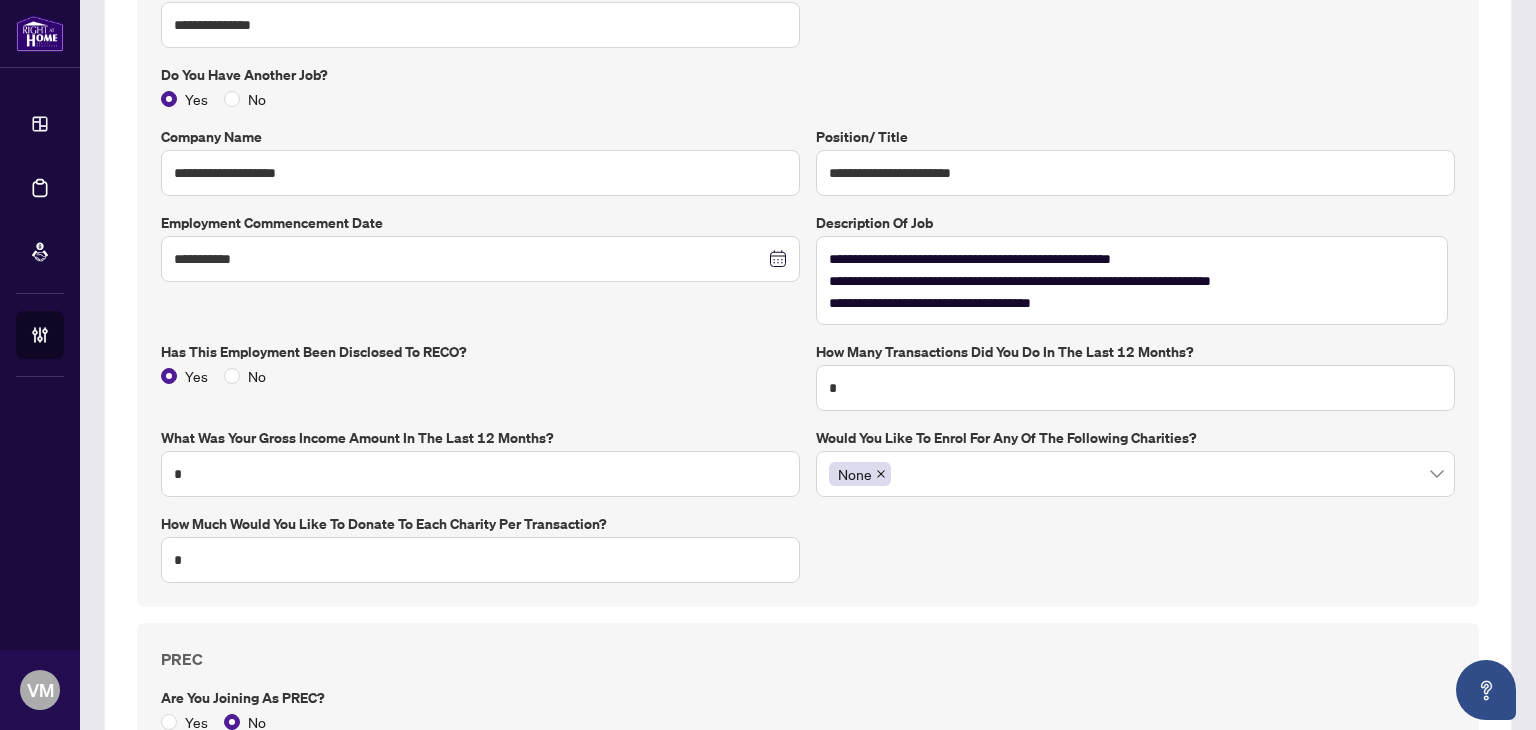 click on "**********" at bounding box center [808, 260] 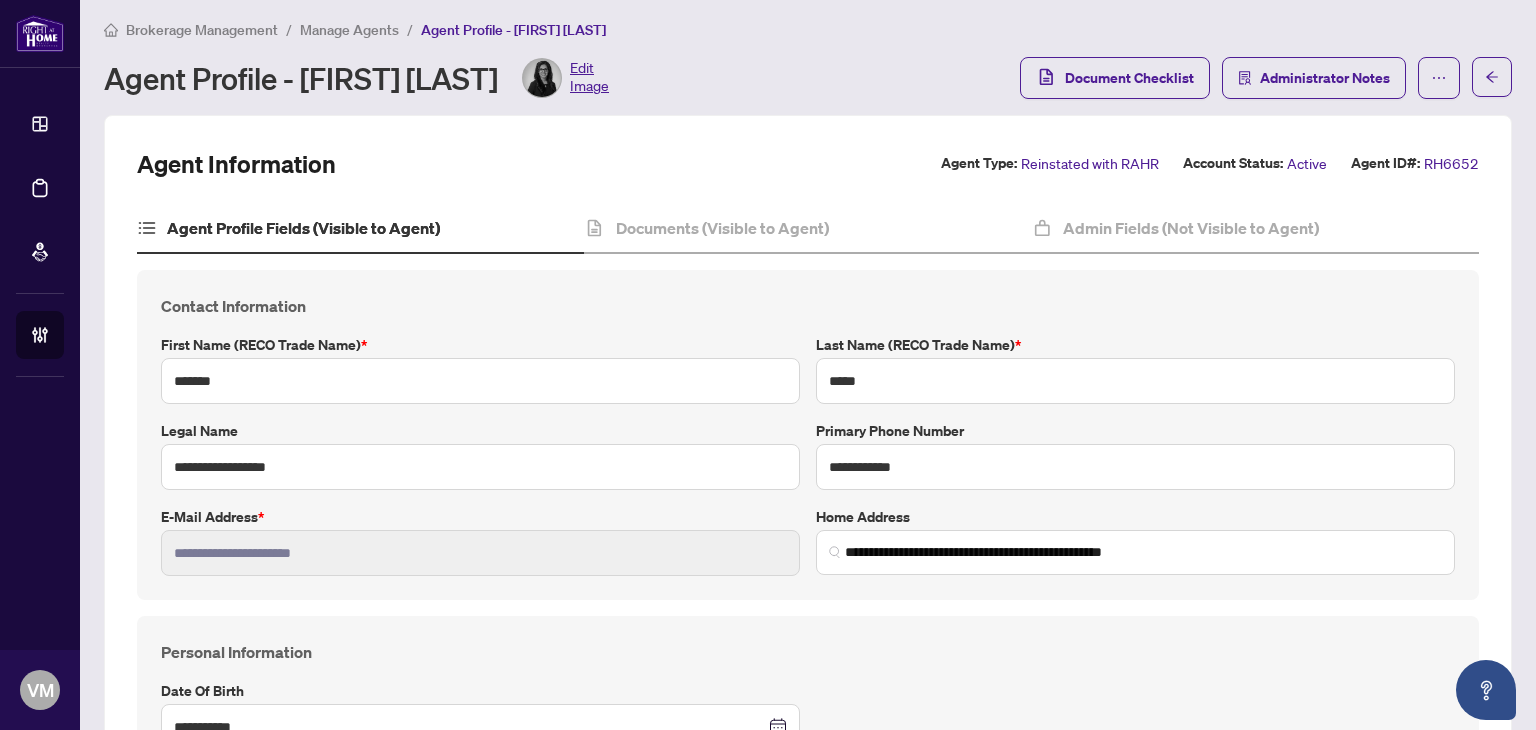 scroll, scrollTop: 0, scrollLeft: 0, axis: both 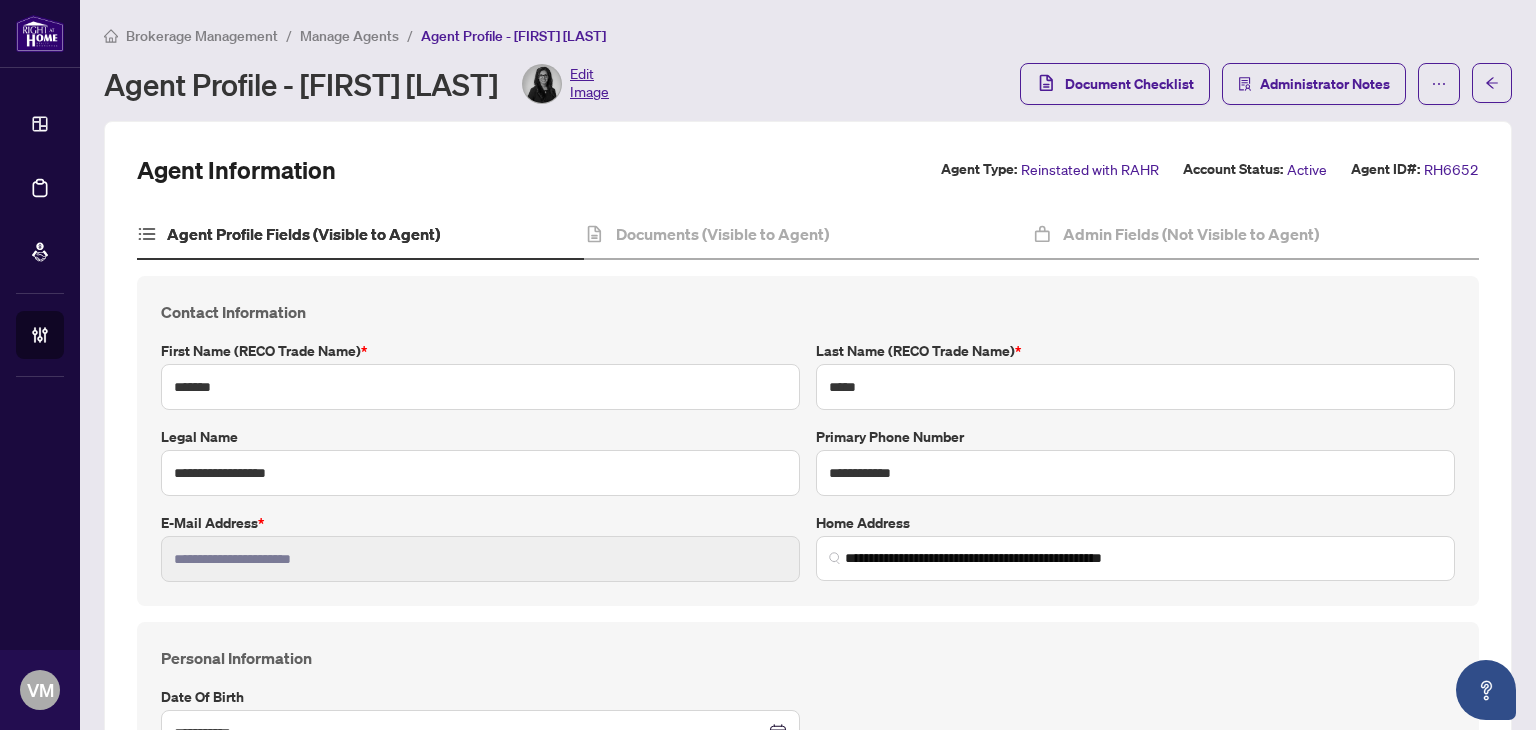 click on "Manage Agents" at bounding box center [349, 36] 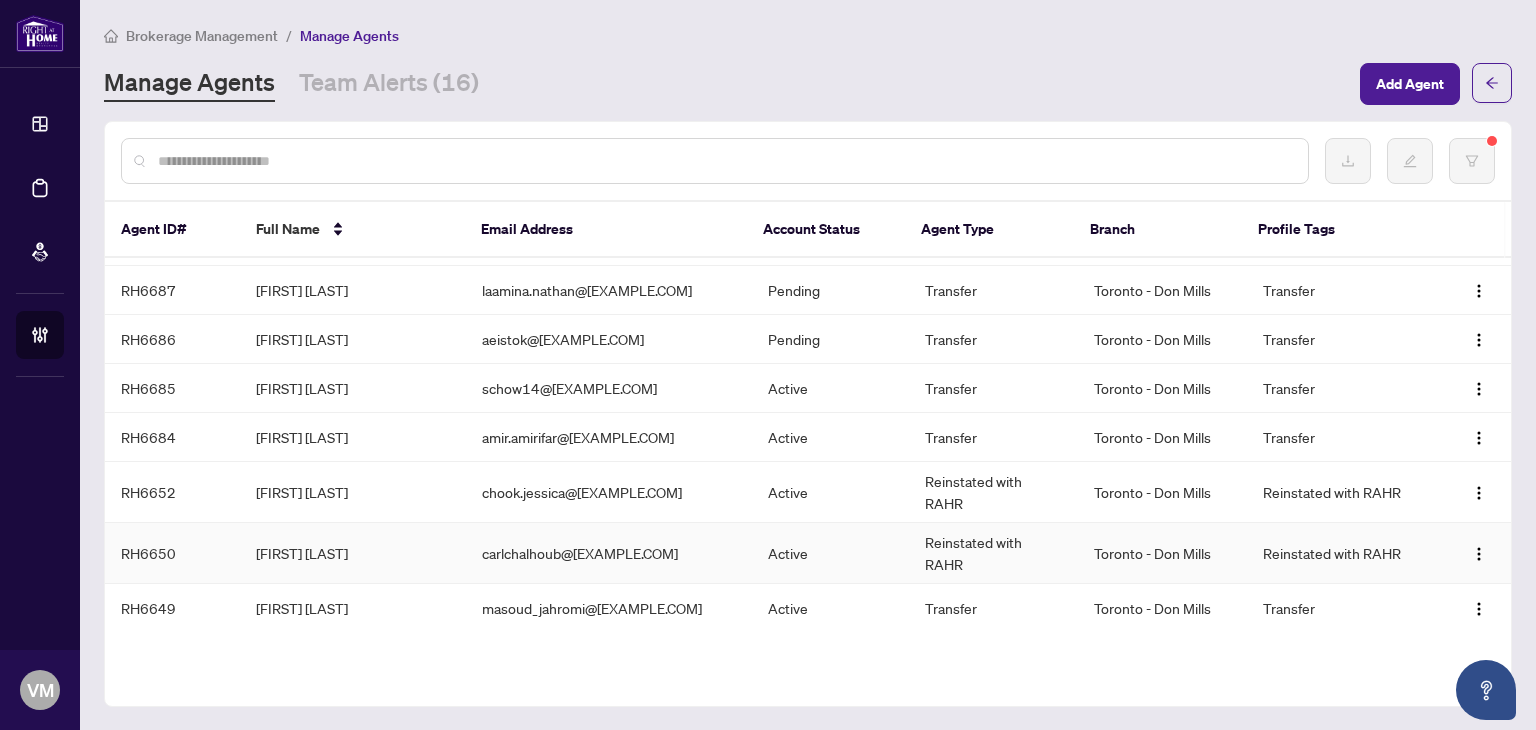 scroll, scrollTop: 635, scrollLeft: 0, axis: vertical 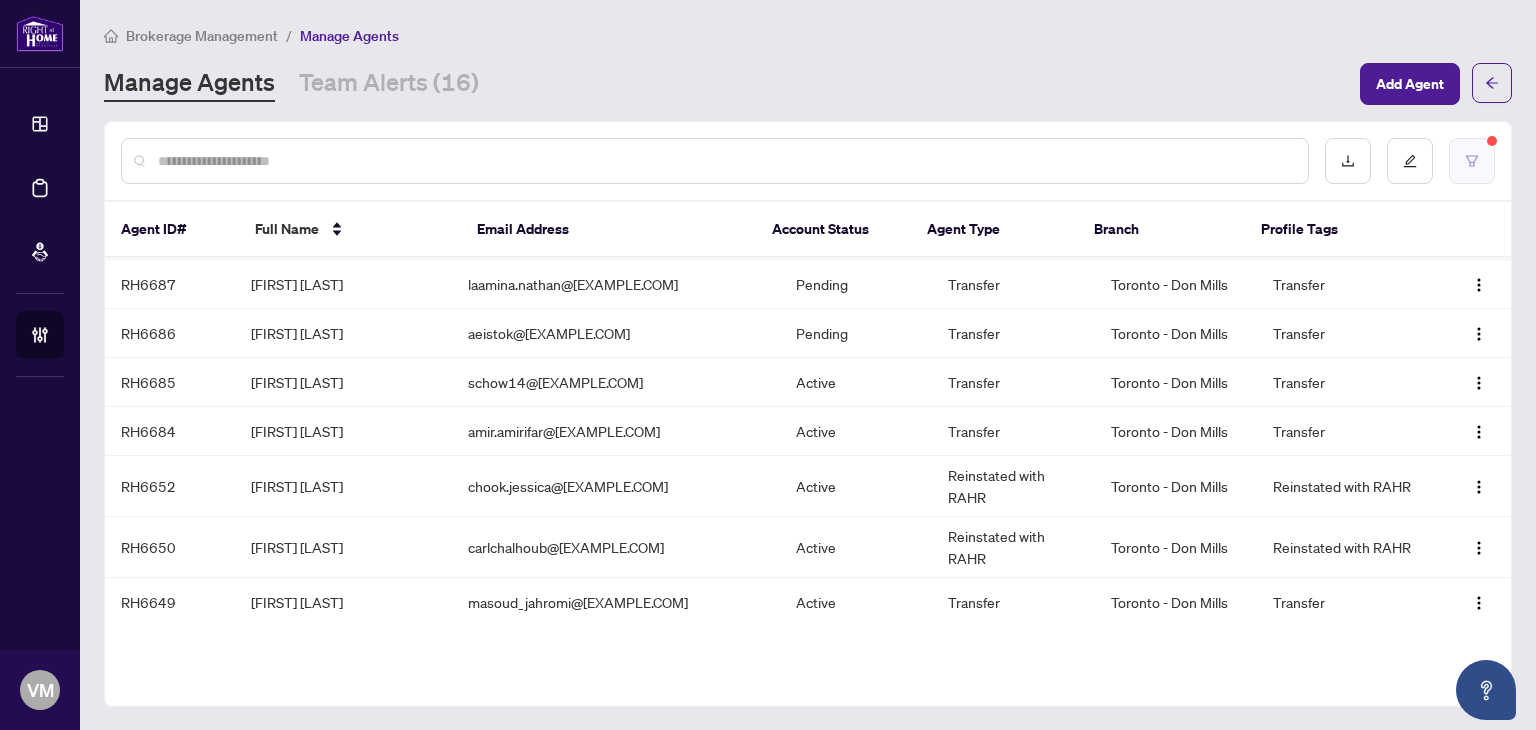 click 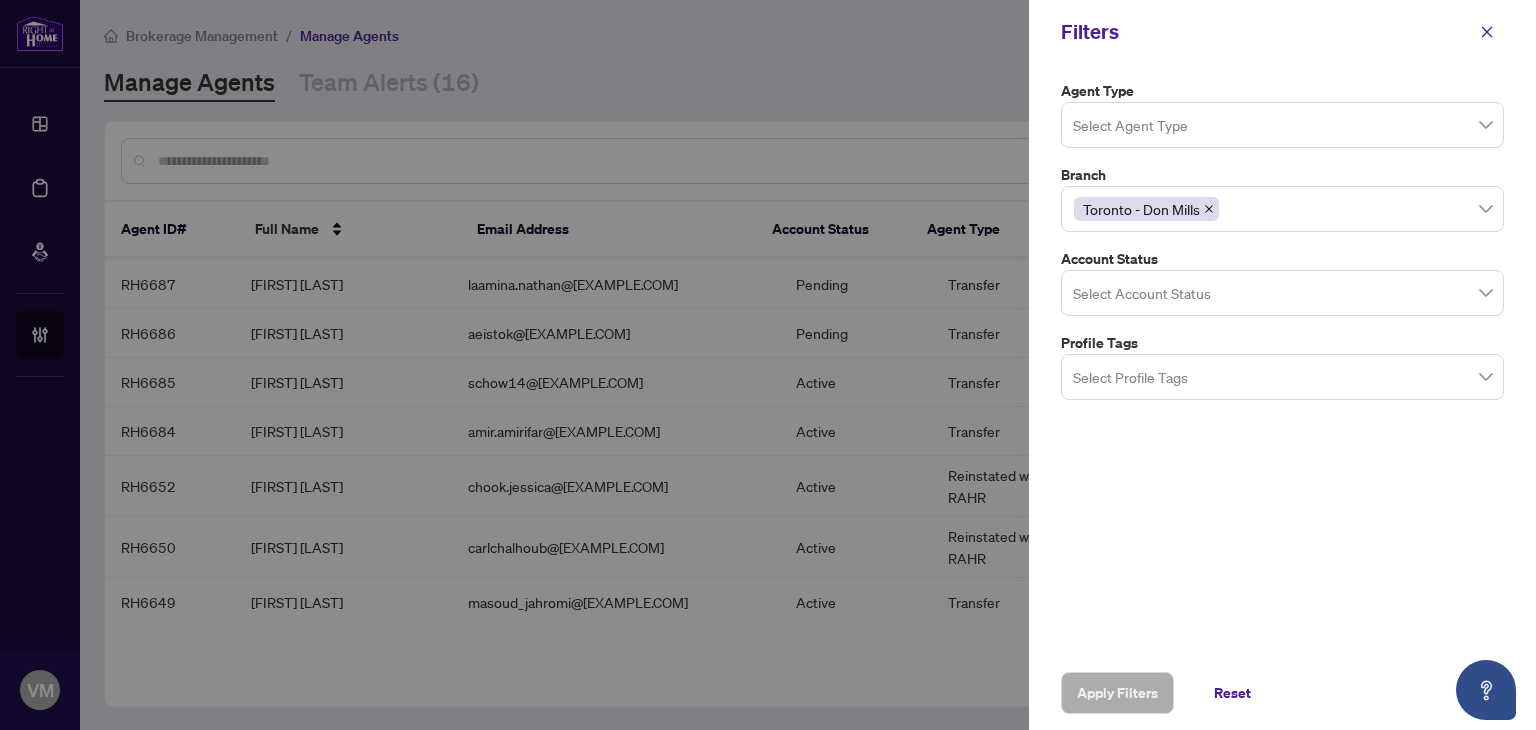 click at bounding box center (1282, 124) 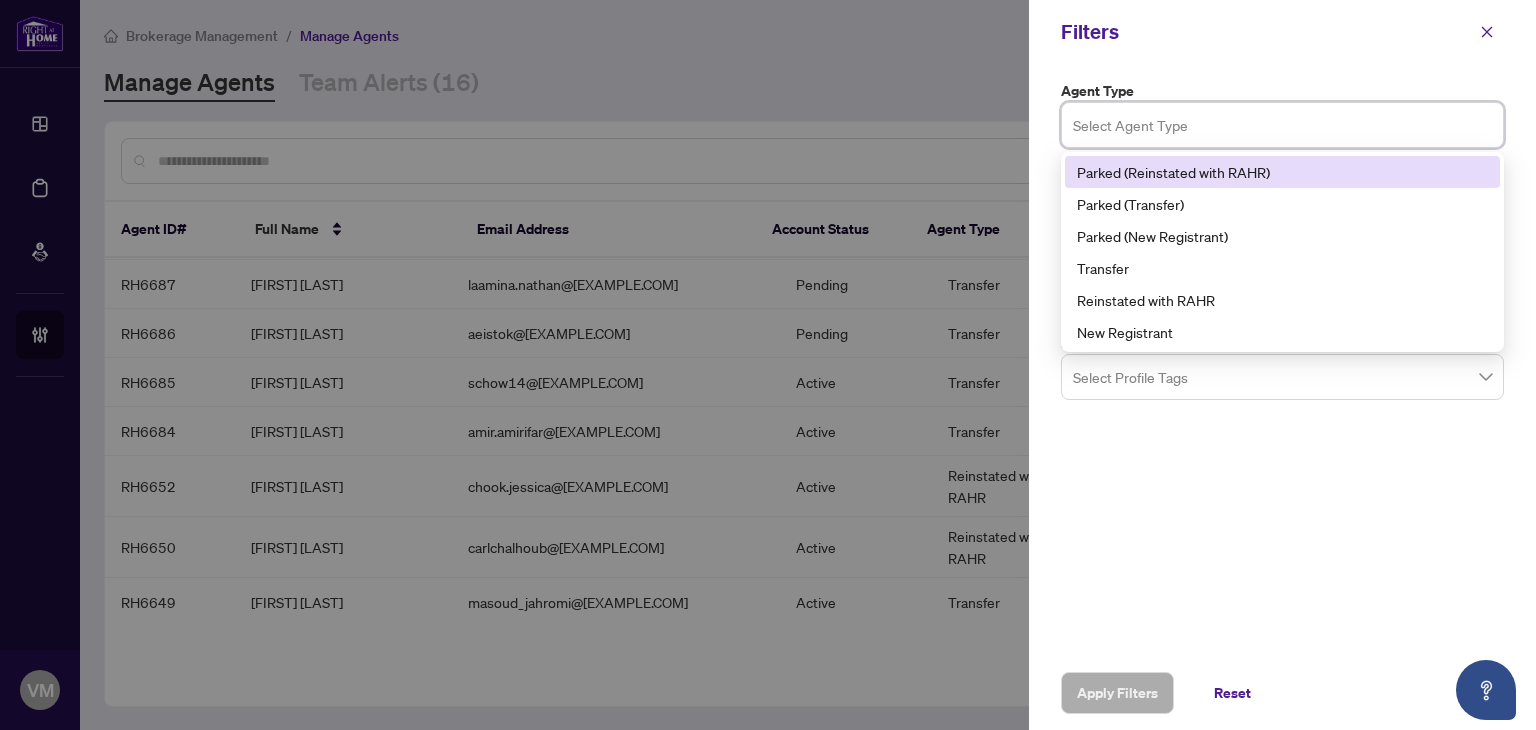 click at bounding box center [1282, 124] 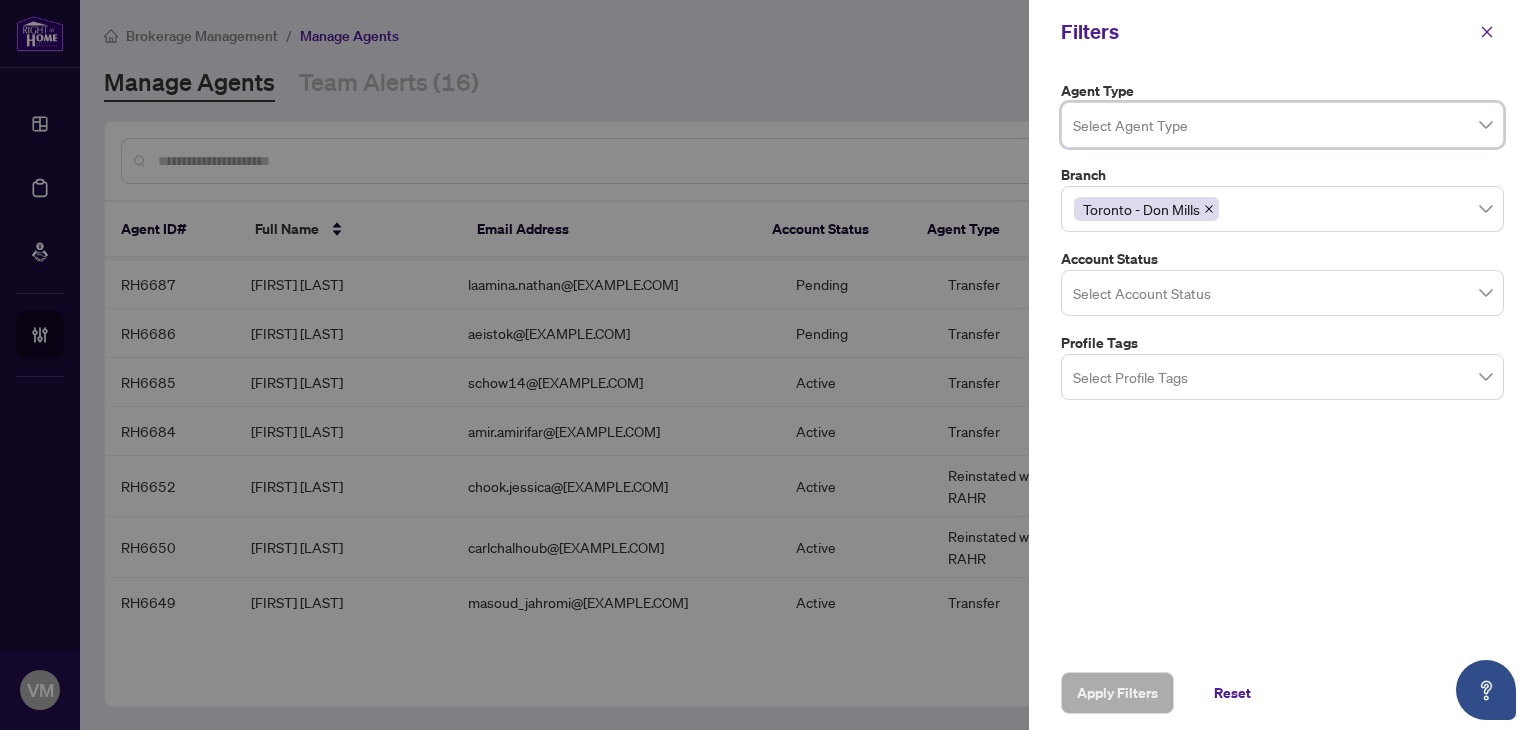 click at bounding box center (1282, 292) 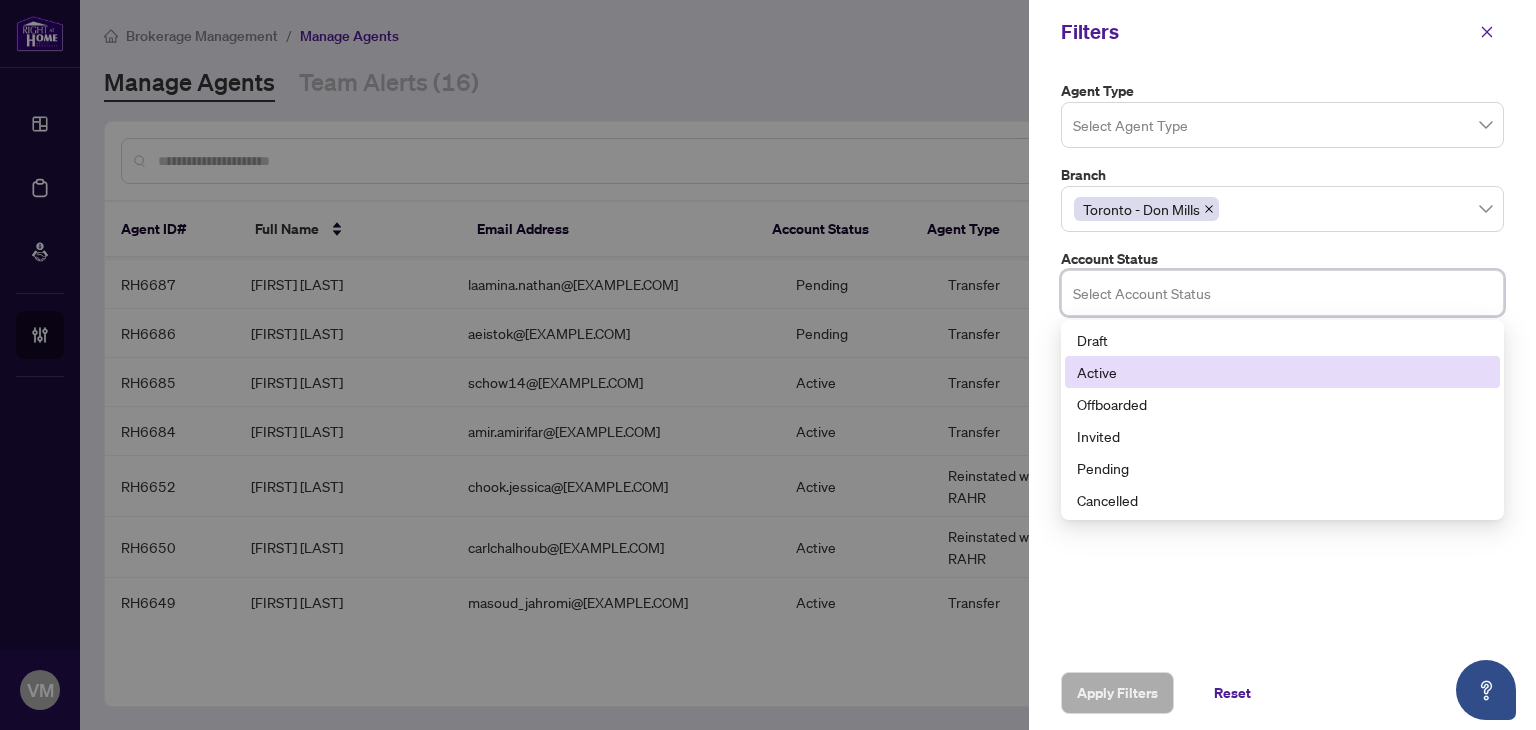 click on "Active" at bounding box center (1282, 372) 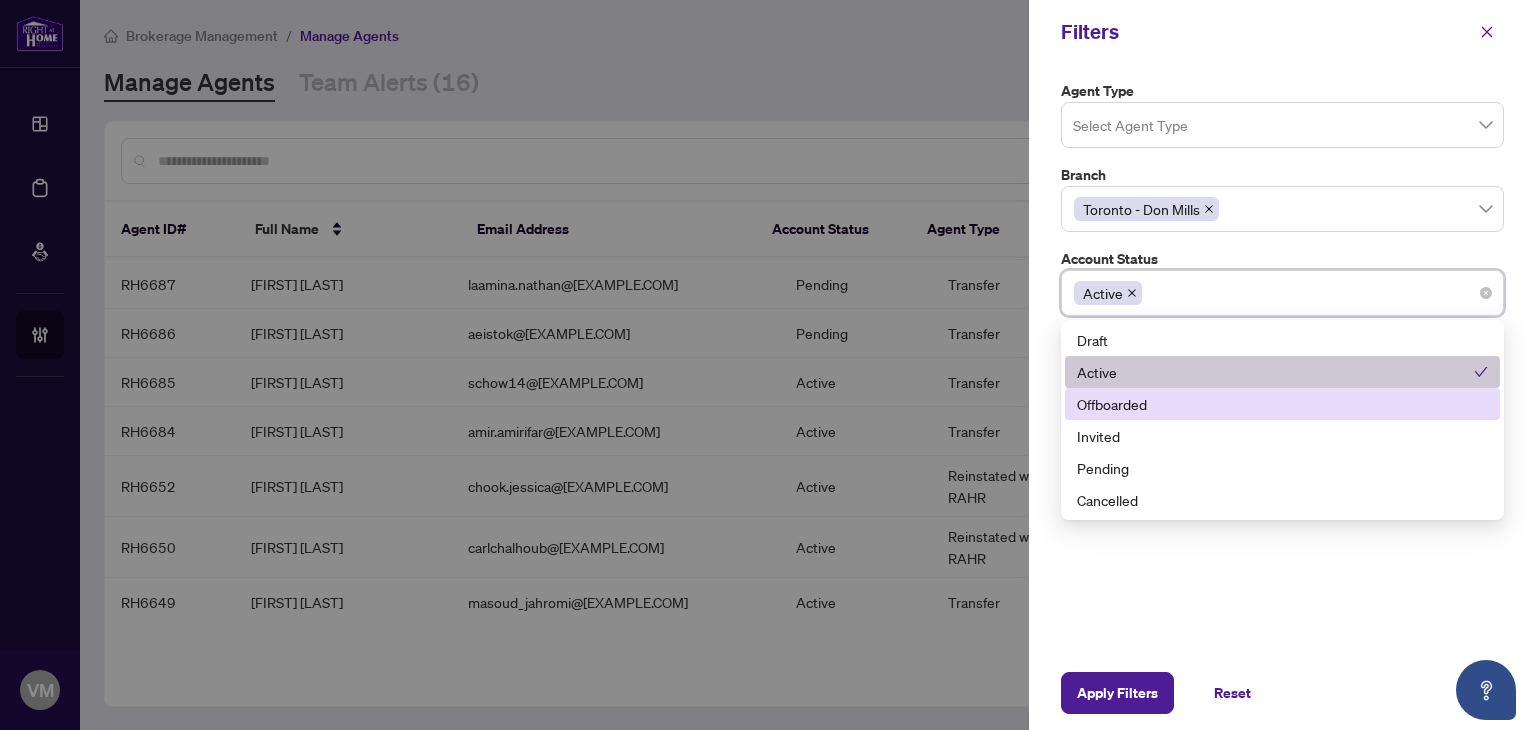 click on "Offboarded" at bounding box center (1282, 404) 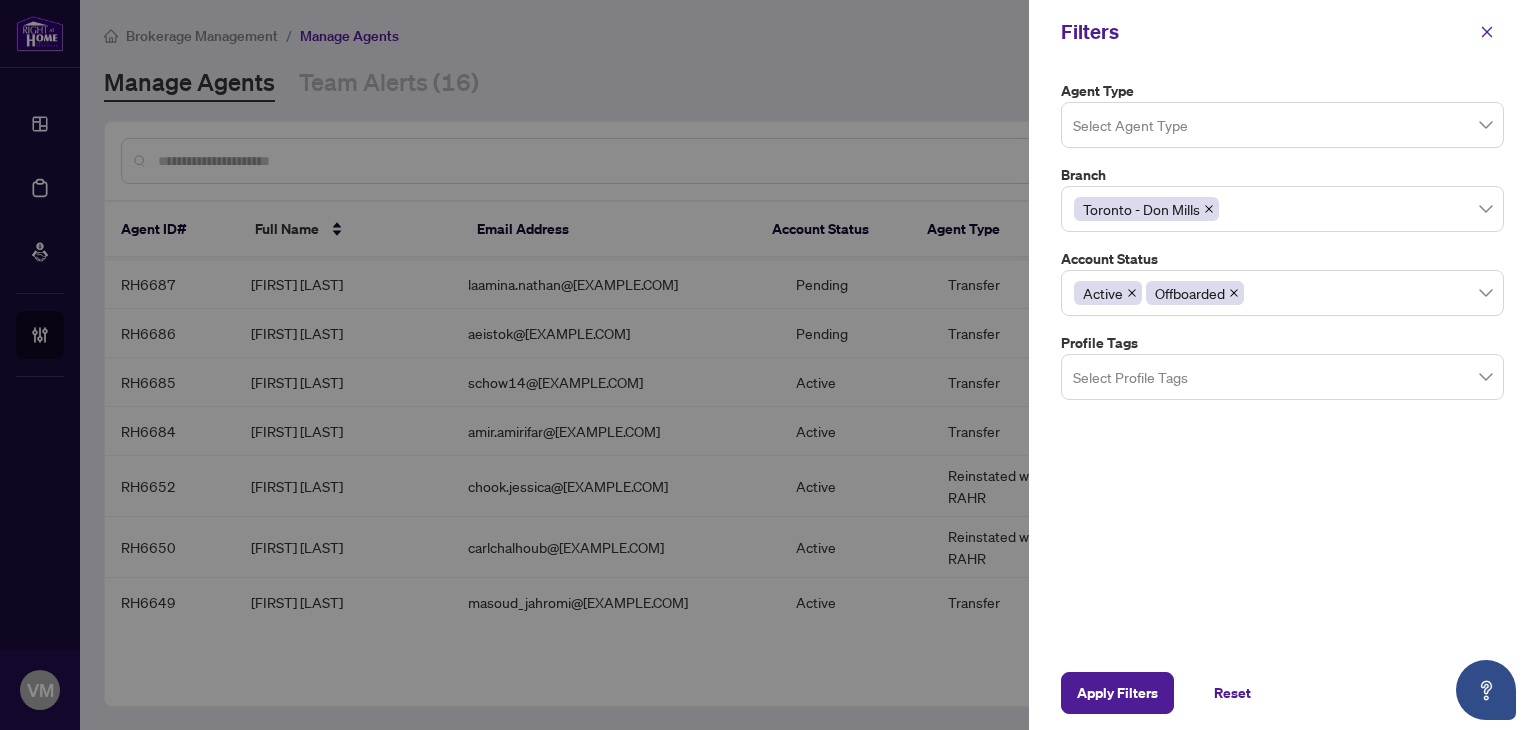 click on "Agent Type   Select Agent Type 1 2 Parked (Reinstated with RAHR) Parked (Transfer) Parked (New Registrant) Transfer Reinstated with RAHR New Registrant Branch [CITY] - [CITY]   Account Status Active Offboarded   4 5 Draft Active Offboarded Invited Pending Cancelled Profile Tags   Select Profile Tags" at bounding box center (1282, 360) 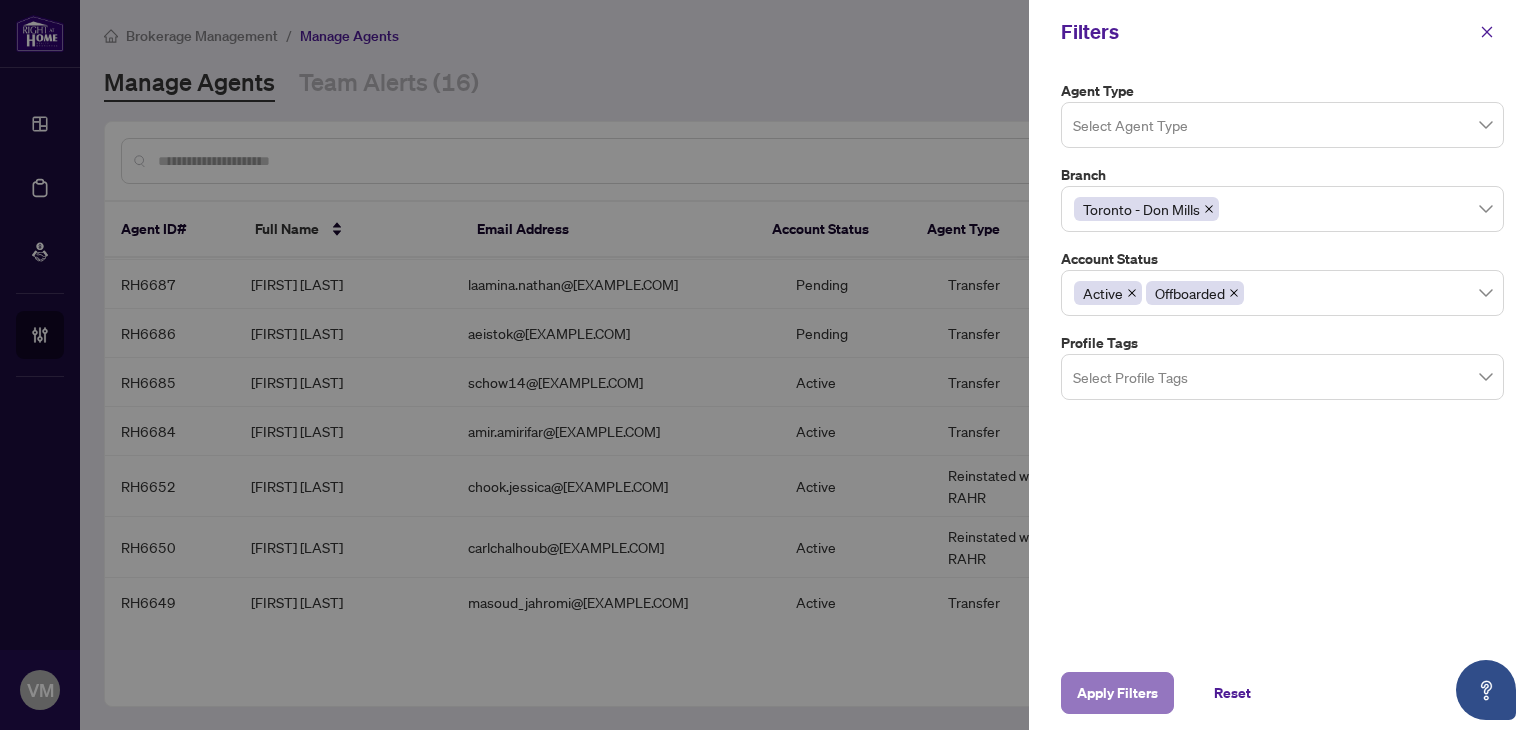 click on "Apply Filters" at bounding box center (1117, 693) 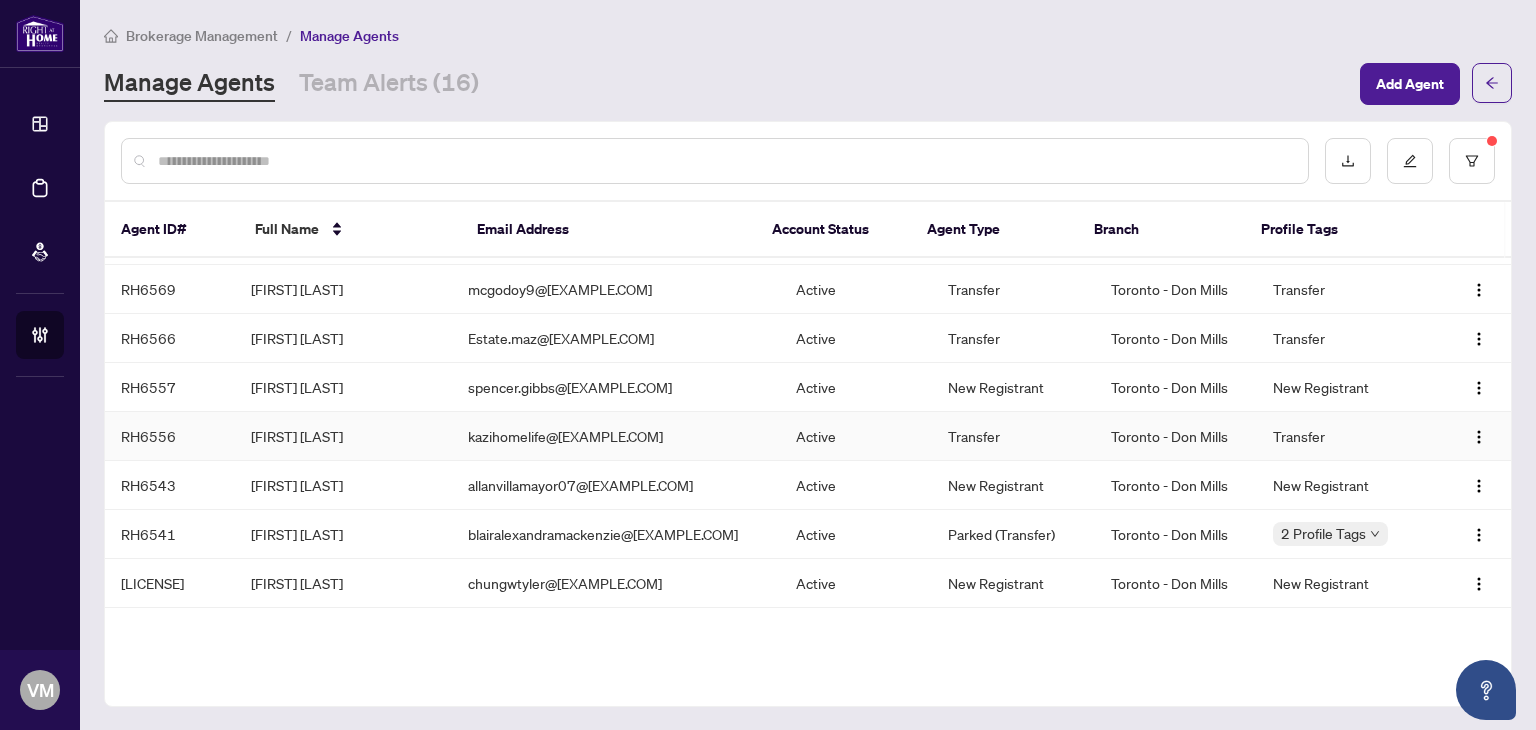 scroll, scrollTop: 819, scrollLeft: 0, axis: vertical 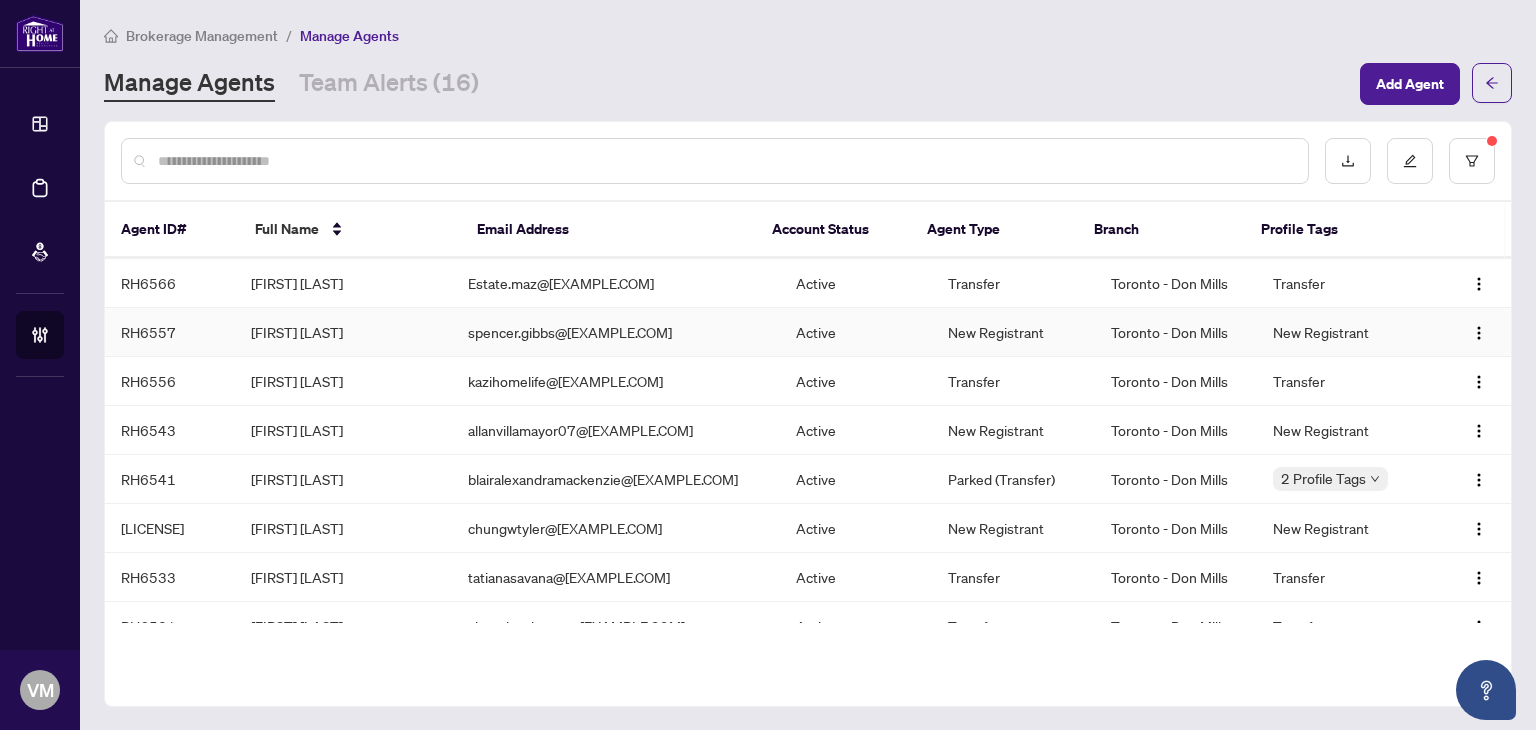 click on "spencer.gibbs@[EXAMPLE.COM]" at bounding box center [616, 332] 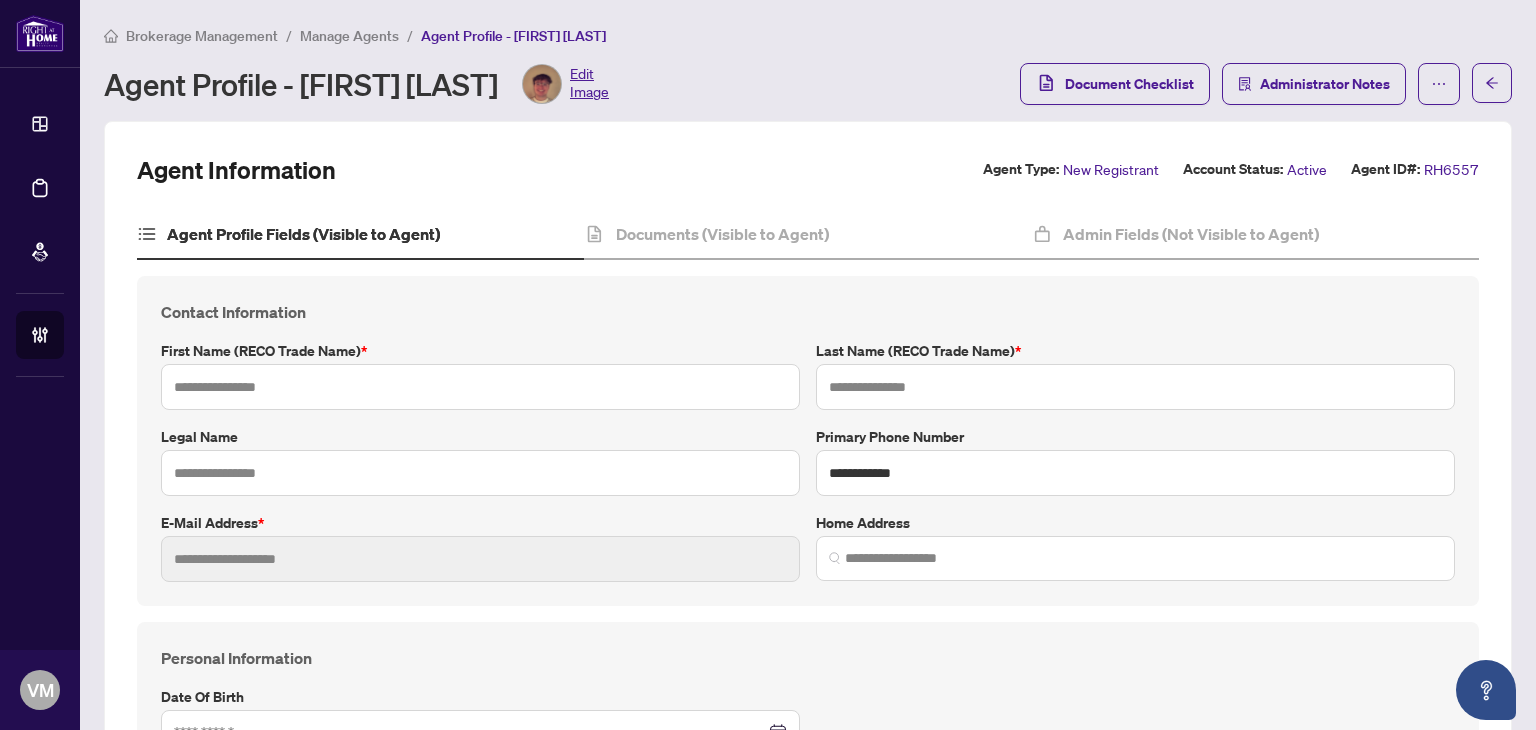 type on "*******" 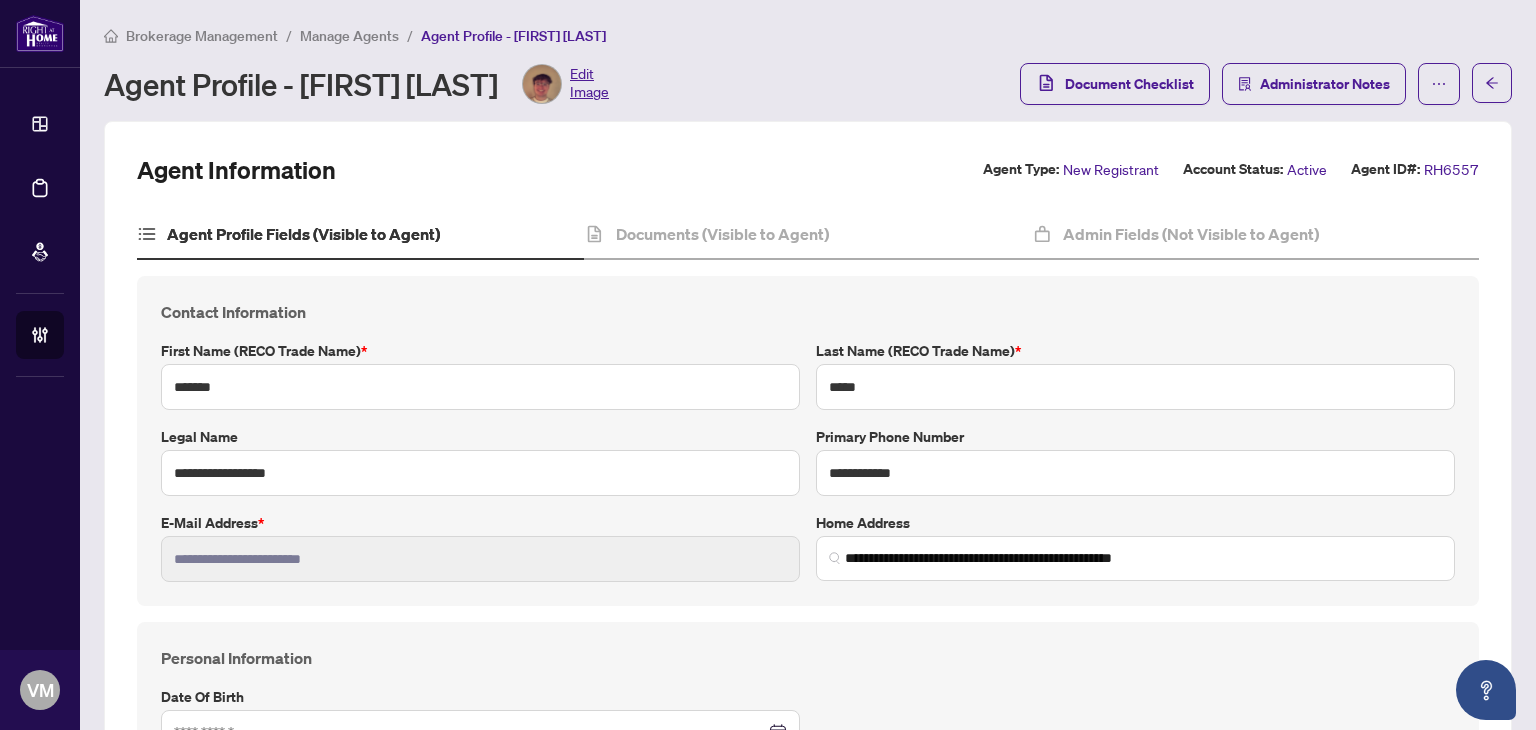 type on "**********" 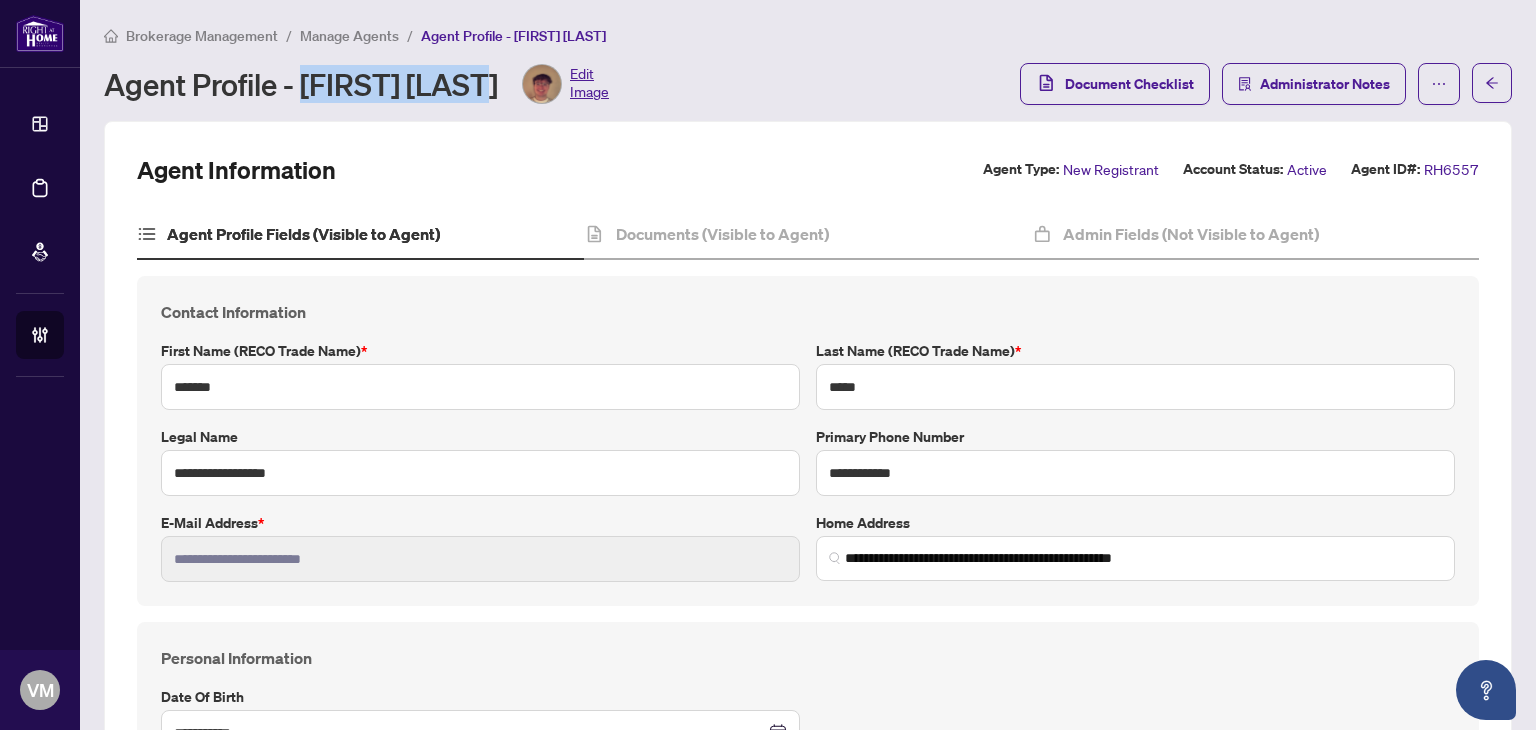 drag, startPoint x: 303, startPoint y: 83, endPoint x: 499, endPoint y: 85, distance: 196.01021 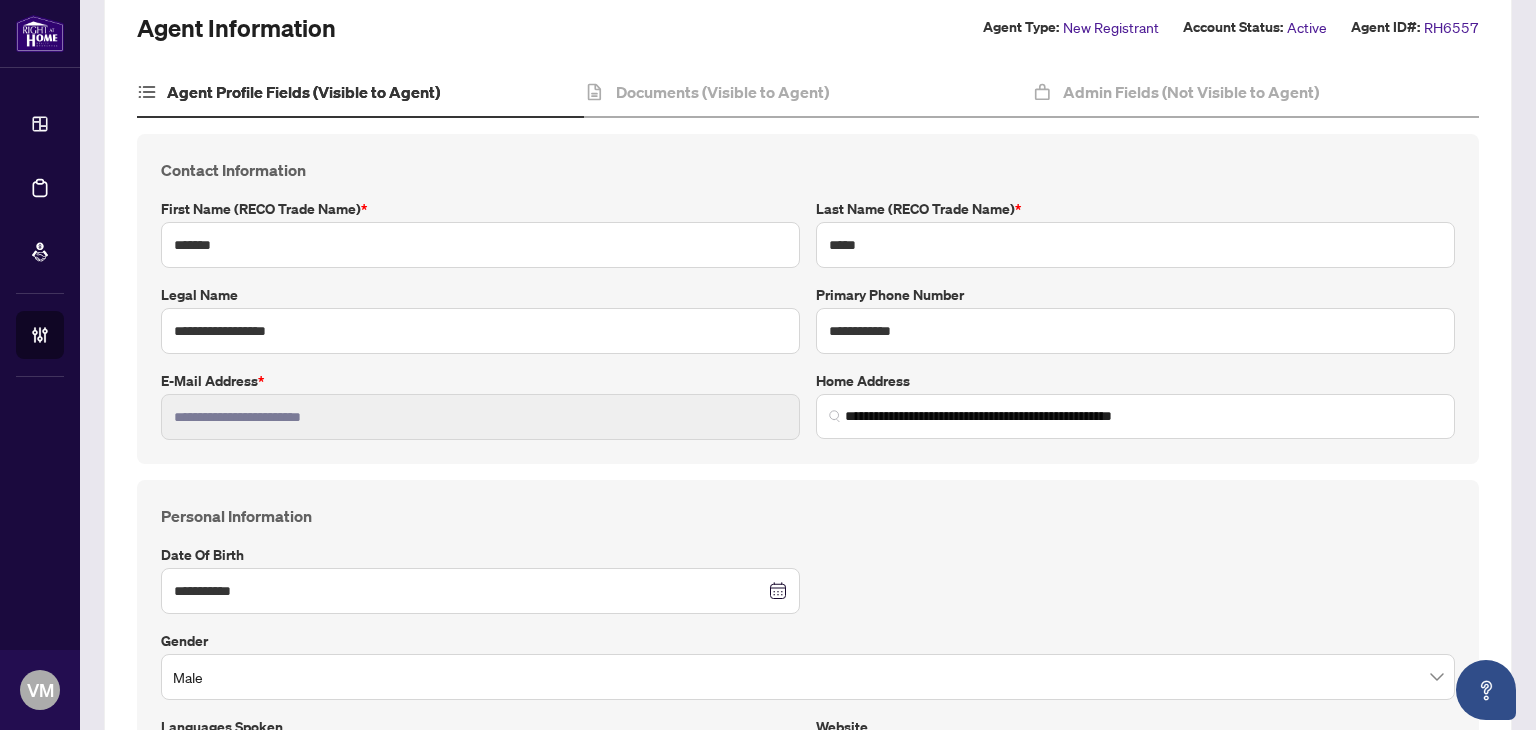 scroll, scrollTop: 0, scrollLeft: 0, axis: both 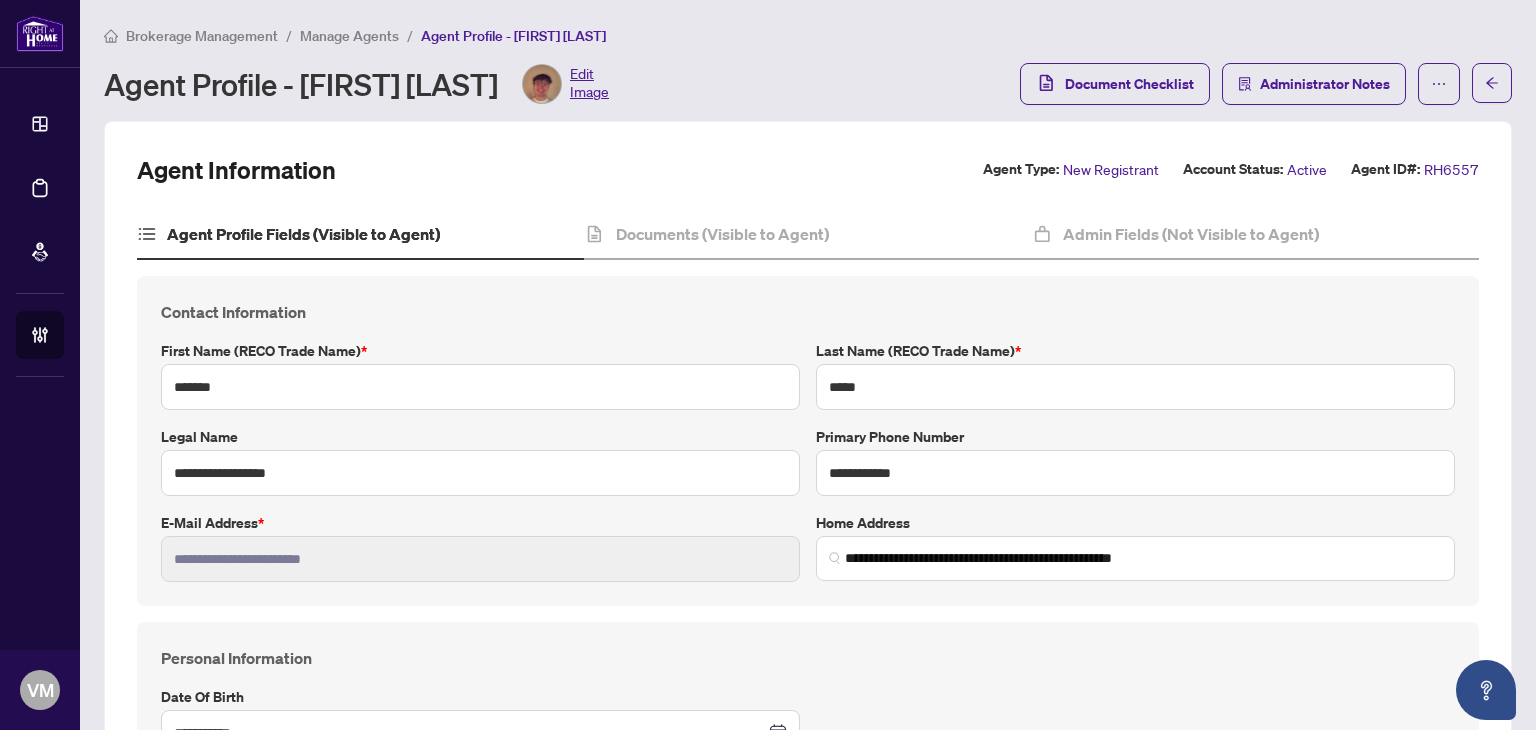 click on "Manage Agents" at bounding box center [349, 36] 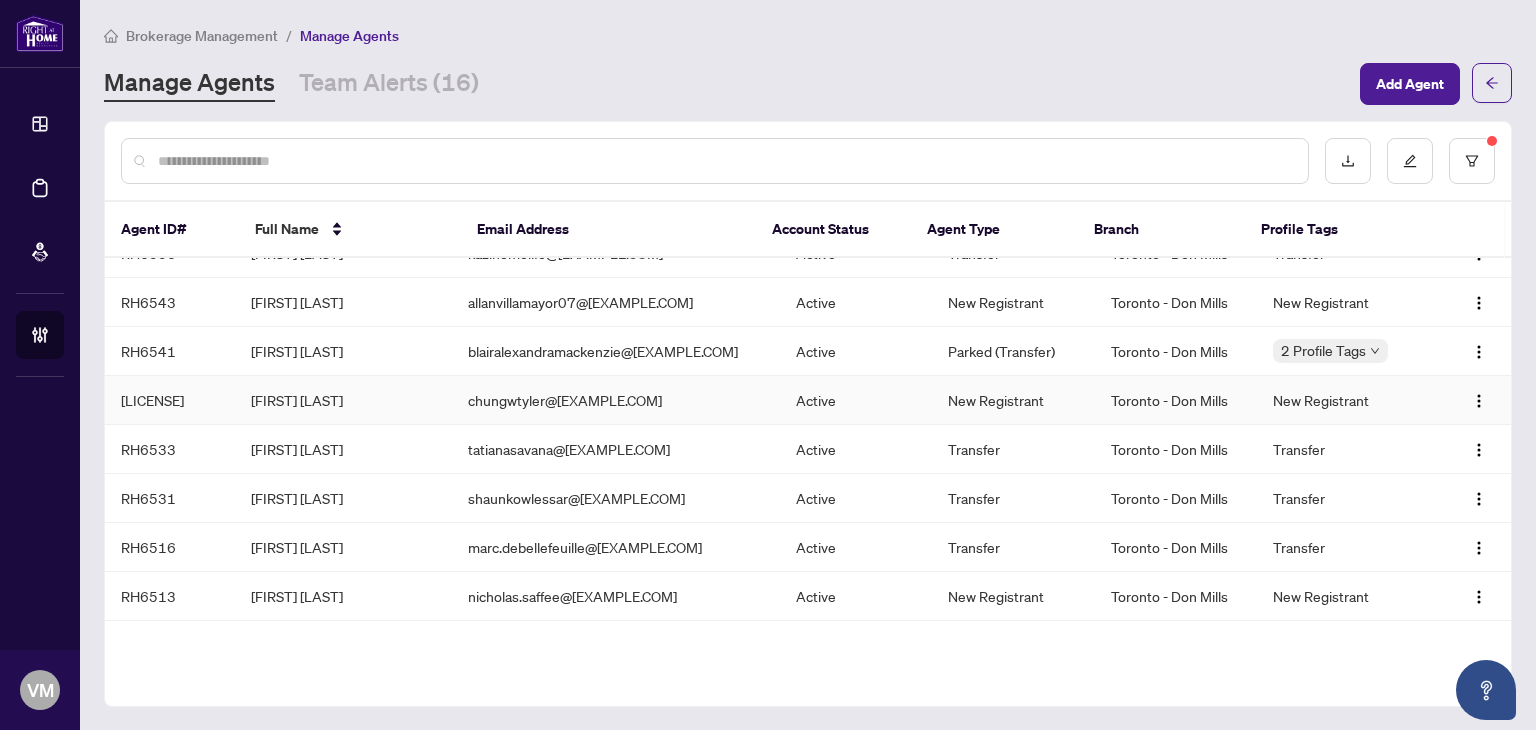 scroll, scrollTop: 960, scrollLeft: 0, axis: vertical 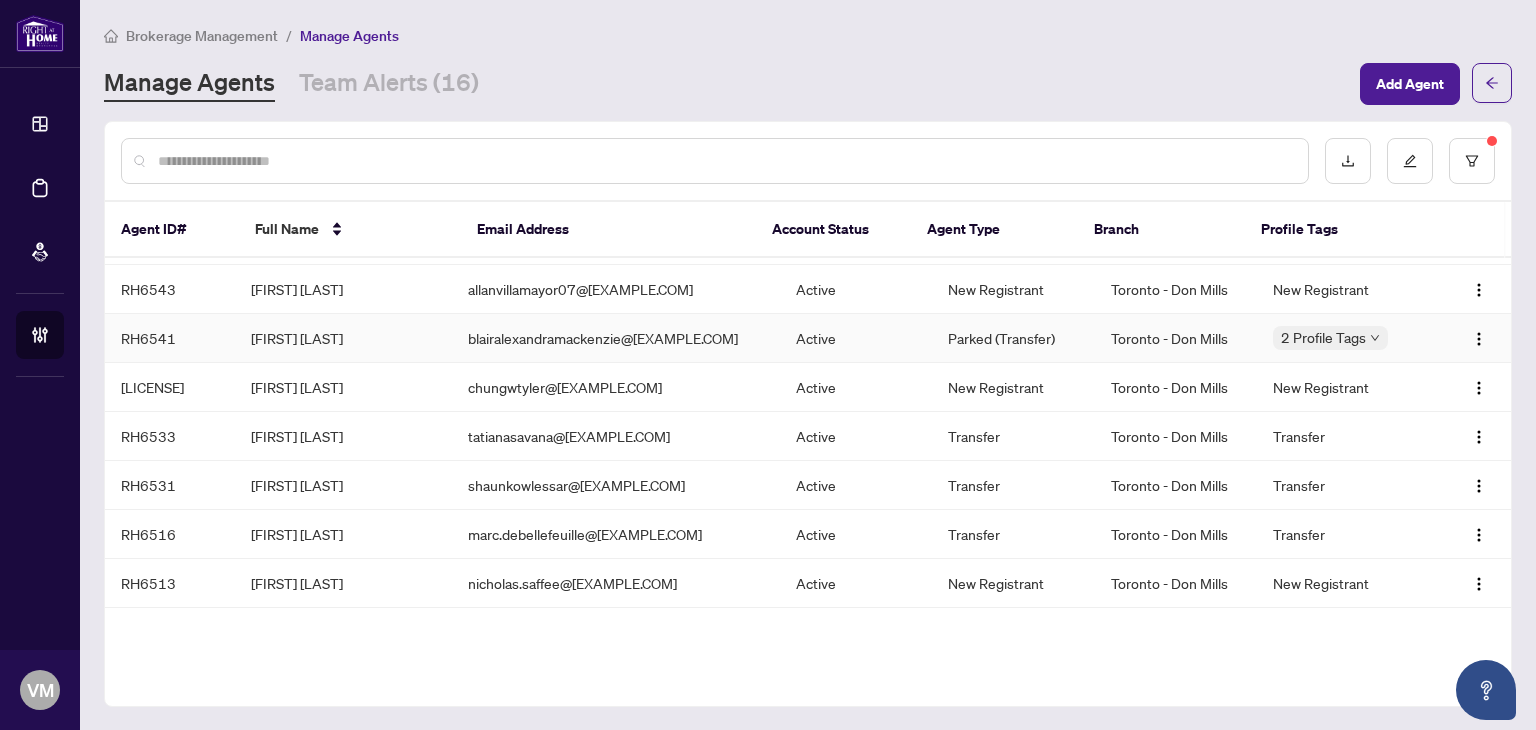 click on "Parked (Transfer)" at bounding box center (1013, 338) 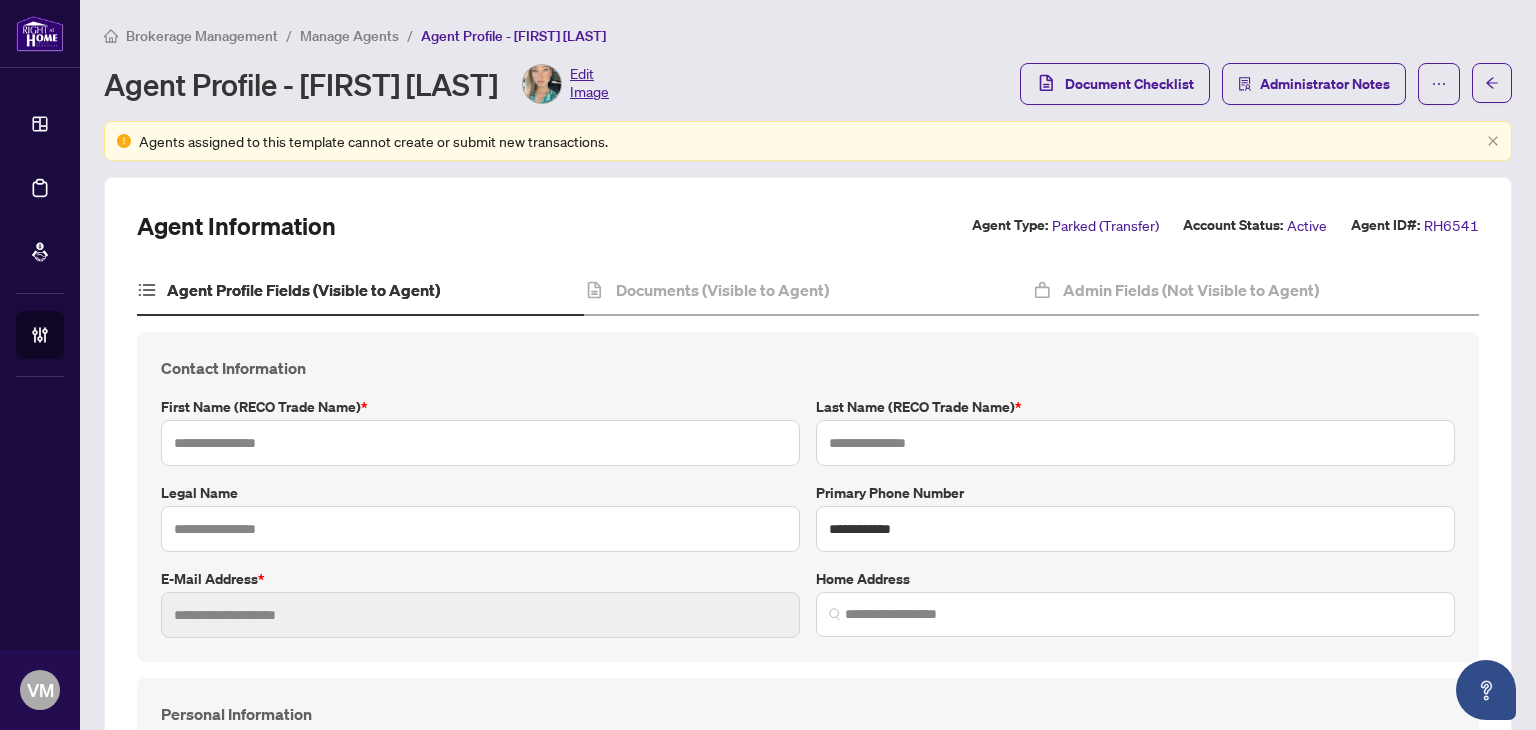 type on "*****" 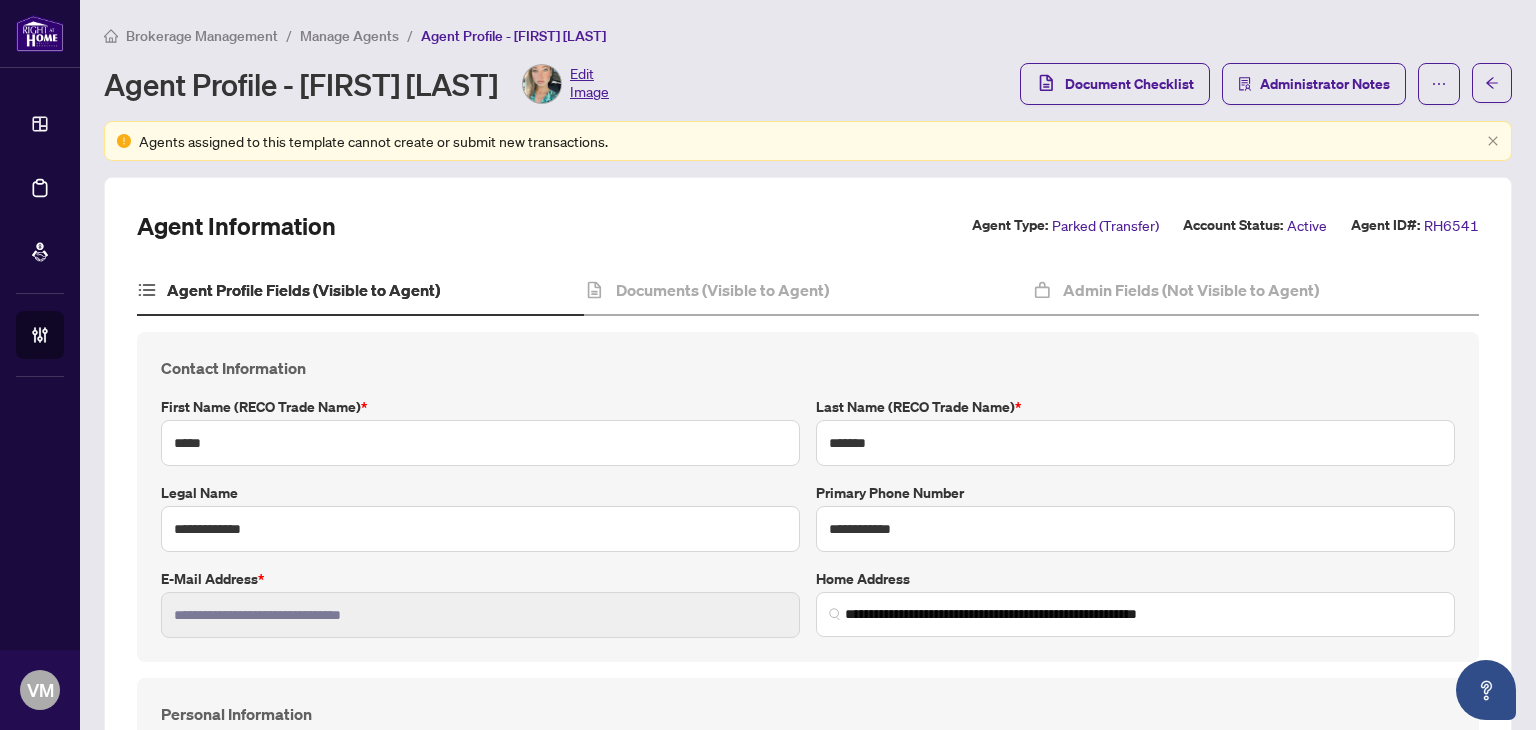 type on "**********" 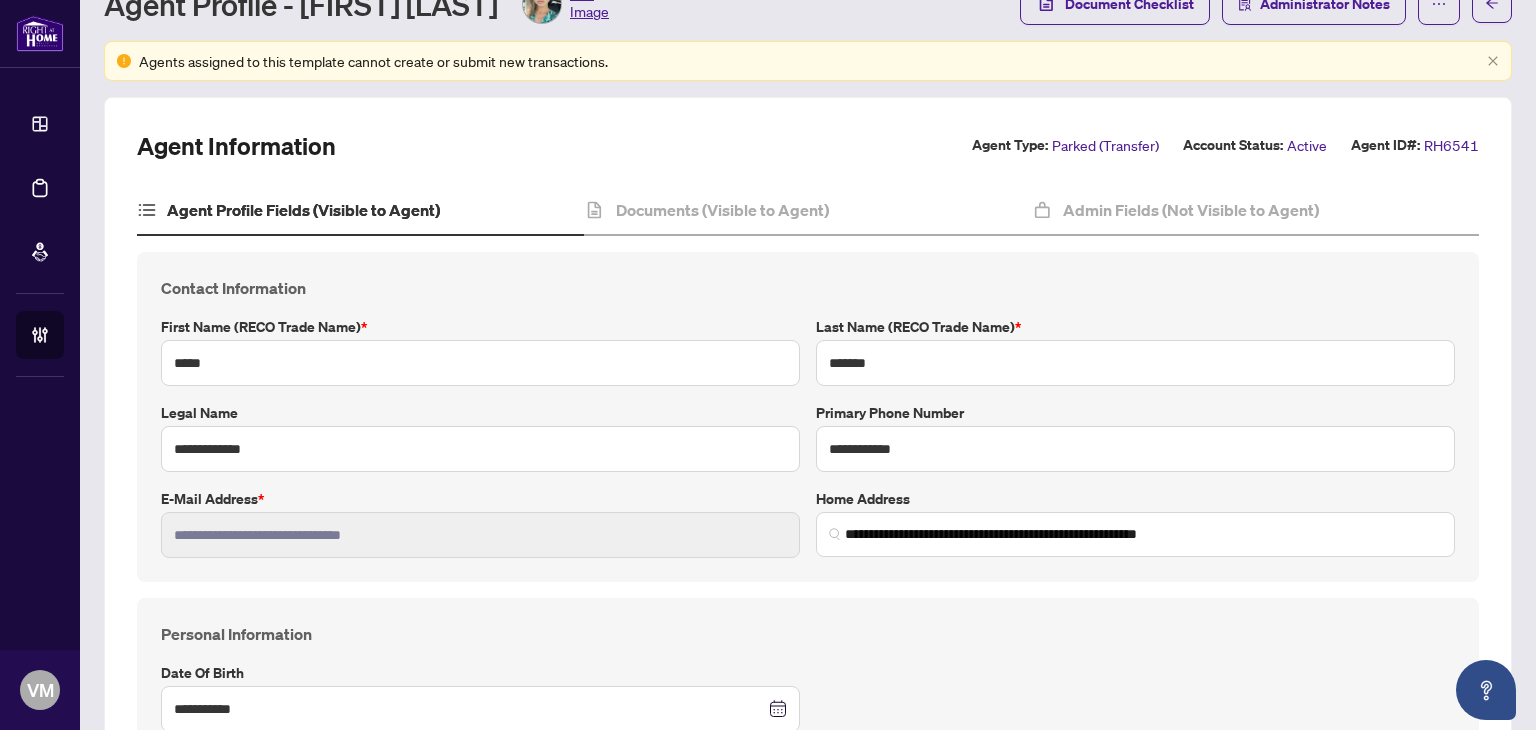 scroll, scrollTop: 223, scrollLeft: 0, axis: vertical 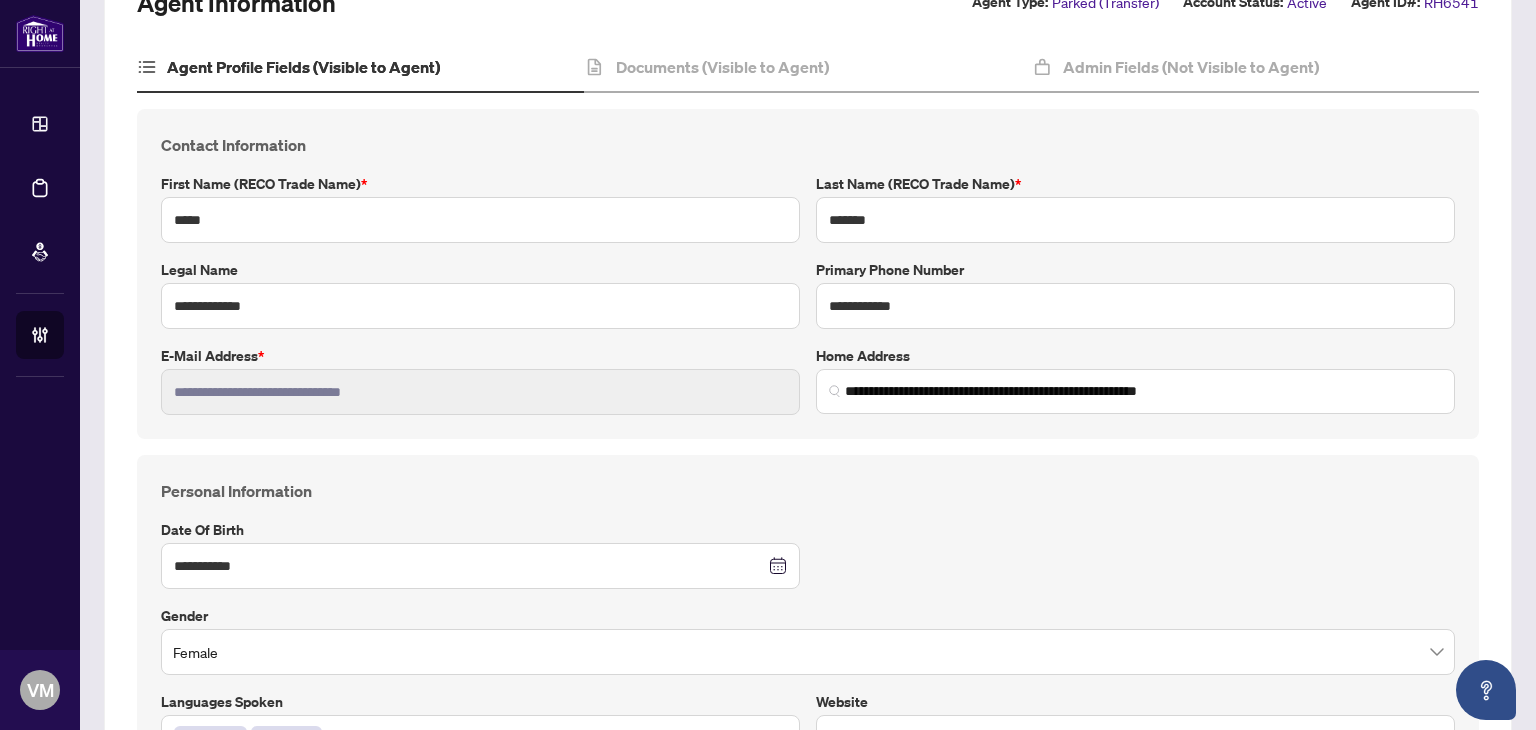 click on "**********" at bounding box center (808, 663) 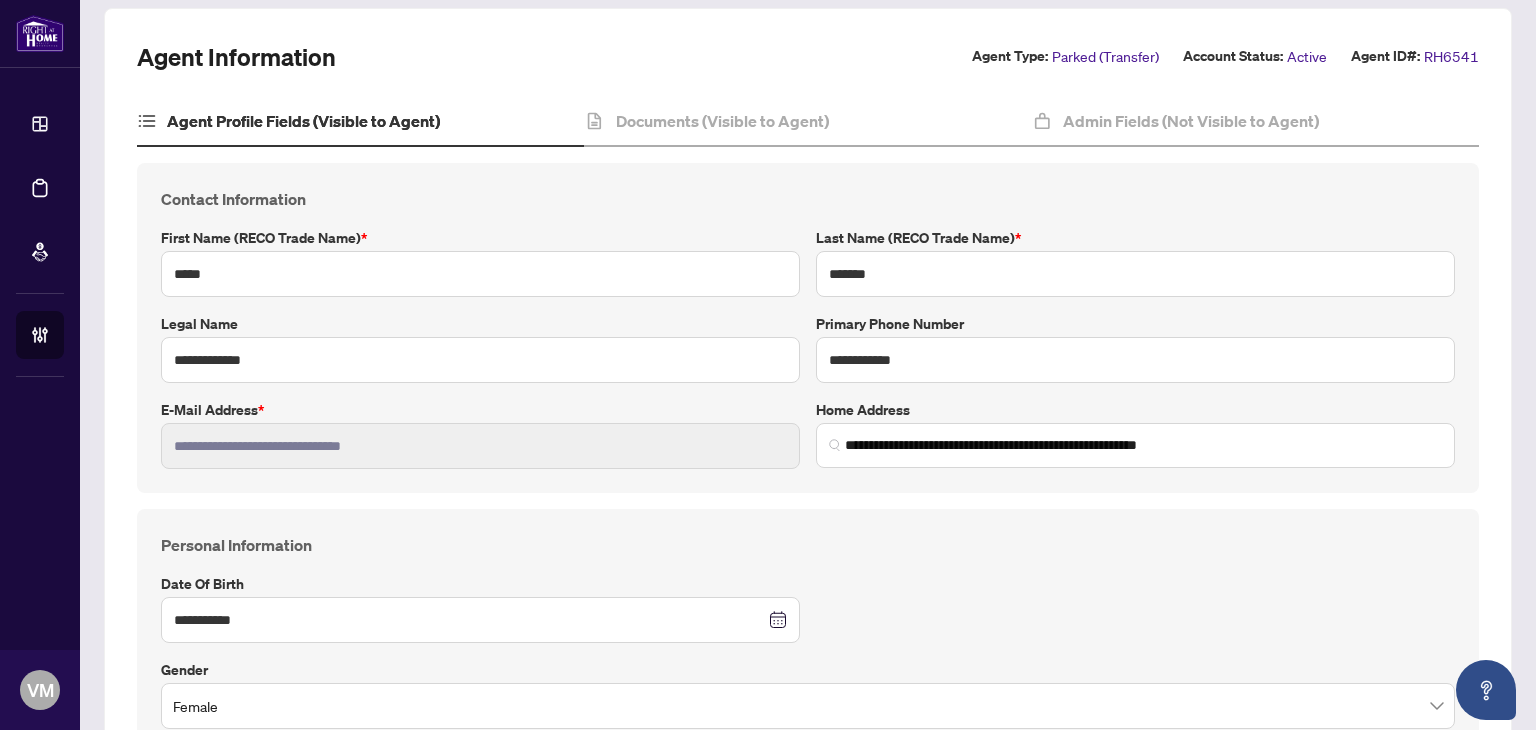 scroll, scrollTop: 171, scrollLeft: 0, axis: vertical 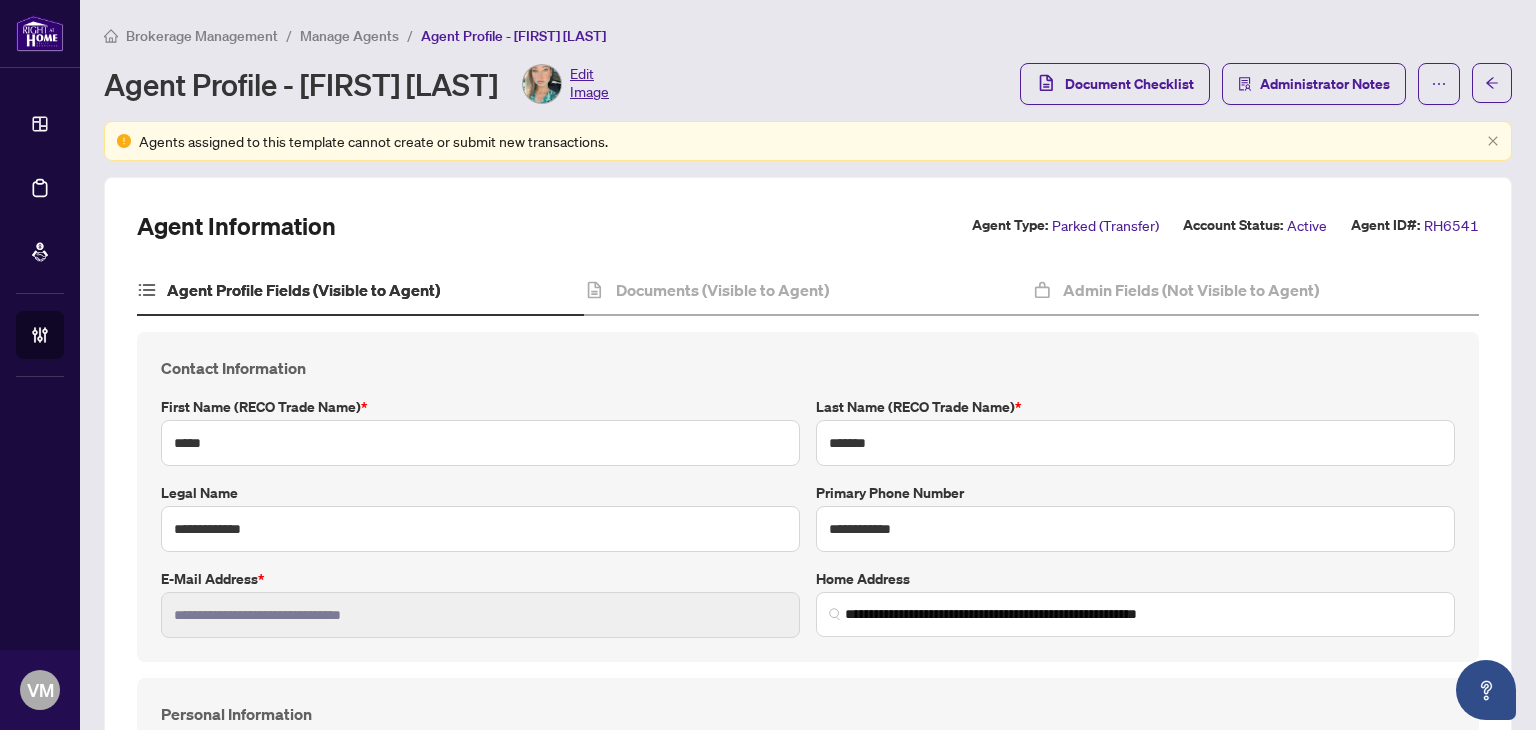 click on "Manage Agents" at bounding box center (349, 36) 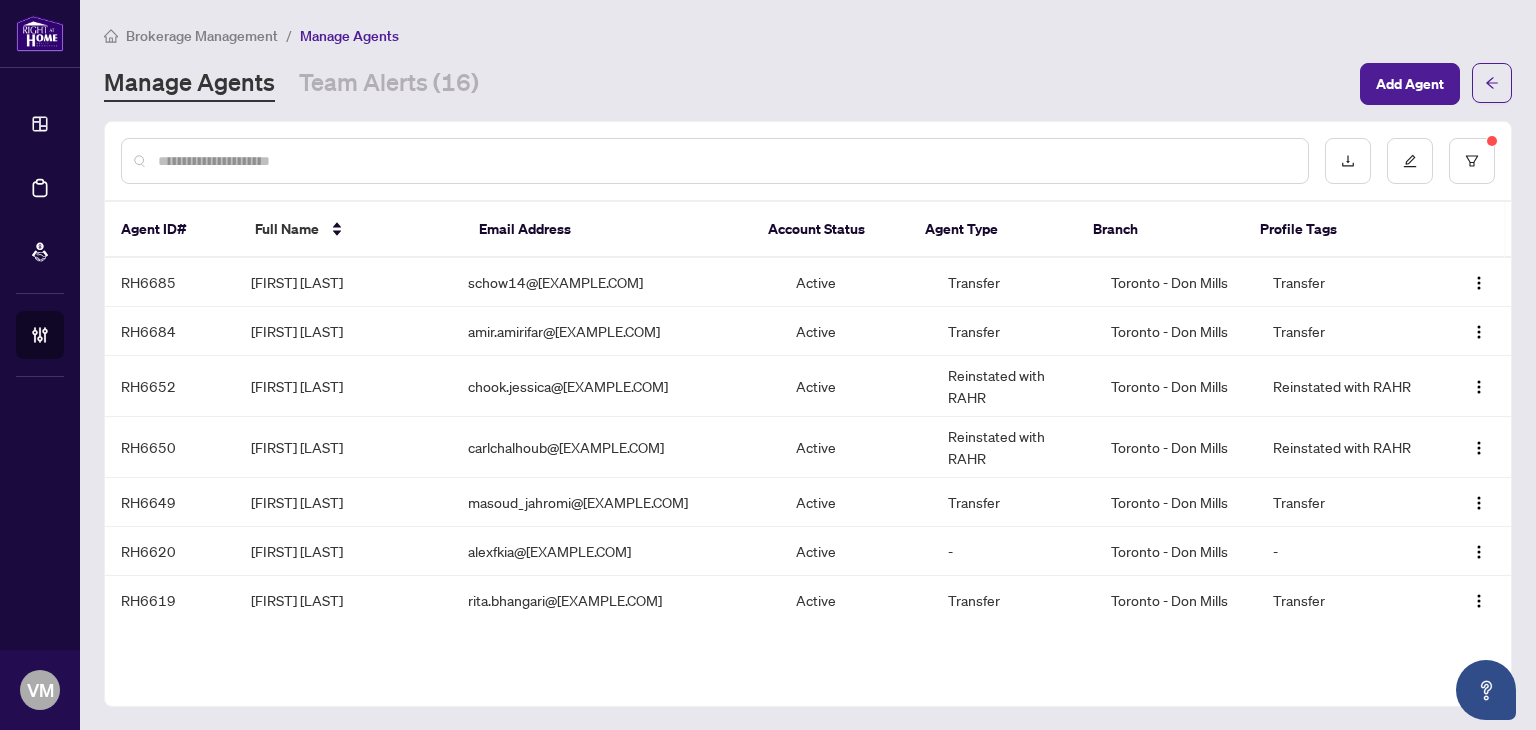 click on "Manage Agents Team Alerts   (16)" at bounding box center (726, 84) 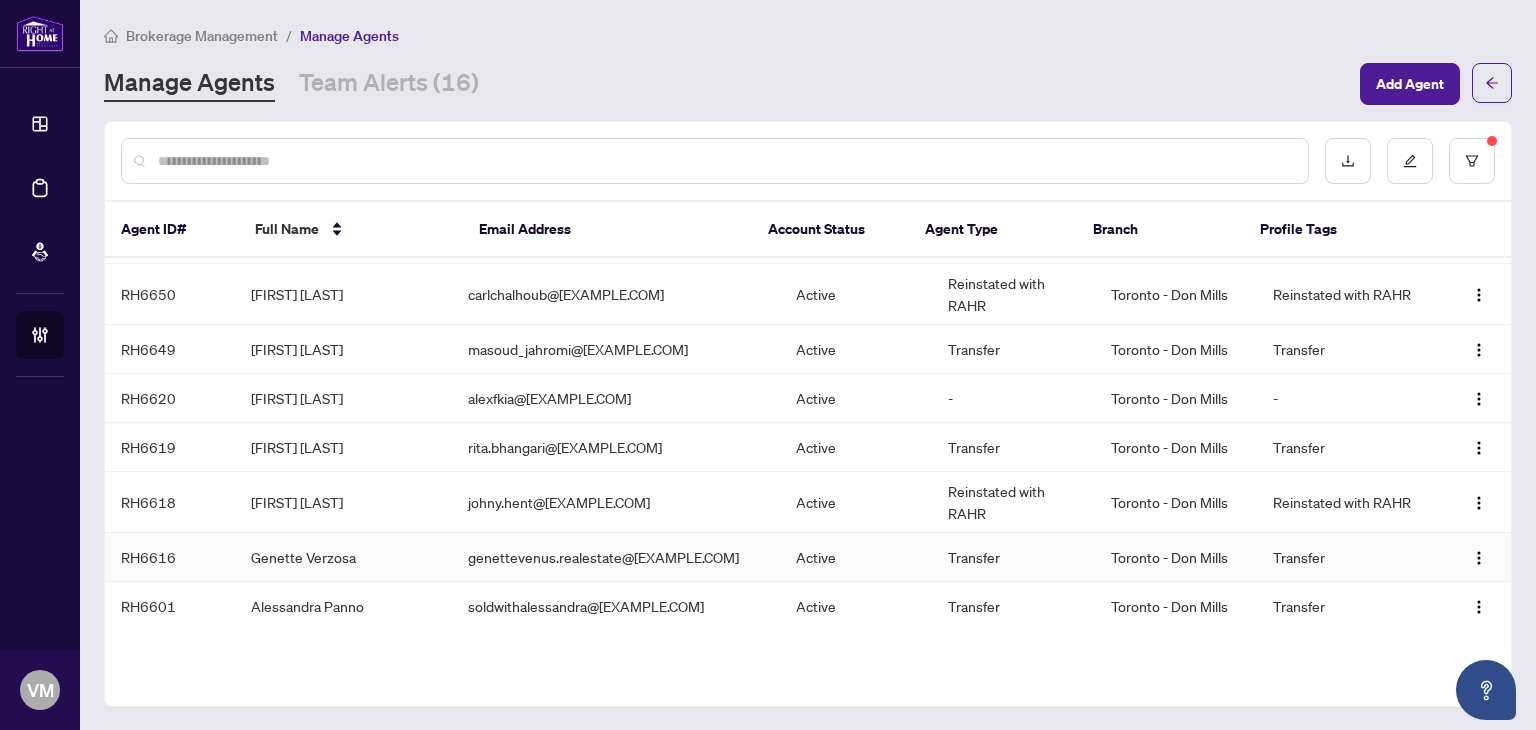 scroll, scrollTop: 149, scrollLeft: 0, axis: vertical 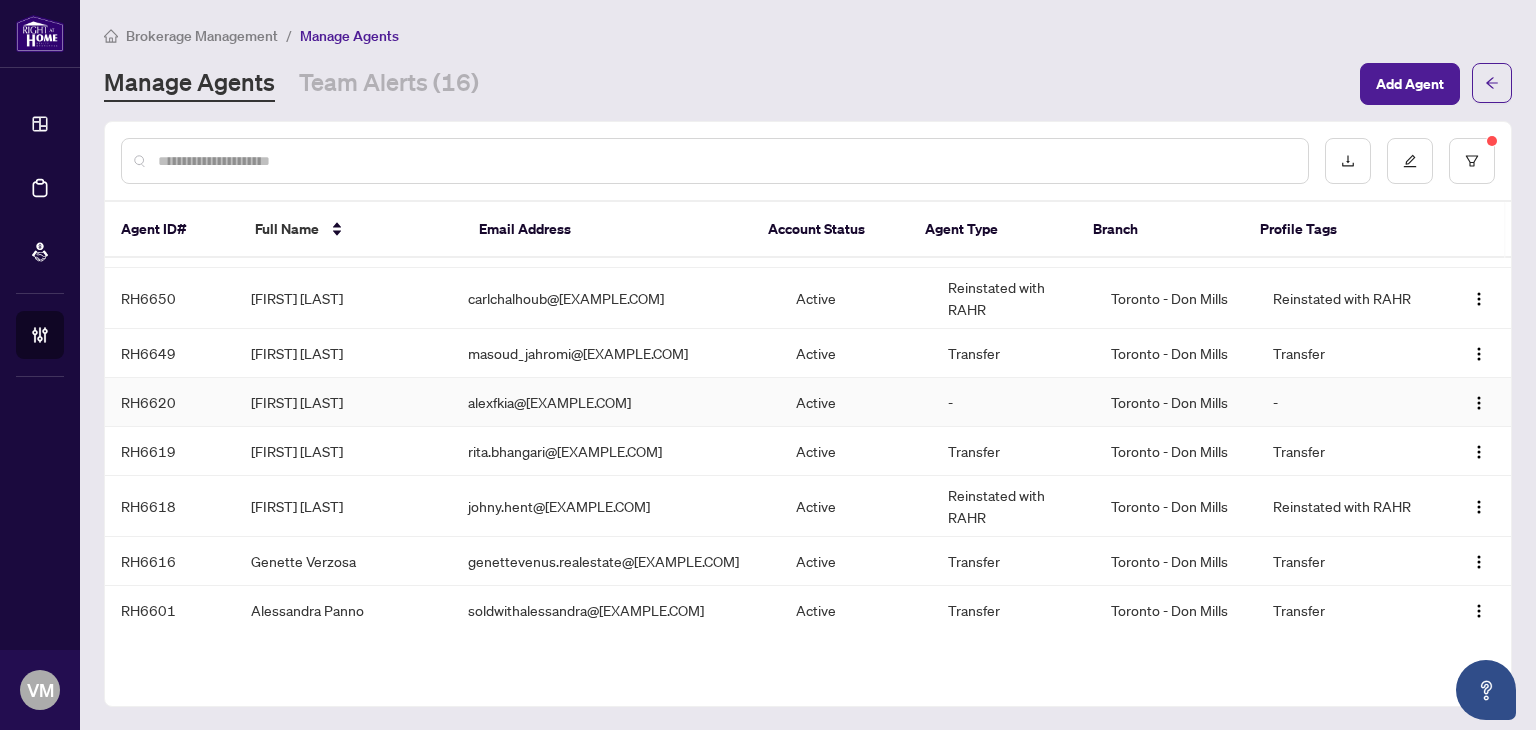 click on "alexfkia@[EXAMPLE.COM]" at bounding box center (616, 402) 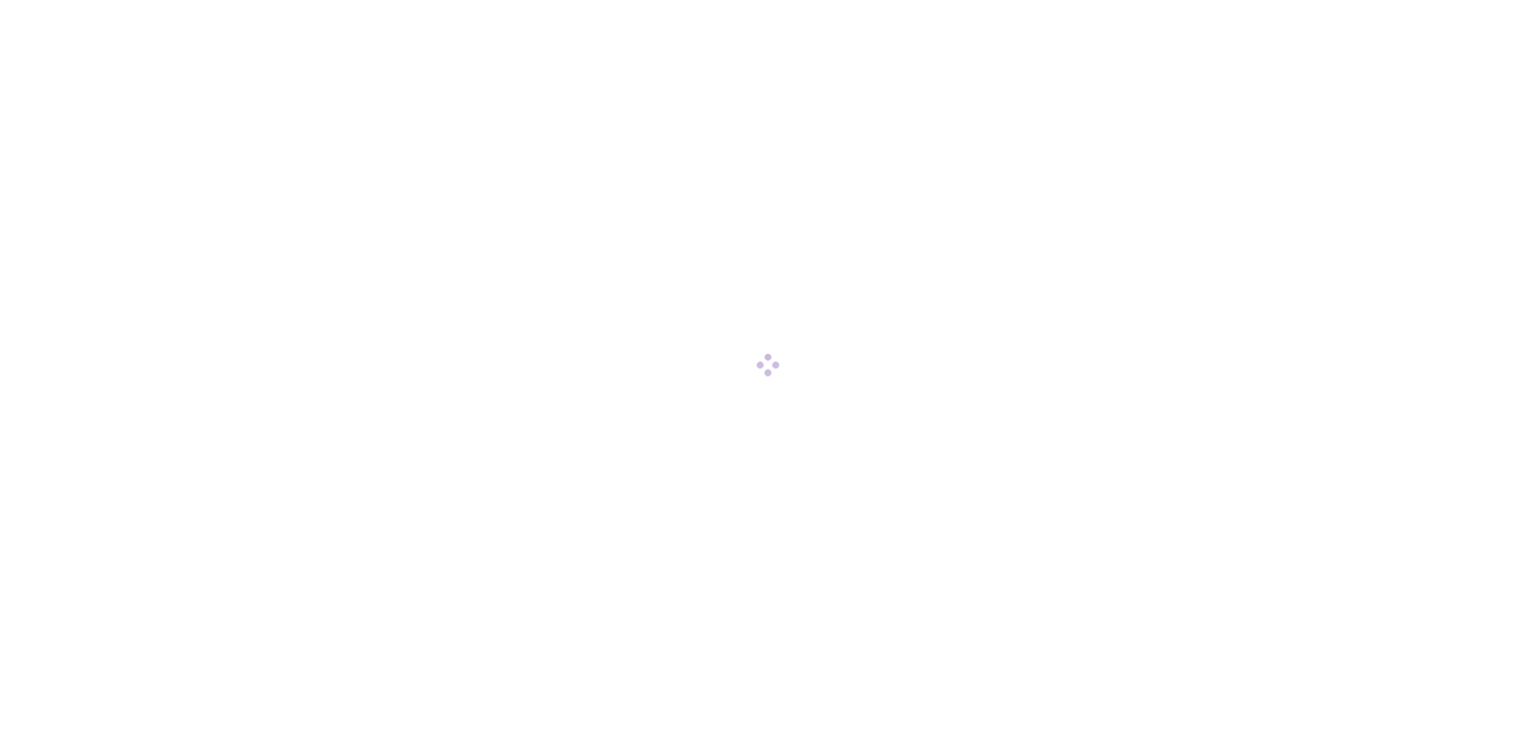 scroll, scrollTop: 0, scrollLeft: 0, axis: both 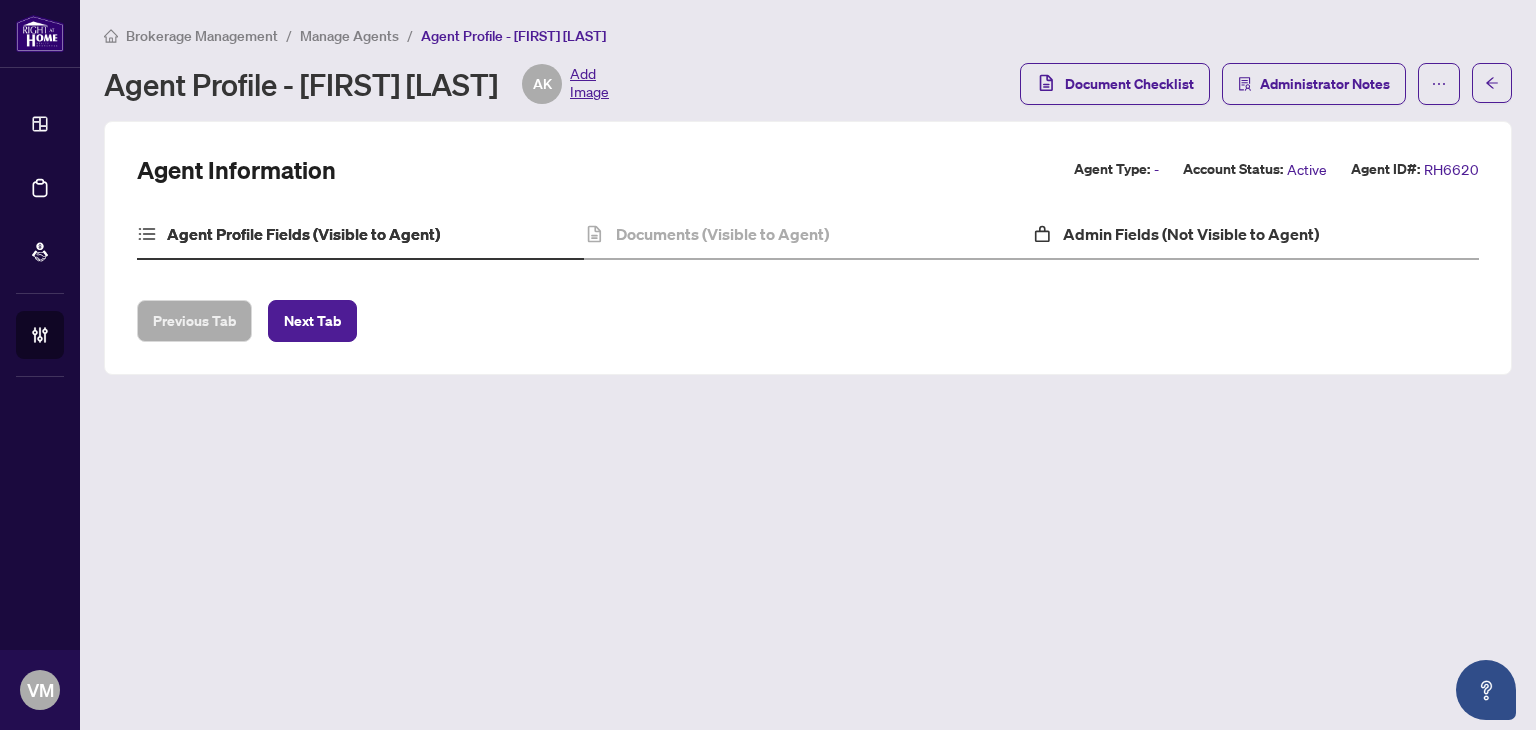 click on "Admin Fields (Not Visible to Agent)" at bounding box center (1255, 235) 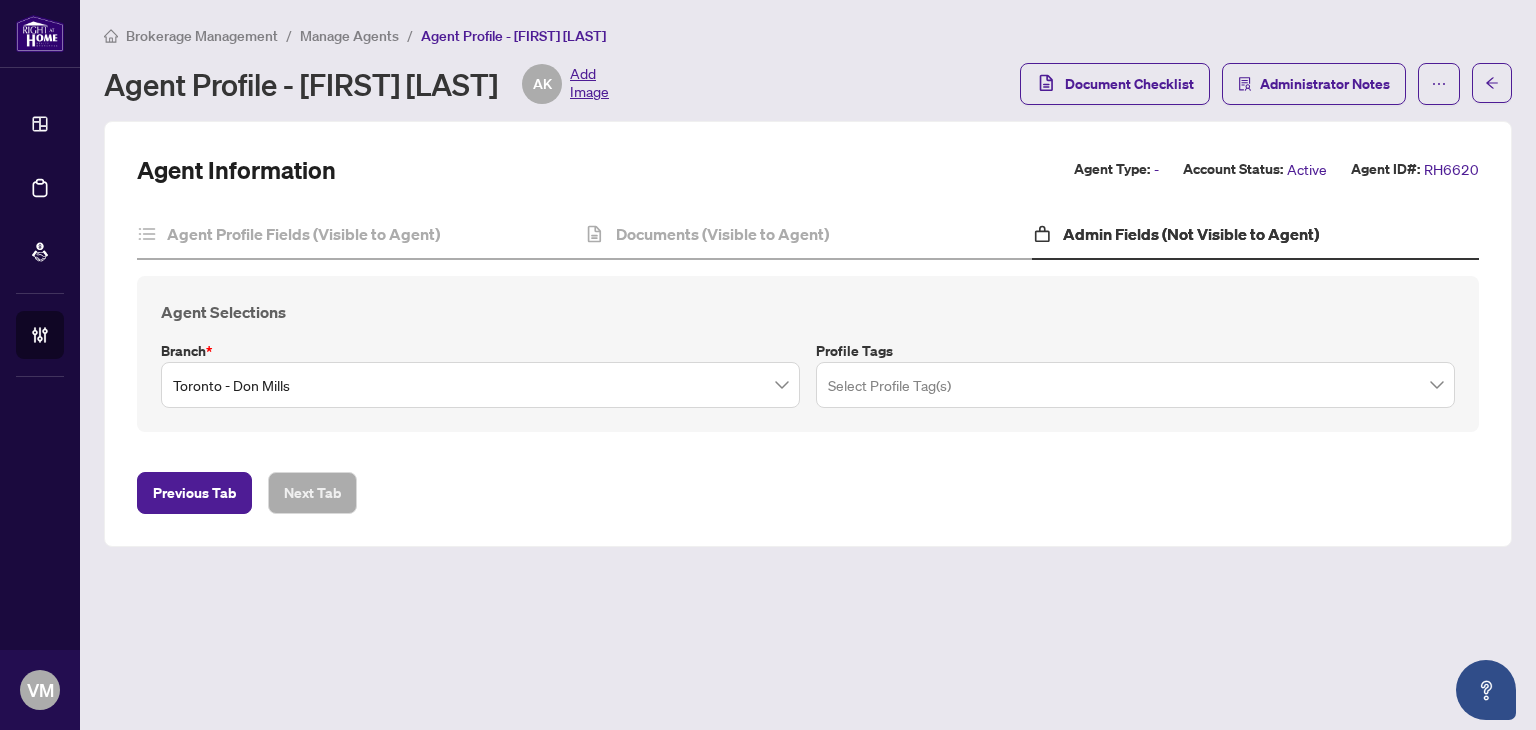click on "Brokerage Management / Manage Agents / Agent Profile - [FIRST] [LAST] Agent Profile - [FIRST] [LAST] AK Add Image Document Checklist Administrator Notes Agent Information Agent Type: - Account Status: Active Agent ID#: RH6620 Agent Profile Fields (Visible to Agent) Documents (Visible to Agent) Admin Fields (Not Visible to Agent) Agent Selections Branch * [CITY] - [NEIGHBORHOOD] Profile Tags Select Profile Tag(s) Previous Tab Next Tab" at bounding box center [808, 365] 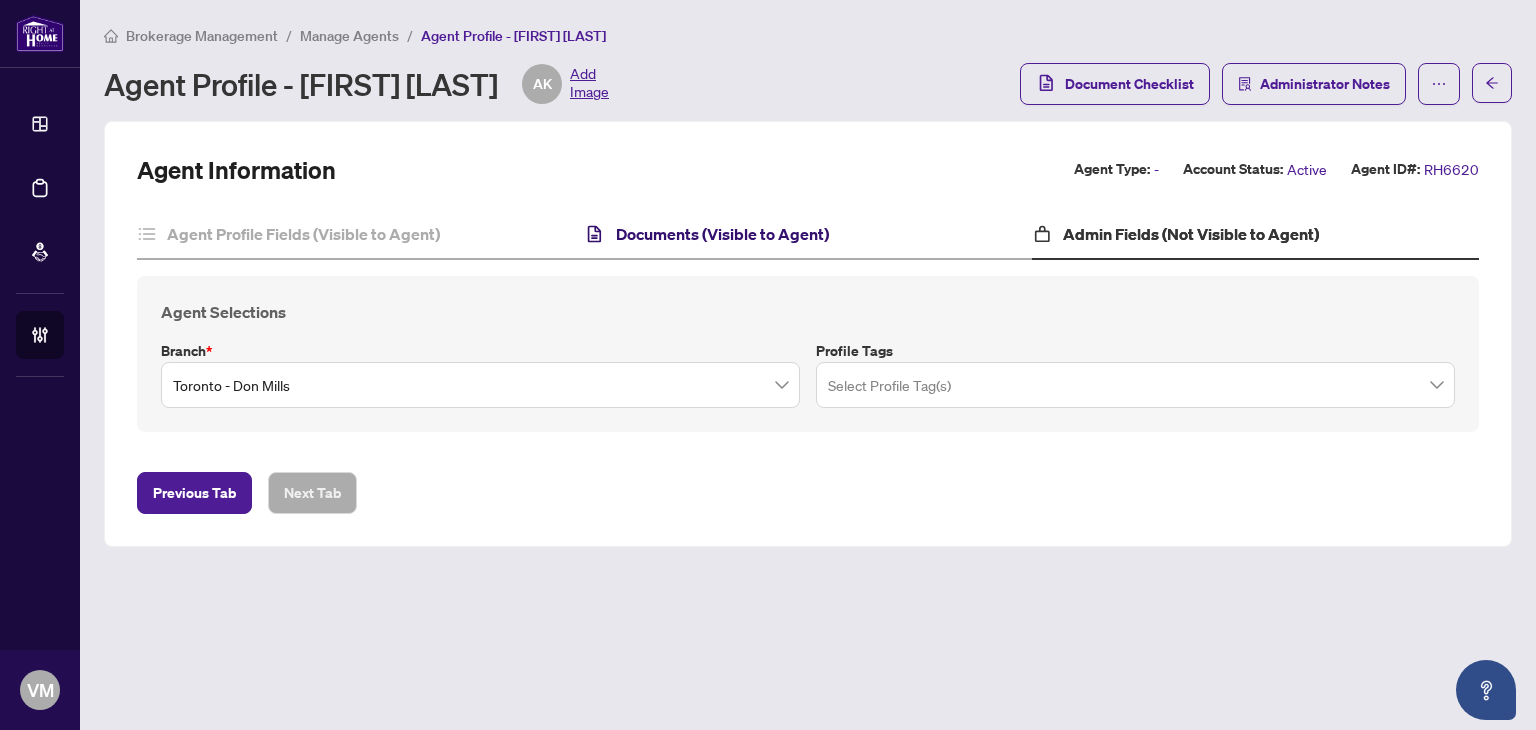 click on "Documents (Visible to Agent)" at bounding box center [722, 234] 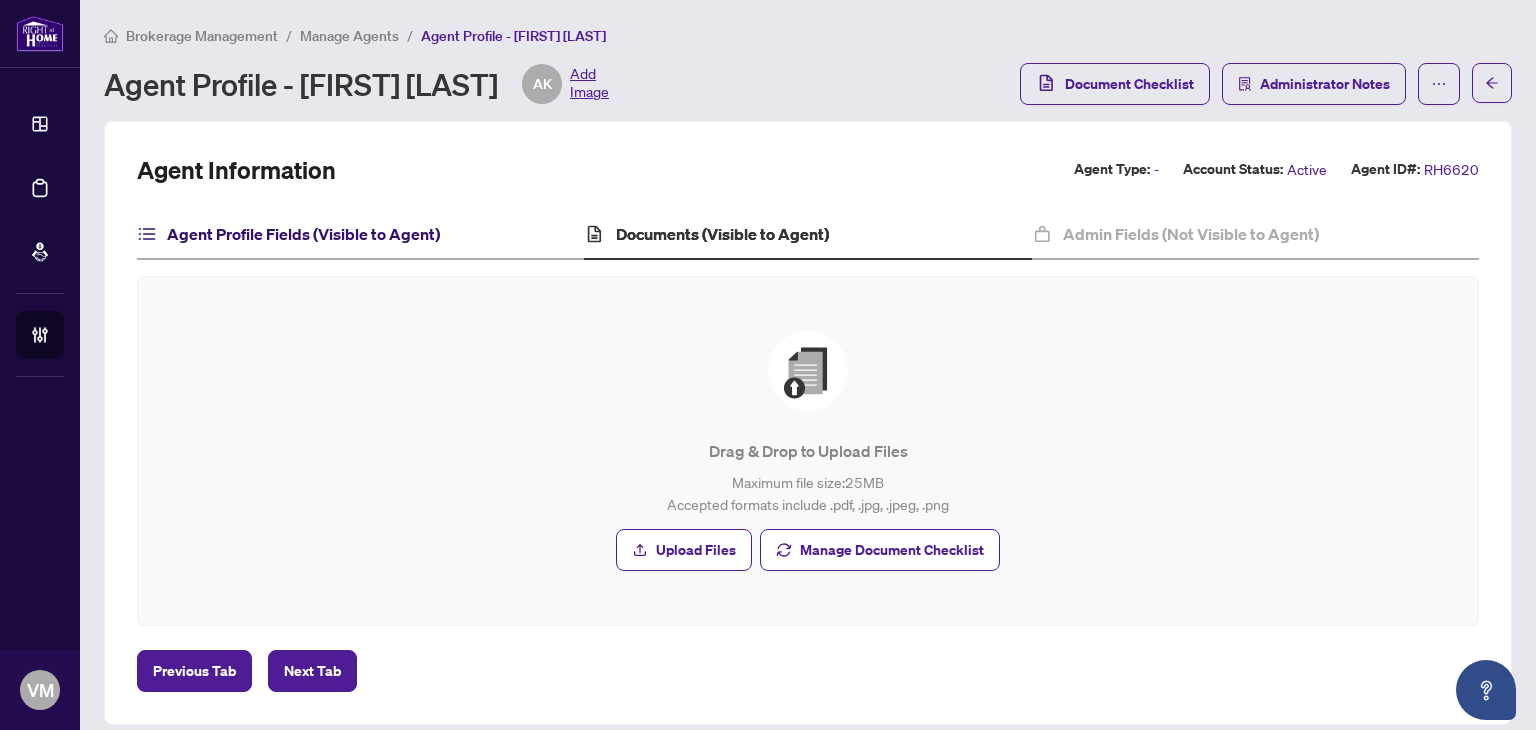 click on "Agent Profile Fields (Visible to Agent)" at bounding box center (303, 234) 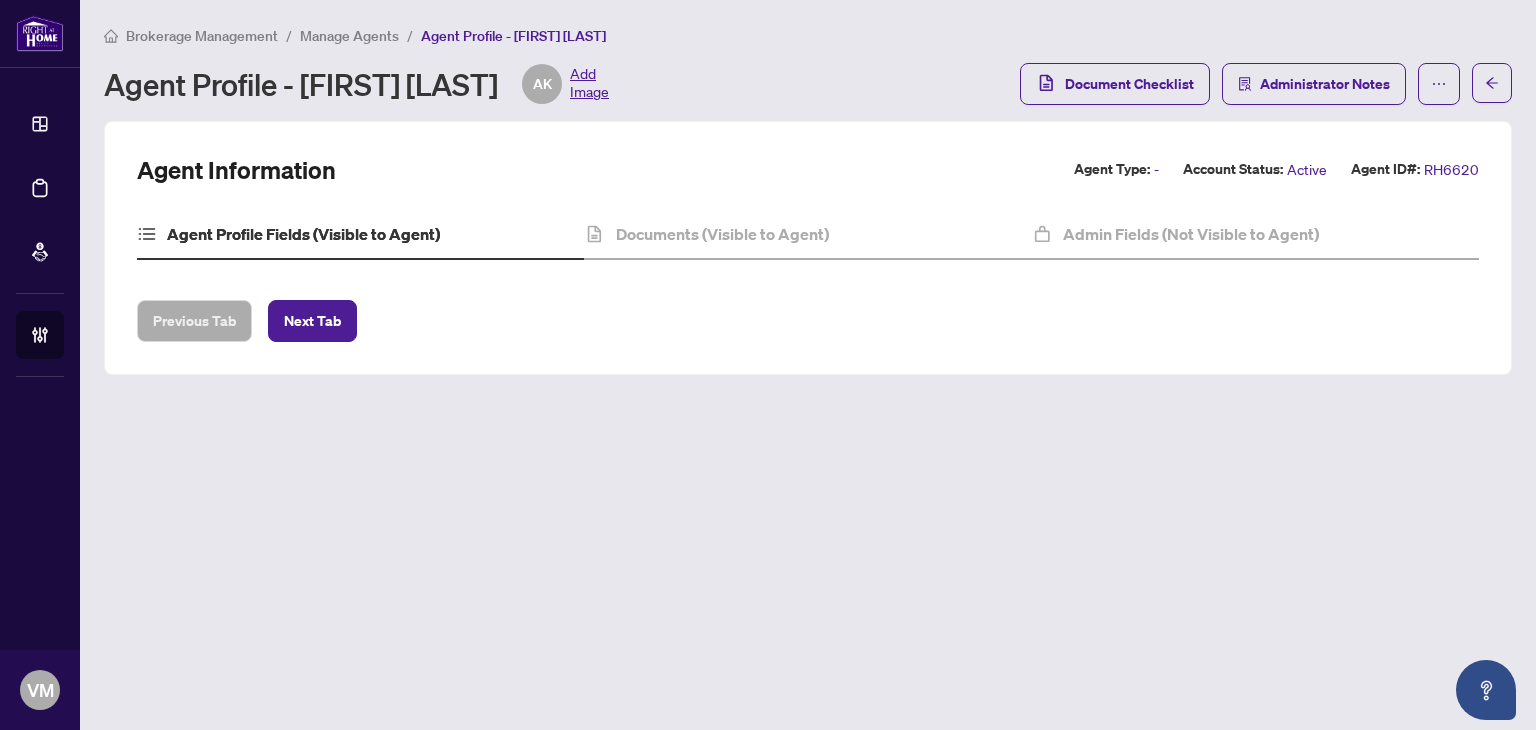 click on "Manage Agents" at bounding box center (349, 36) 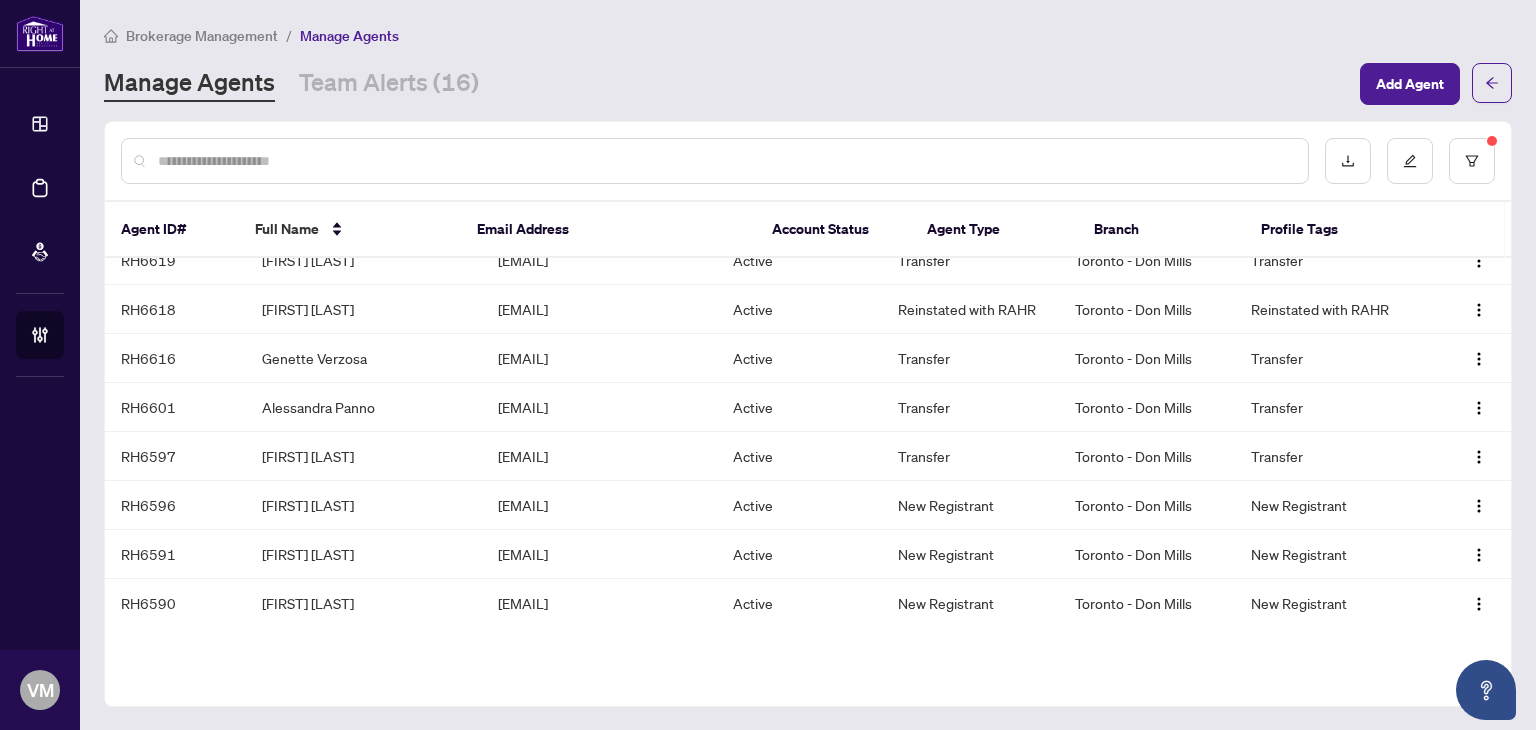 scroll, scrollTop: 125, scrollLeft: 0, axis: vertical 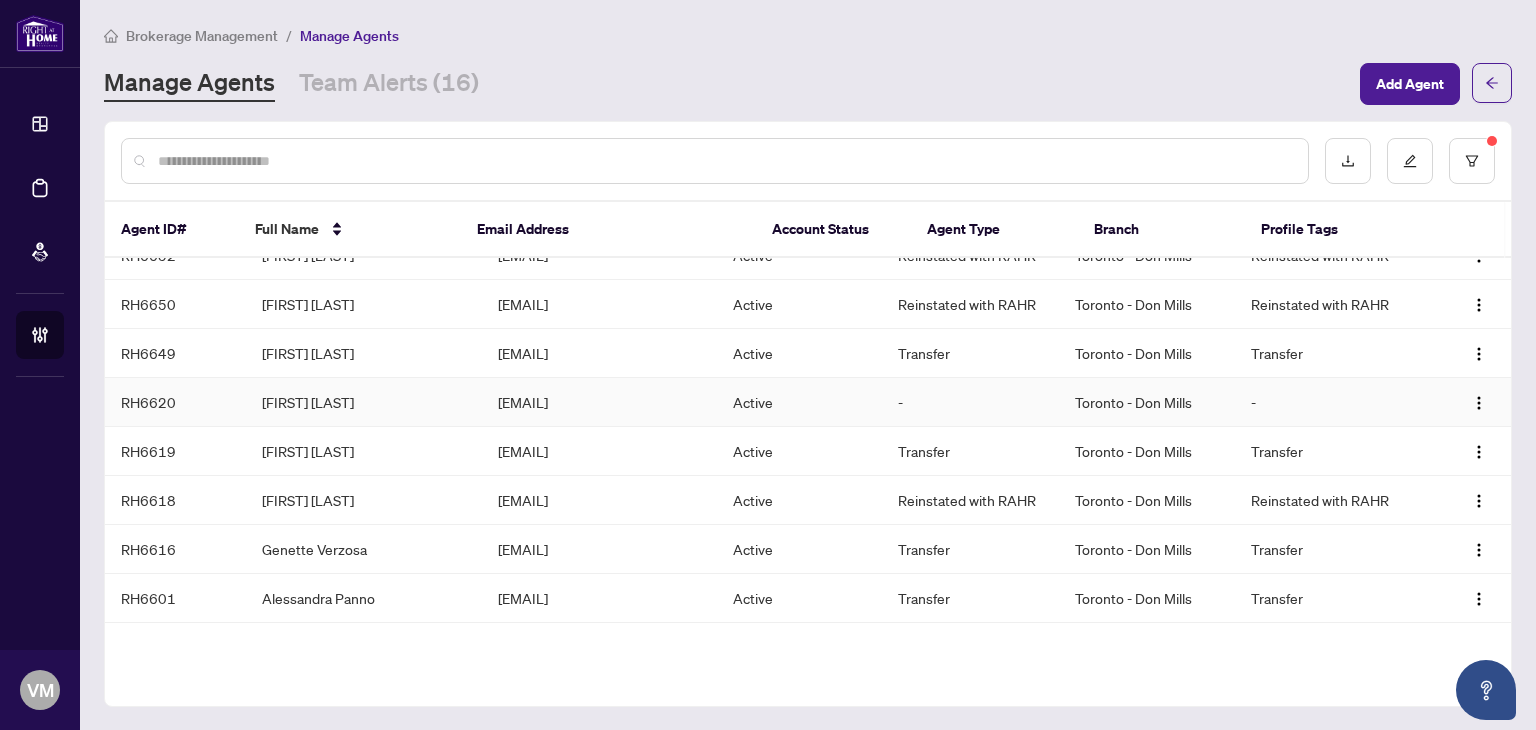click on "alexfkia@[EXAMPLE.COM]" at bounding box center (600, 402) 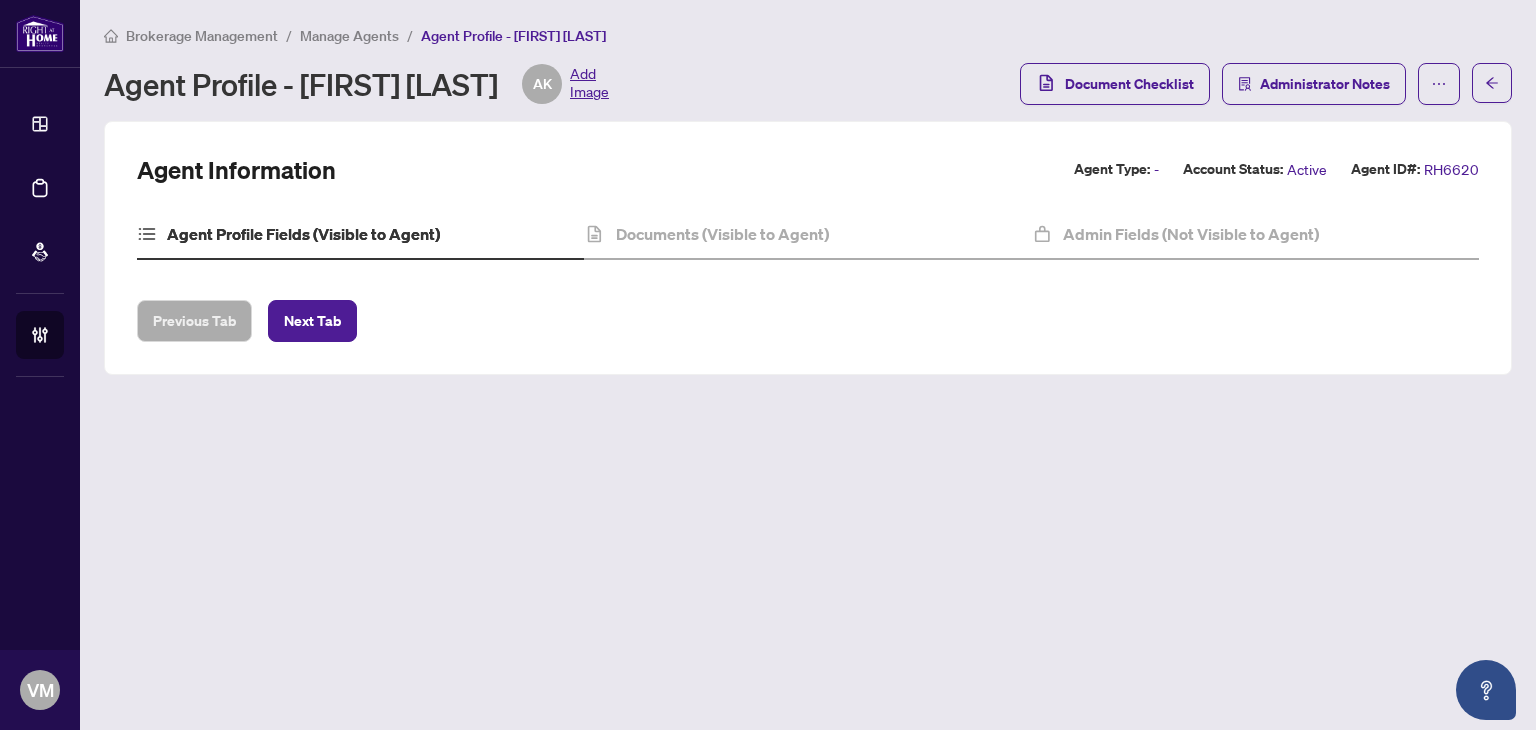 click on "Manage Agents" at bounding box center [349, 36] 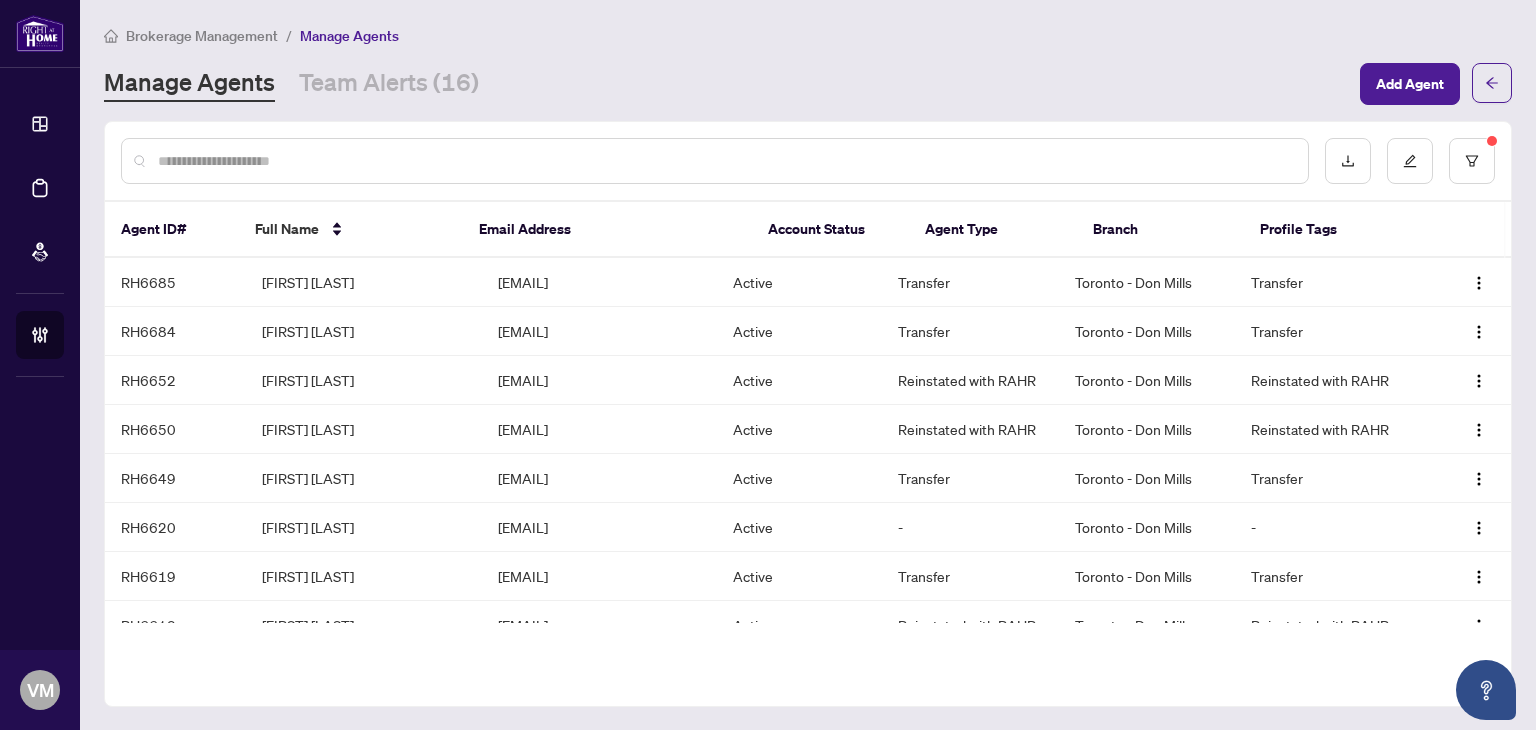 click at bounding box center (725, 161) 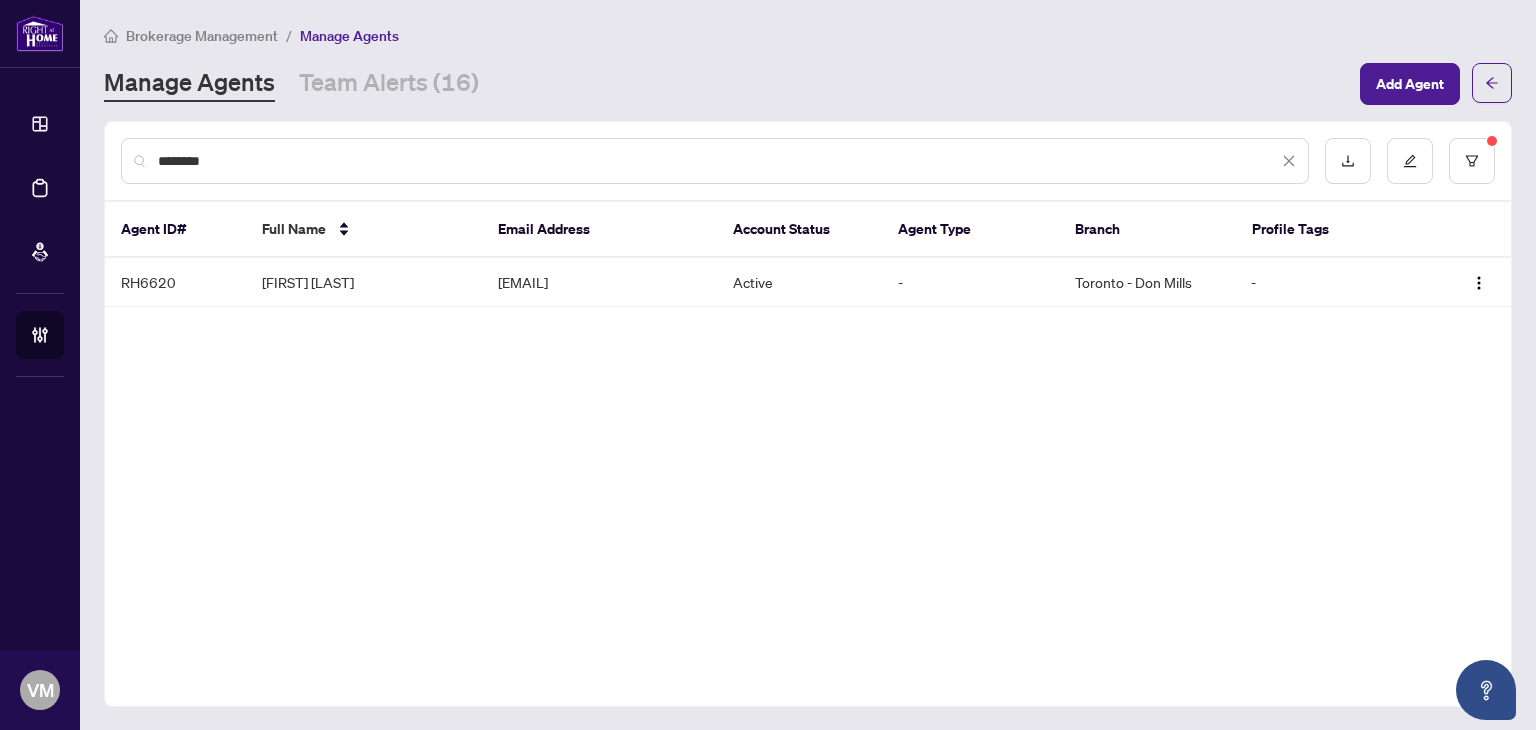 type on "********" 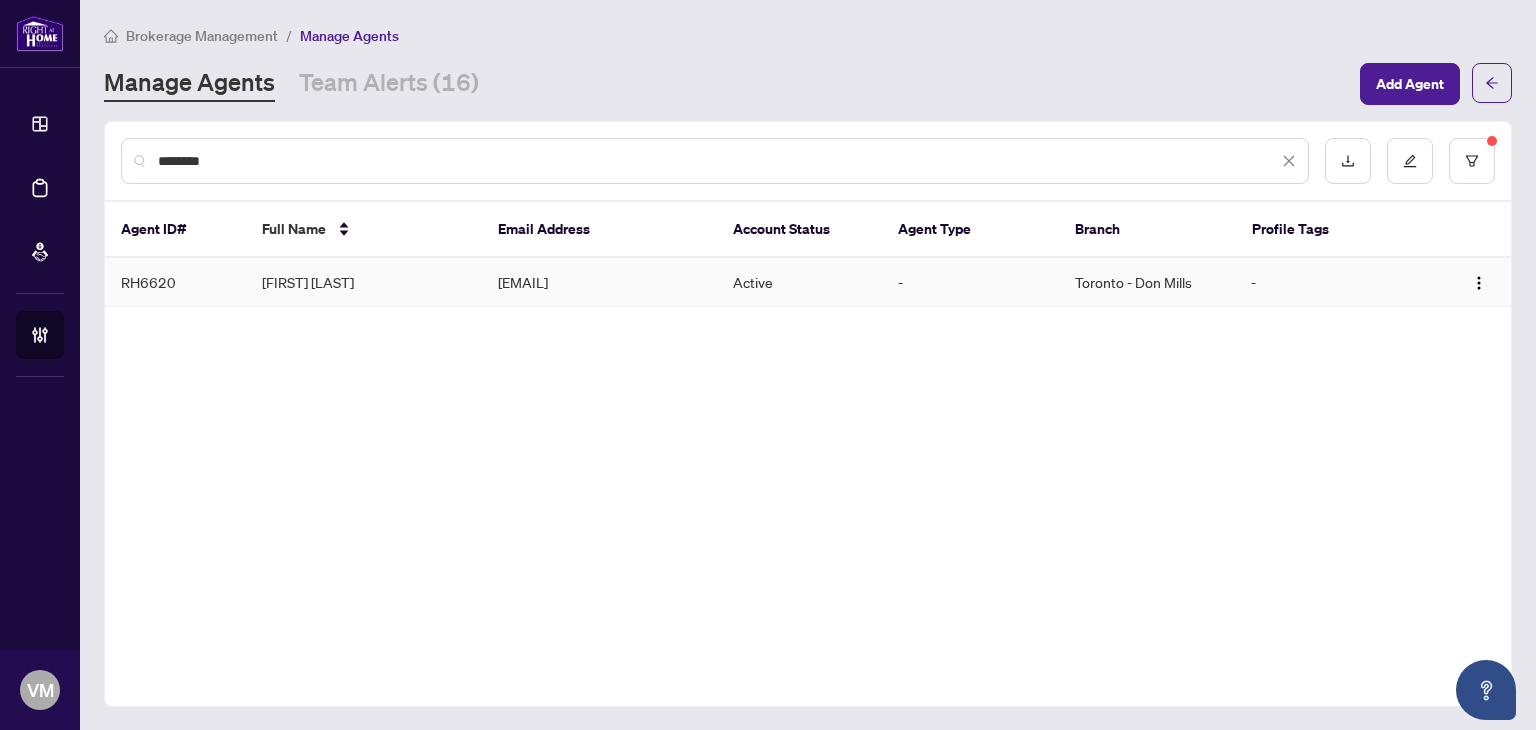 click on "alexfkia@[EXAMPLE.COM]" at bounding box center (600, 282) 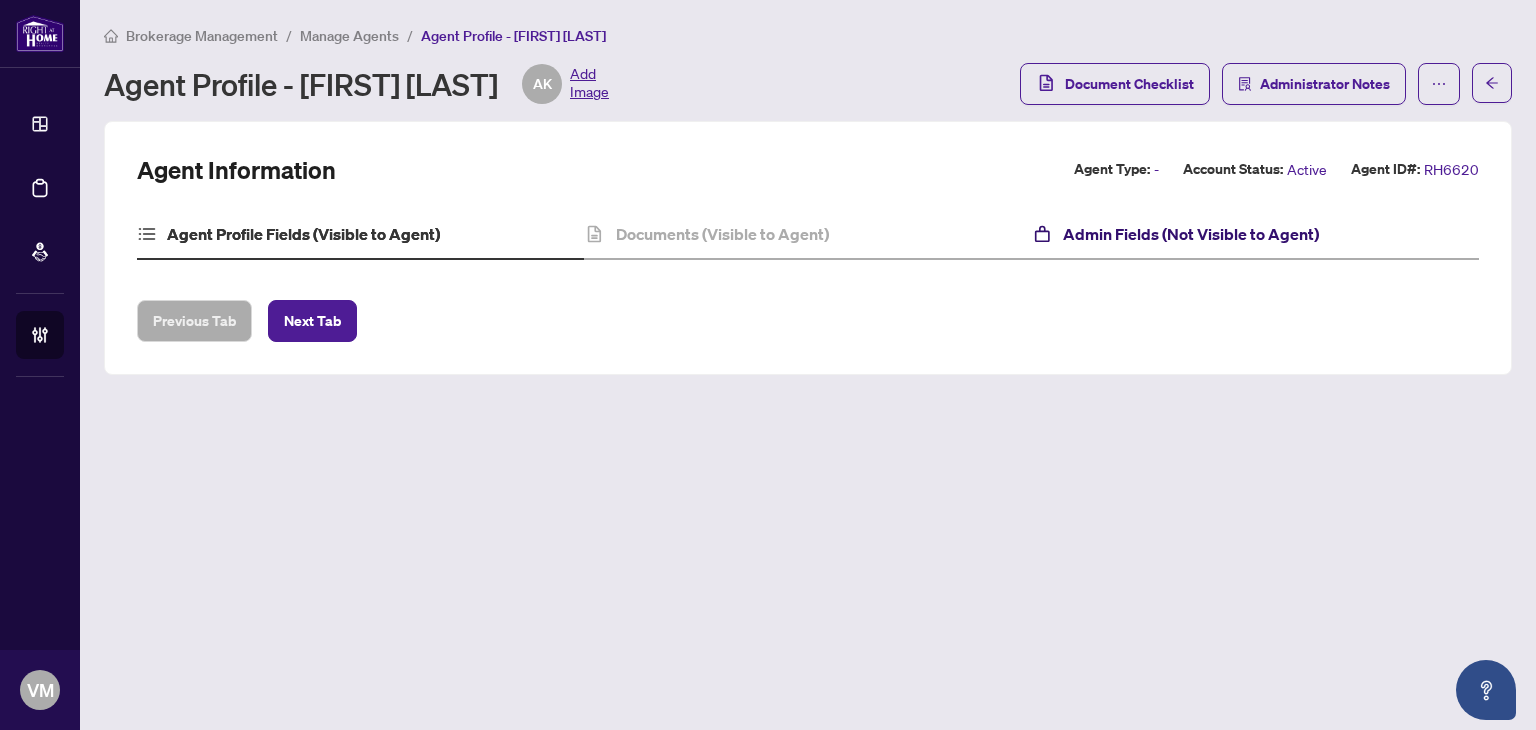click on "Admin Fields (Not Visible to Agent)" at bounding box center (1191, 234) 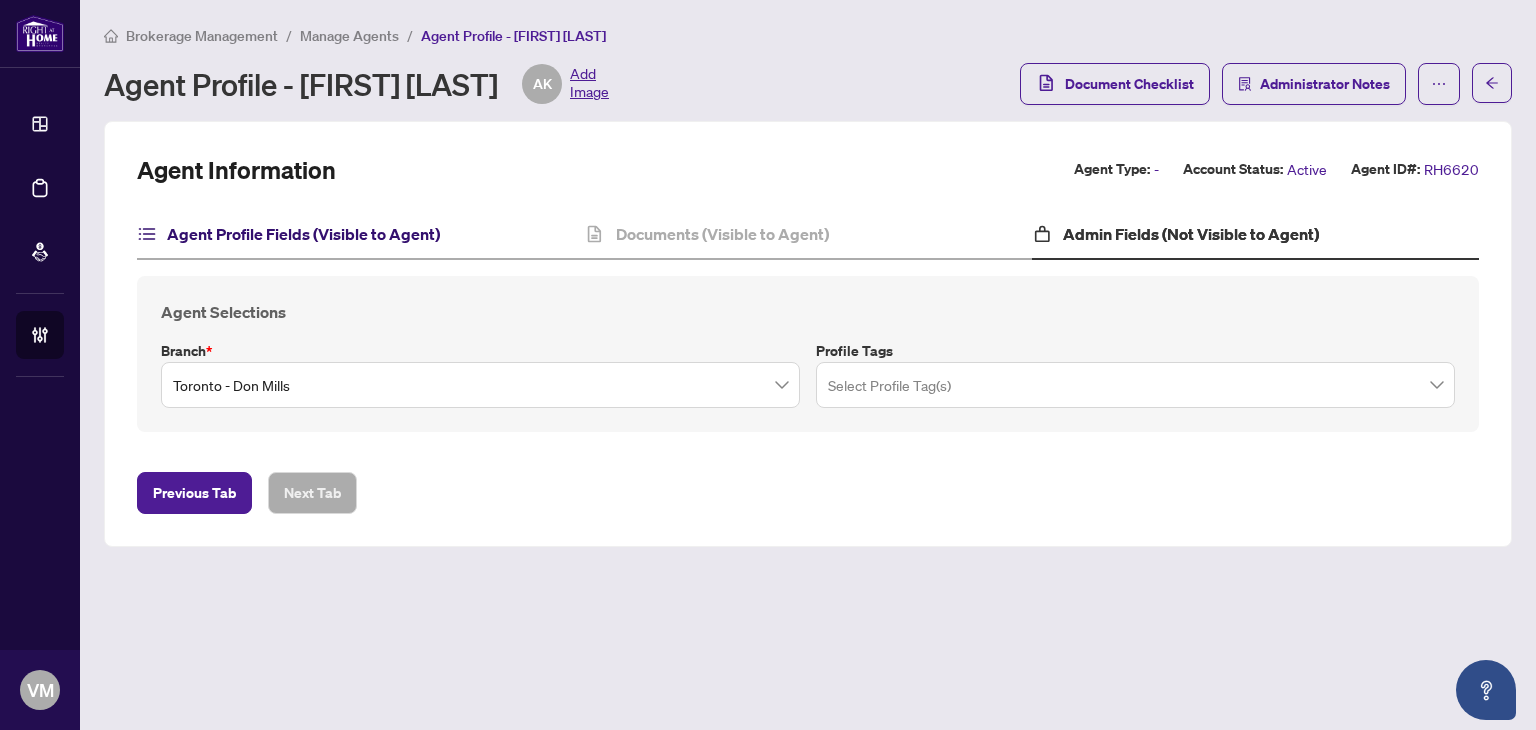 click on "Agent Profile Fields (Visible to Agent)" at bounding box center [303, 234] 